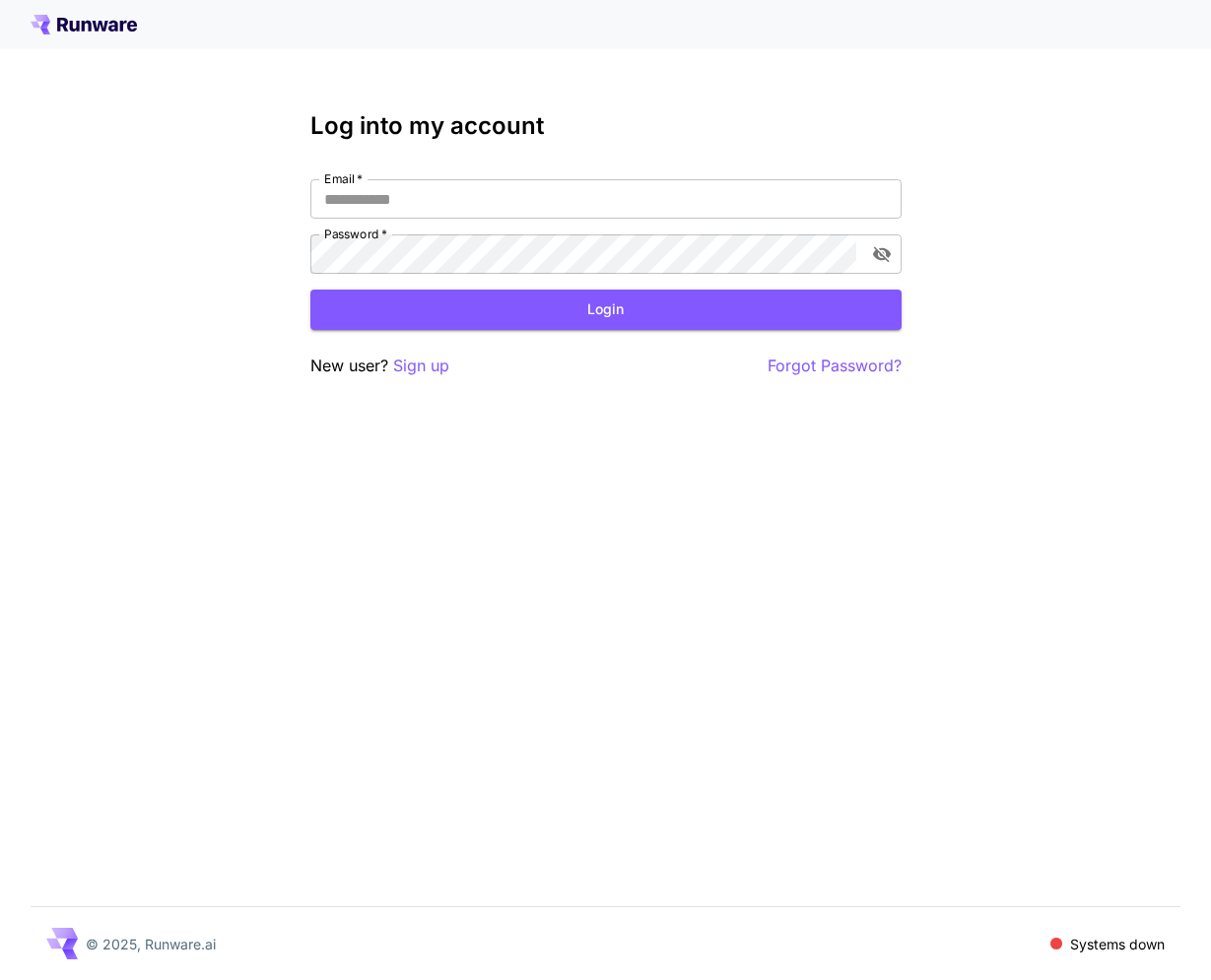 scroll, scrollTop: 0, scrollLeft: 0, axis: both 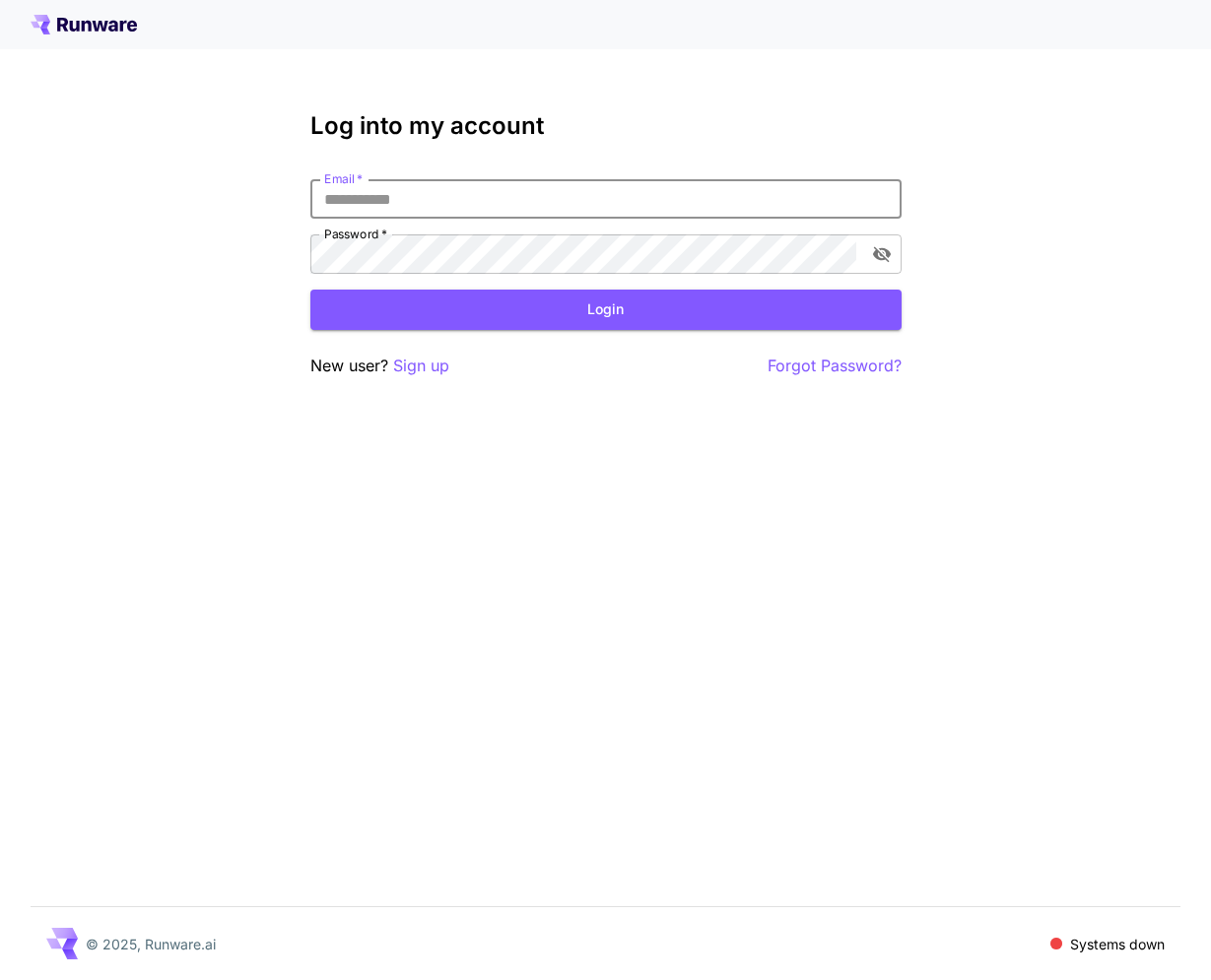 click on "Email   *" at bounding box center (606, 199) 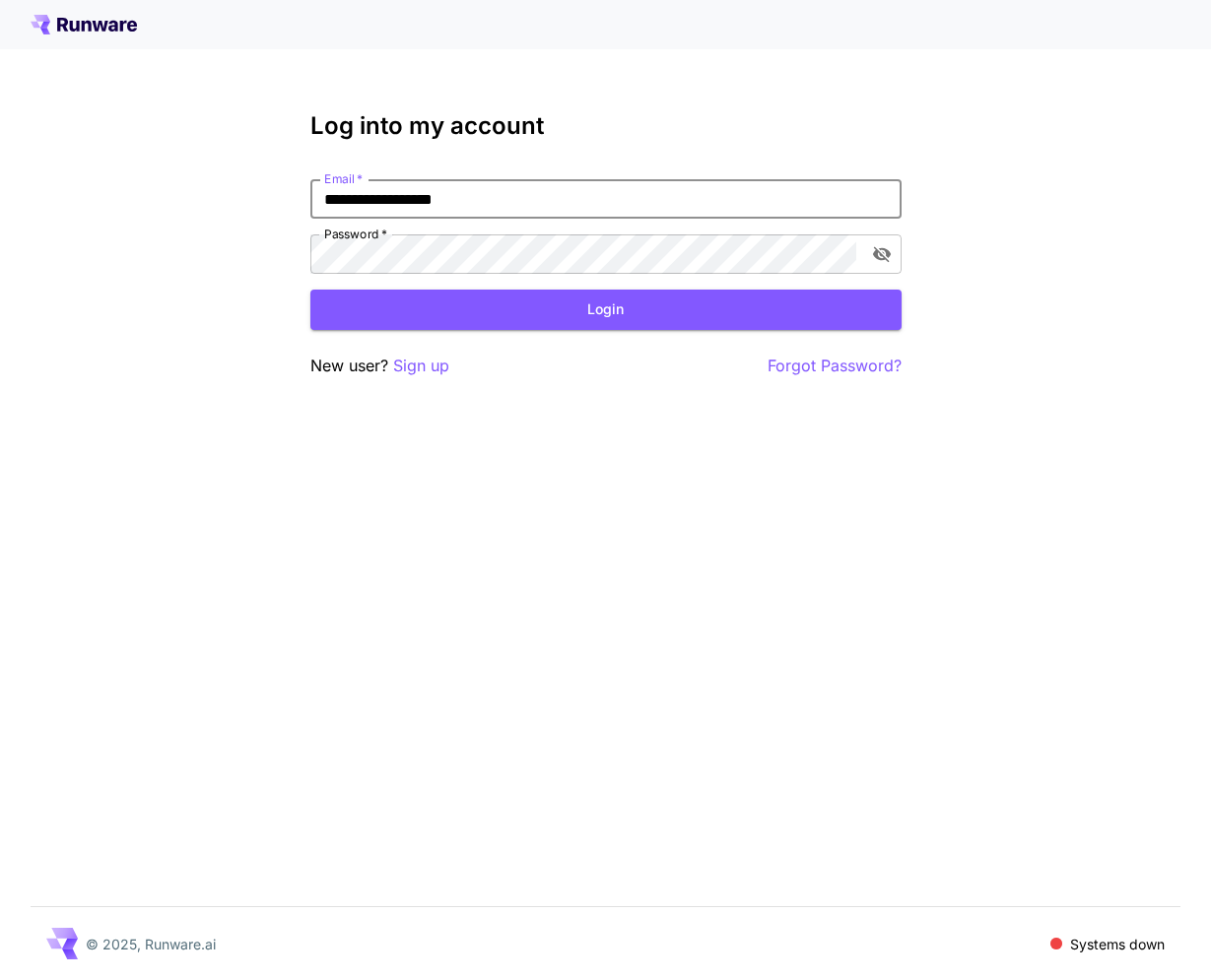 type on "**********" 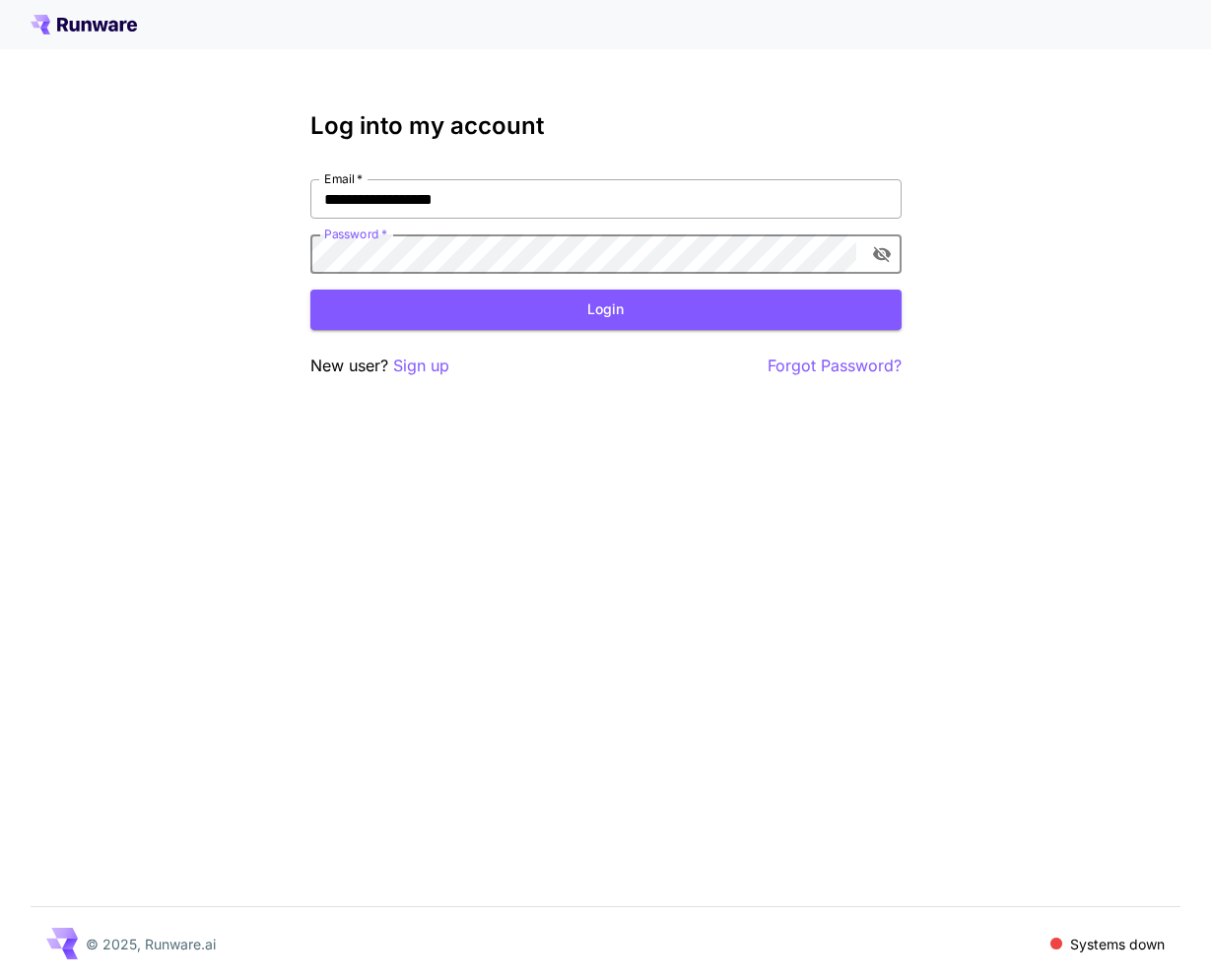 click on "Login" at bounding box center [606, 309] 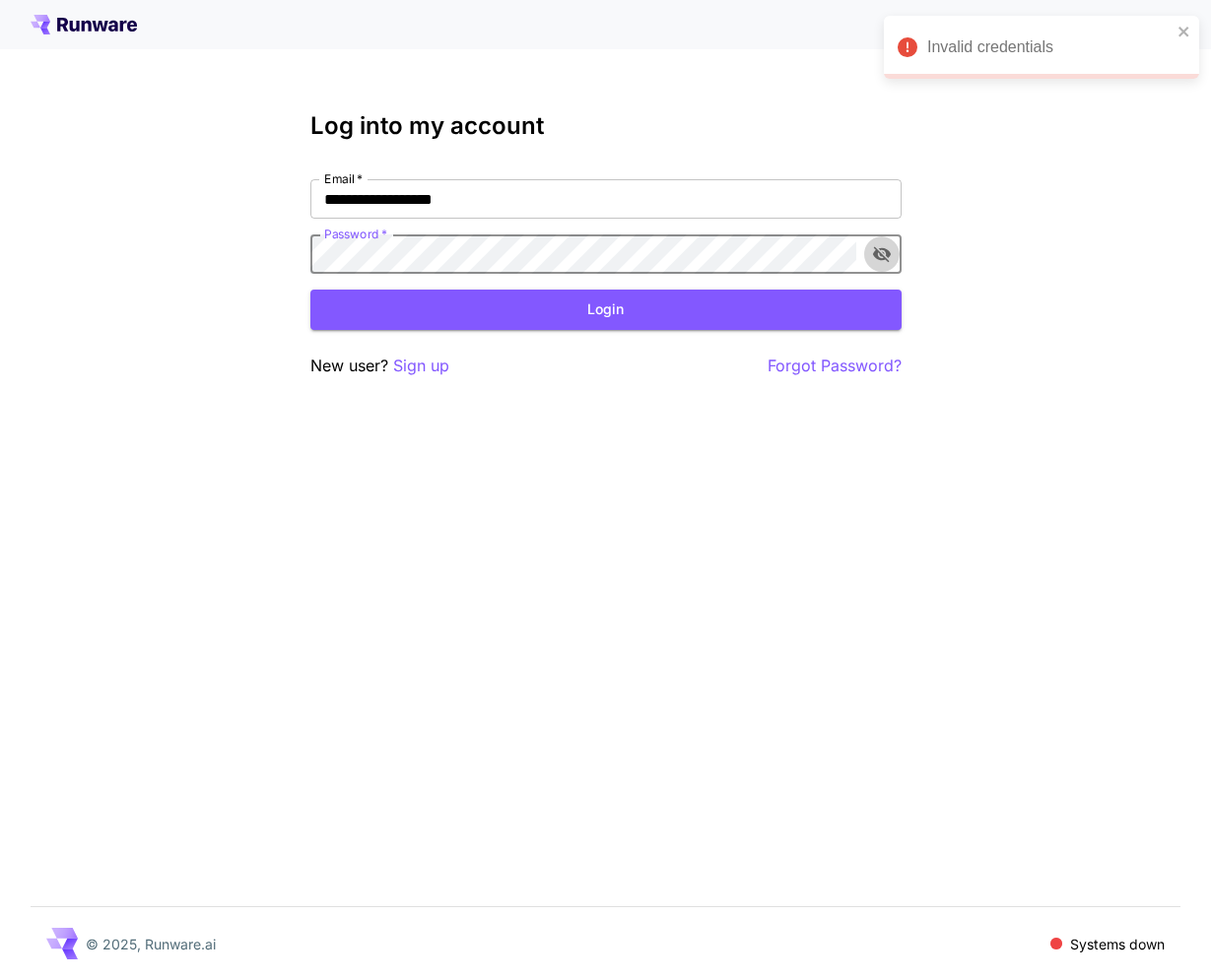 click 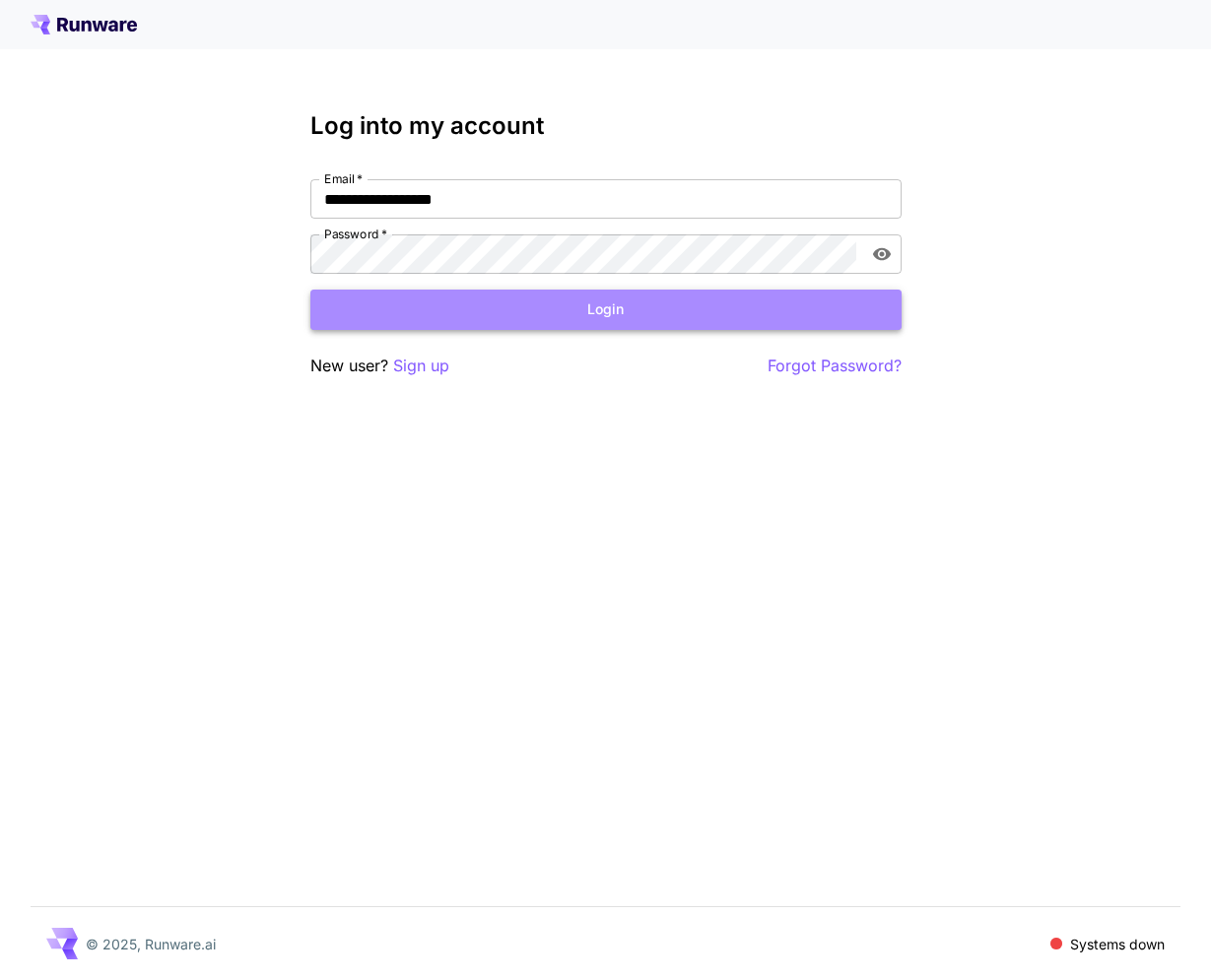 click on "Login" at bounding box center [606, 309] 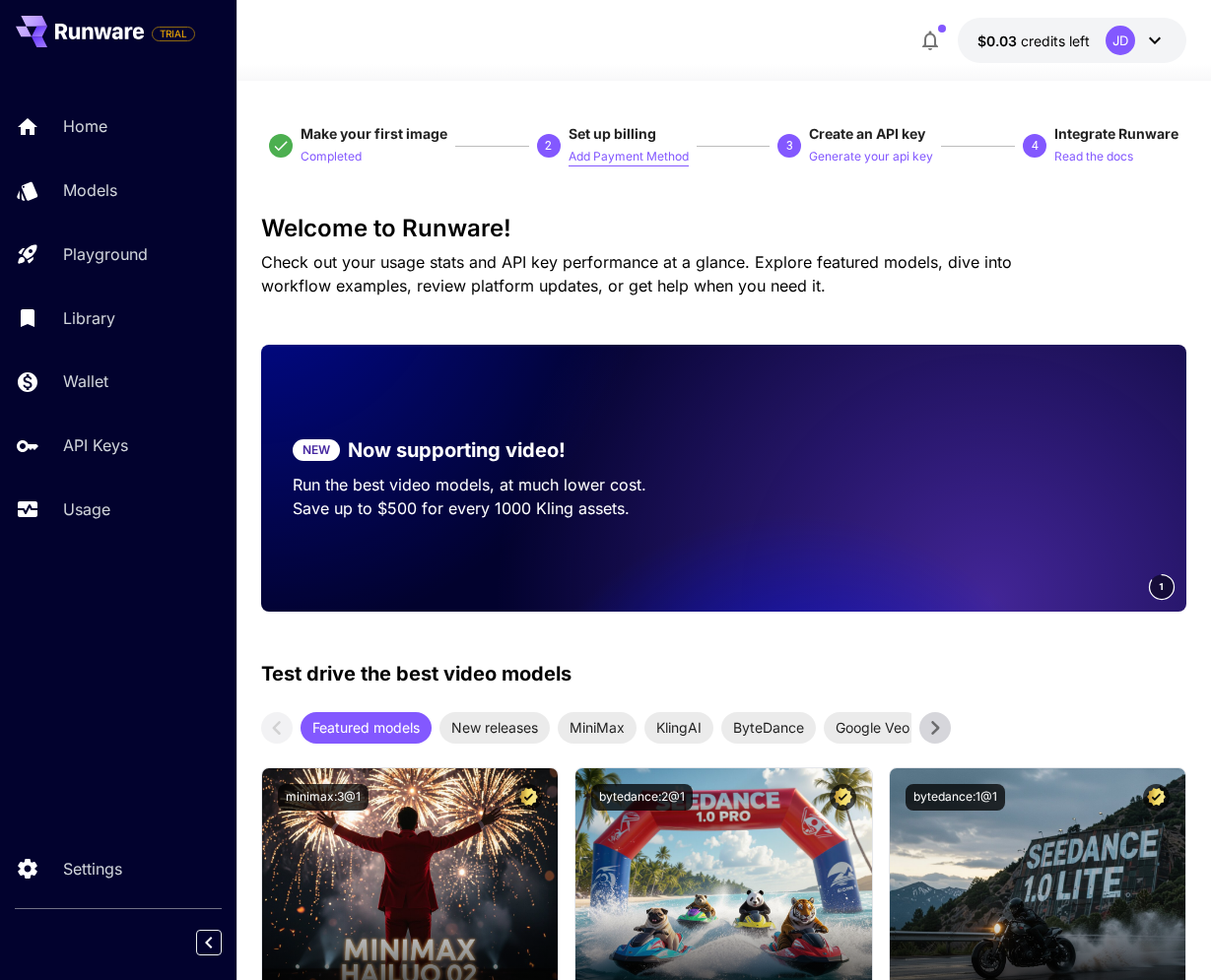 click on "Add Payment Method" at bounding box center (629, 157) 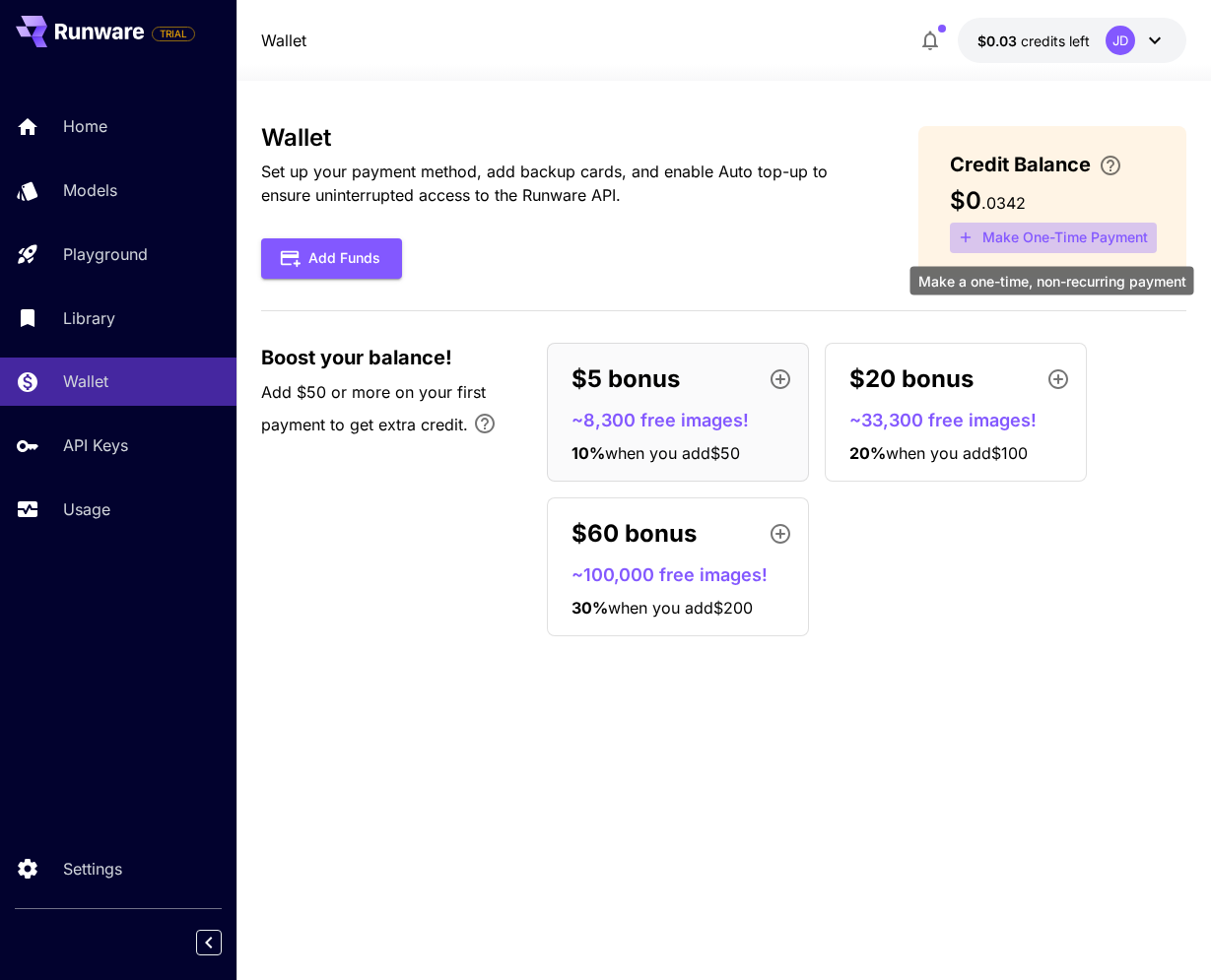 click on "Make One-Time Payment" at bounding box center (1053, 237) 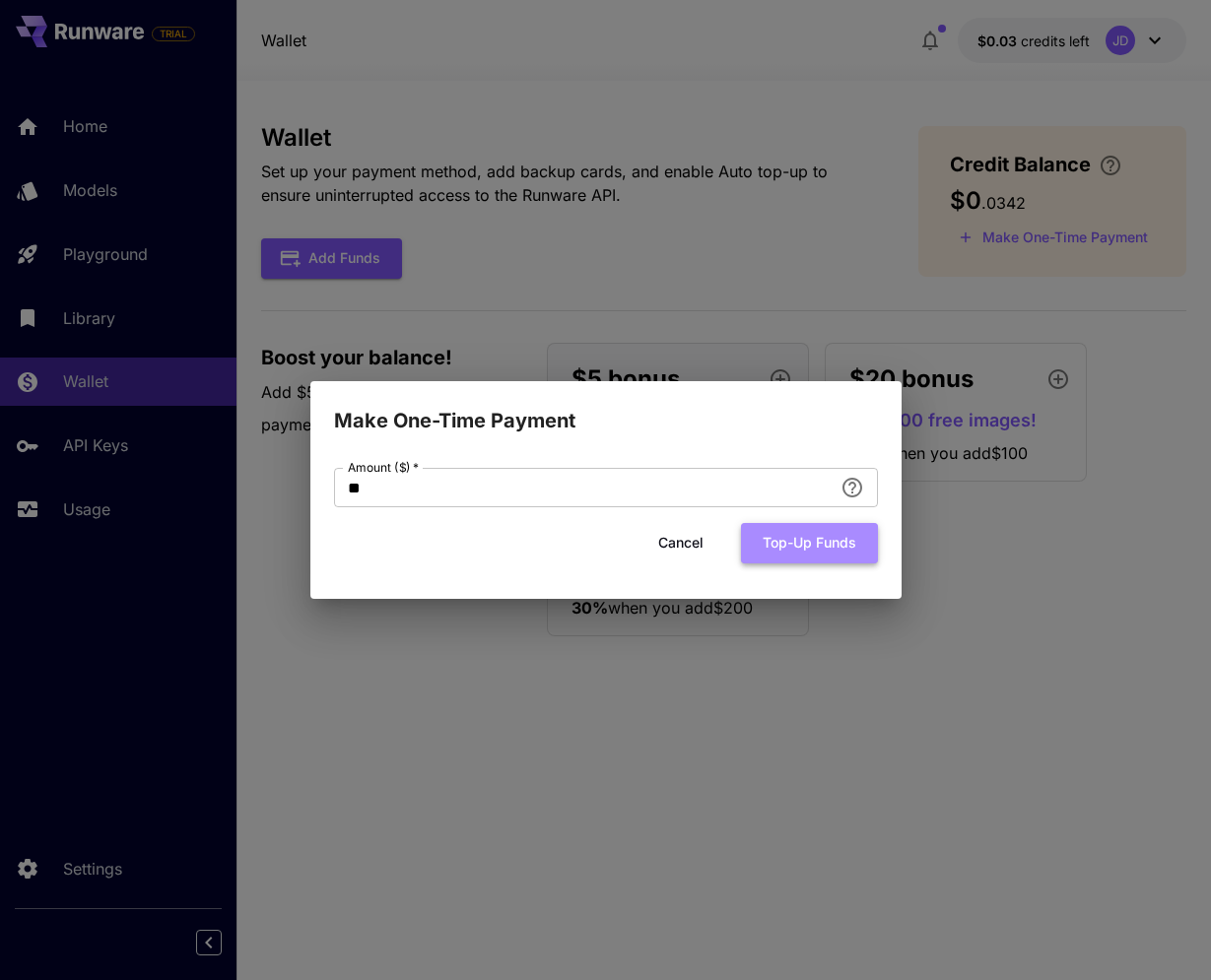 click on "Top-up funds" at bounding box center [809, 543] 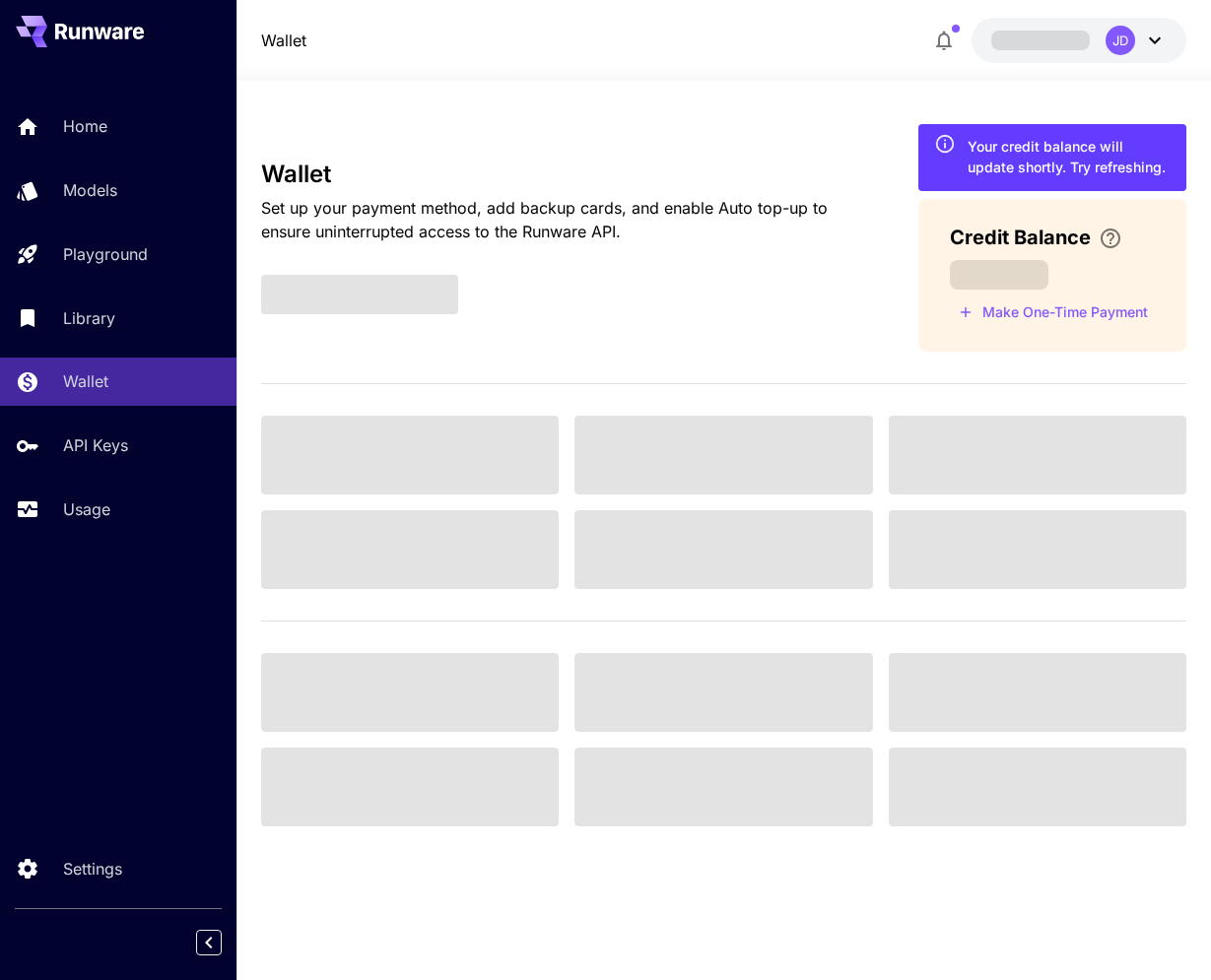 scroll, scrollTop: 0, scrollLeft: 0, axis: both 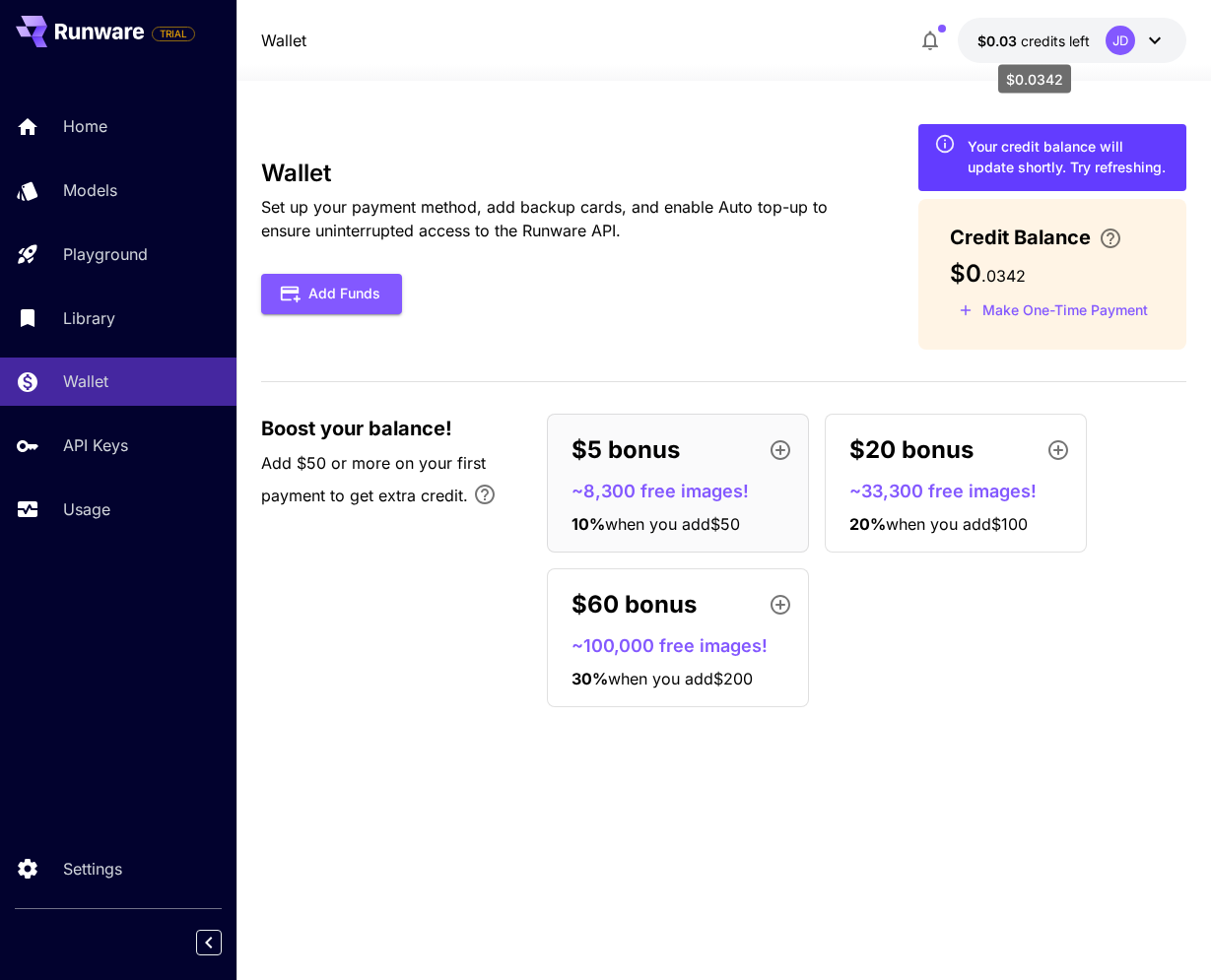 click on "credits left" at bounding box center (1055, 40) 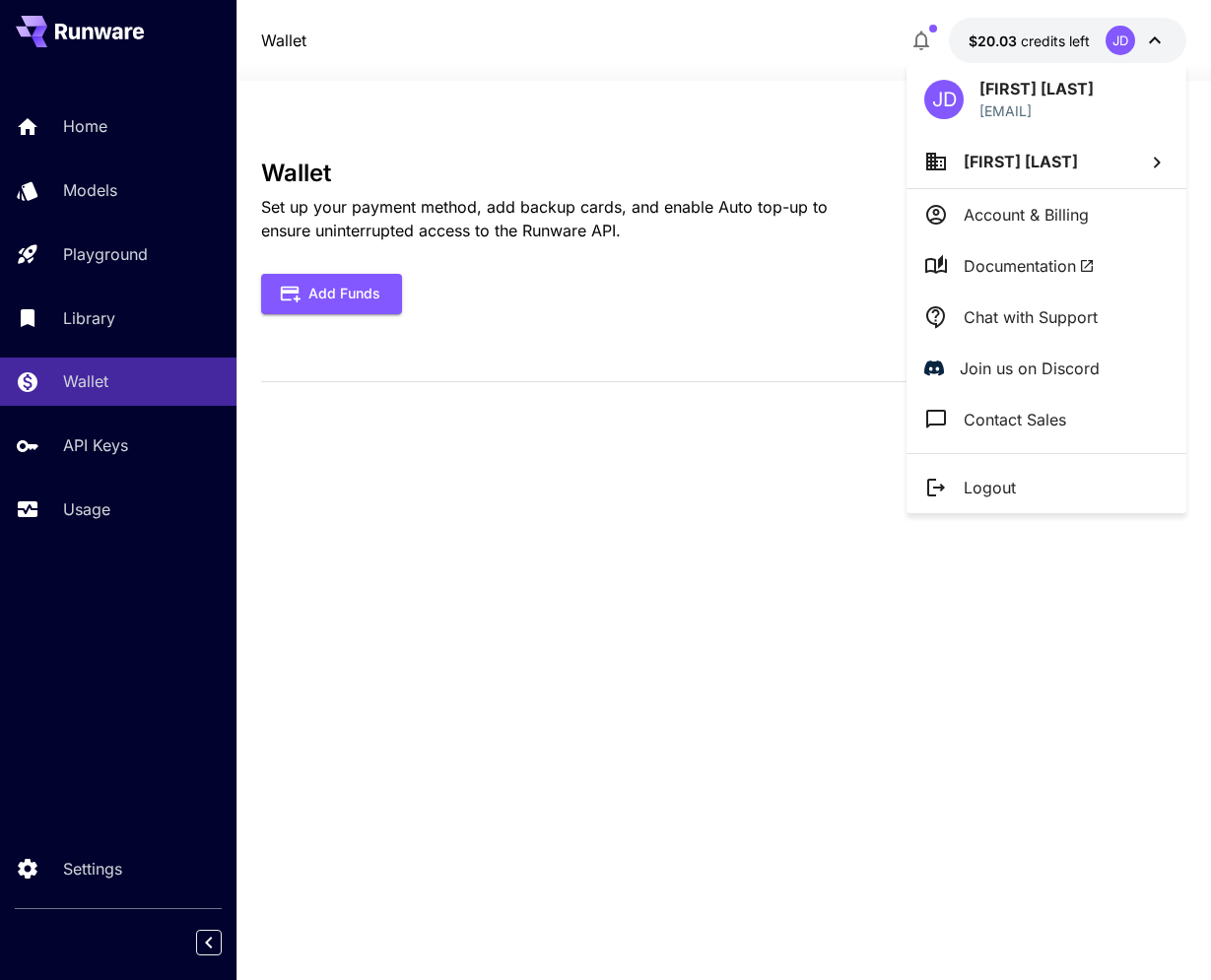 click at bounding box center [605, 490] 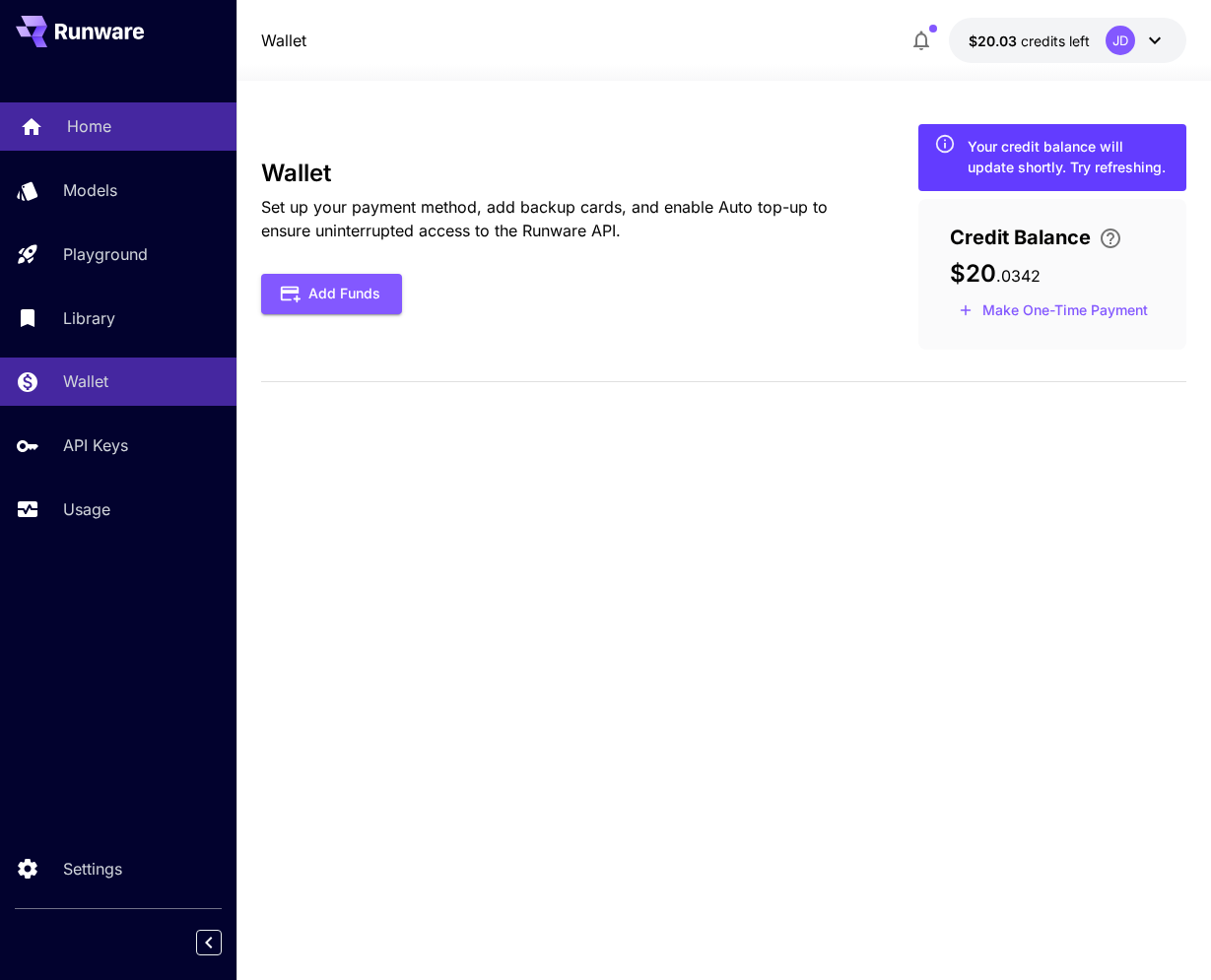 click on "Home" at bounding box center (89, 126) 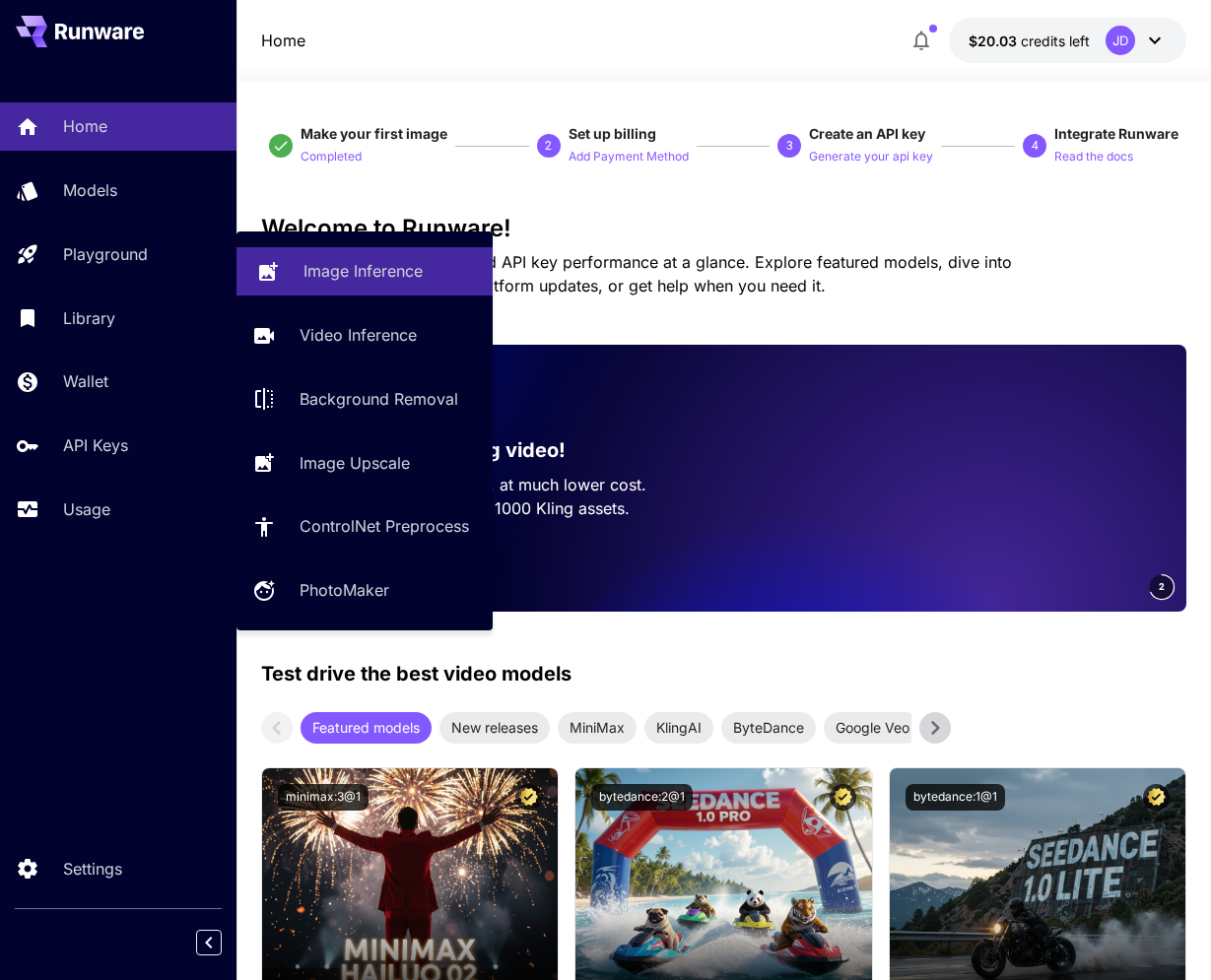 click on "Image Inference" at bounding box center (363, 271) 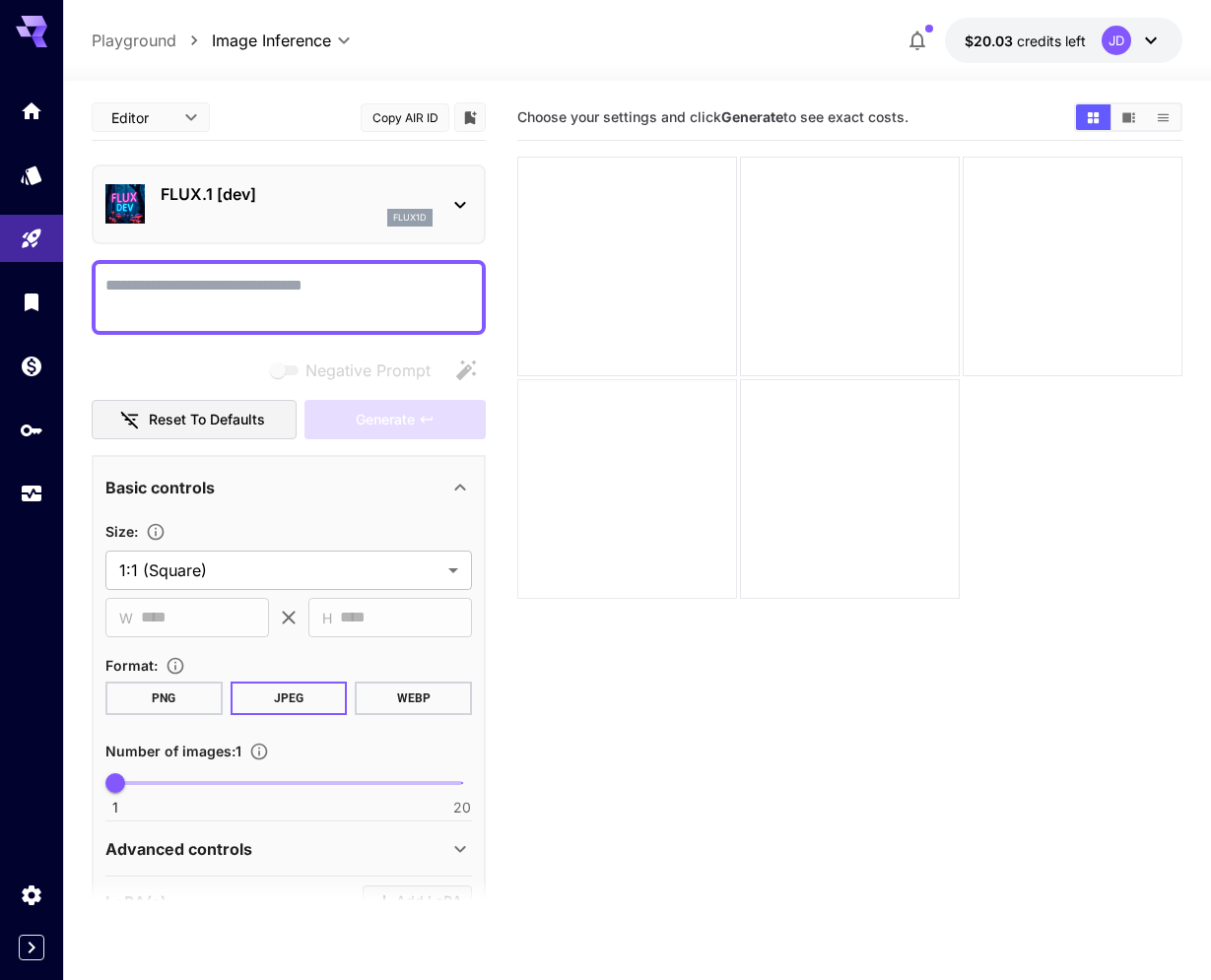 scroll, scrollTop: 0, scrollLeft: 0, axis: both 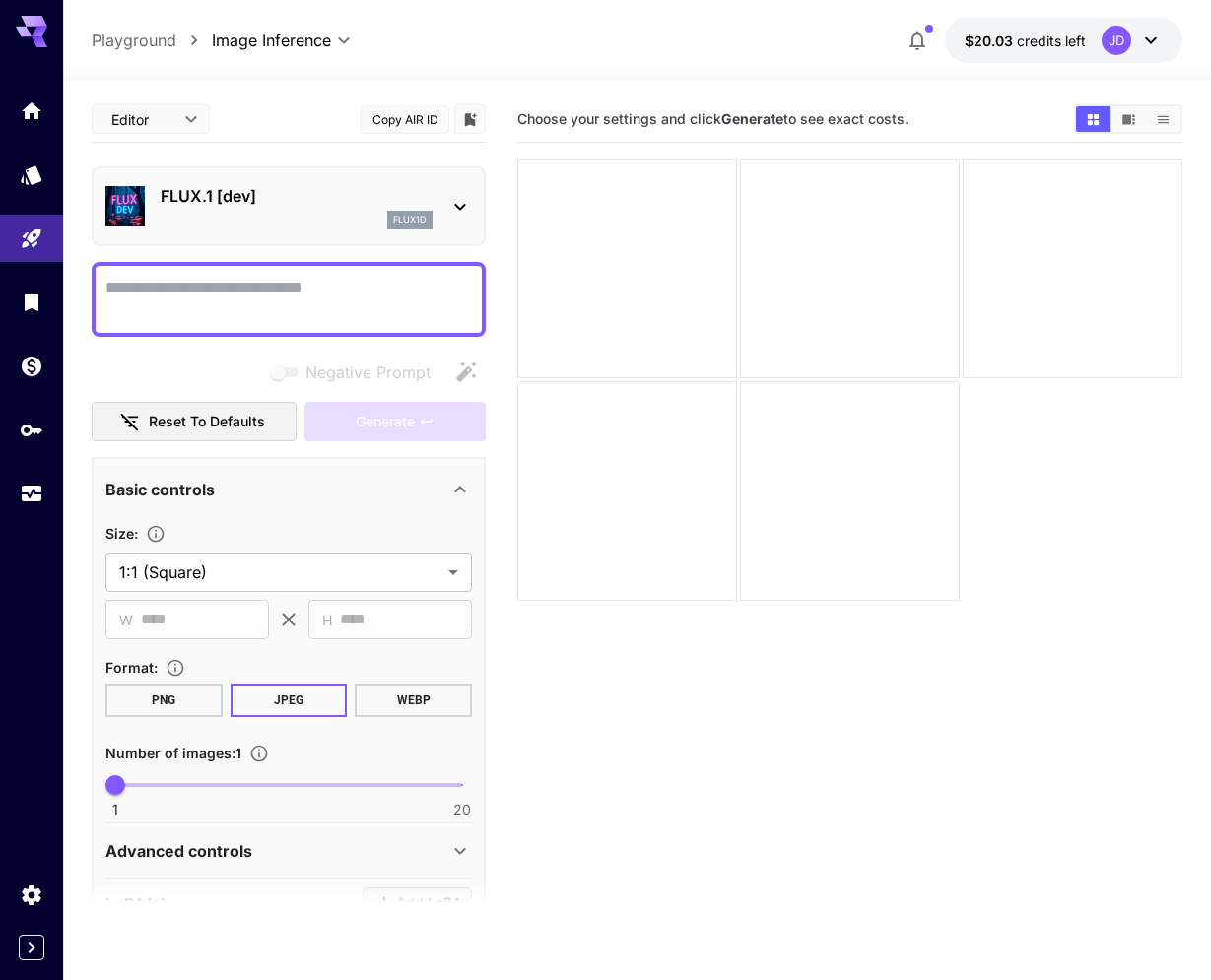 click 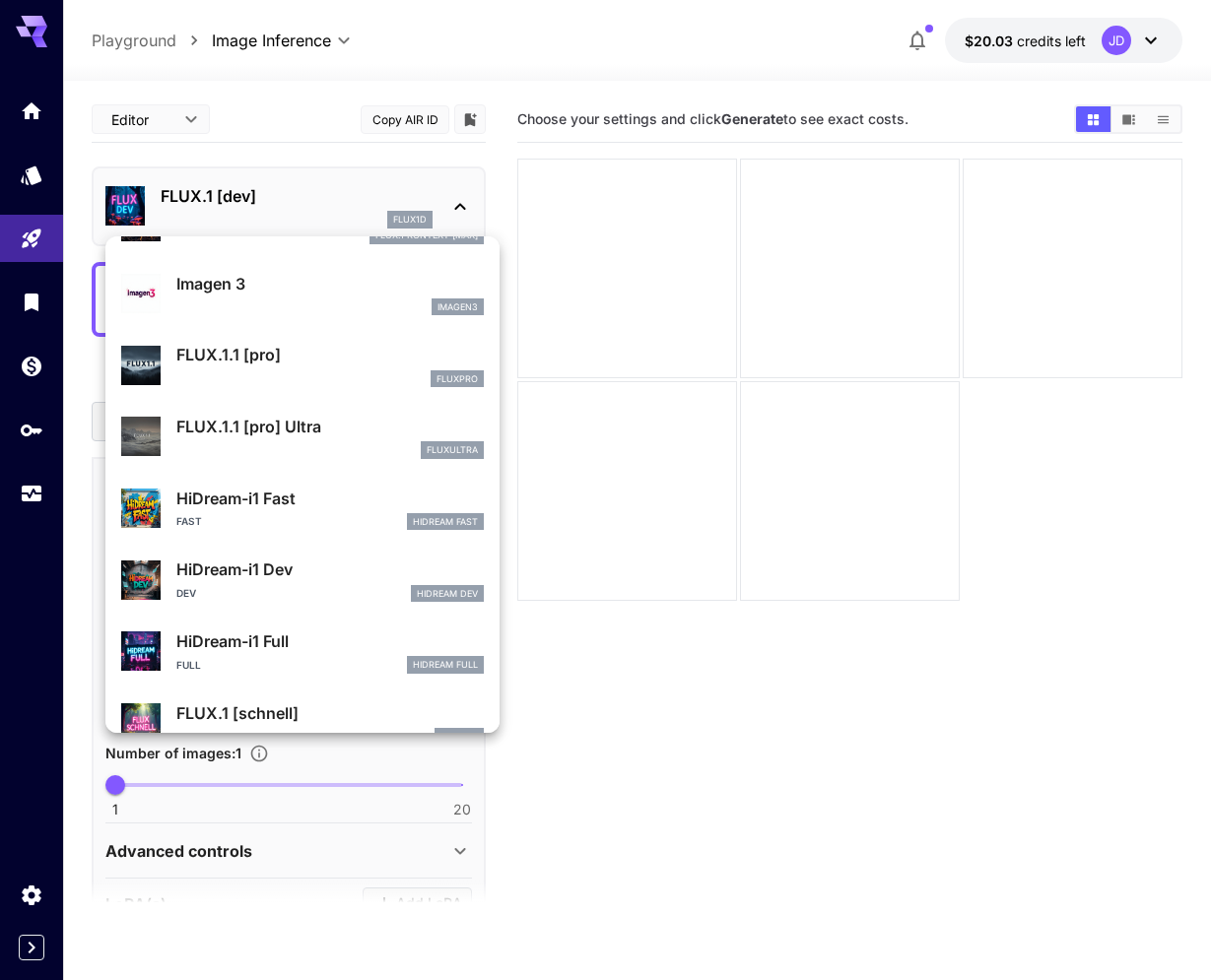 scroll, scrollTop: 1018, scrollLeft: 0, axis: vertical 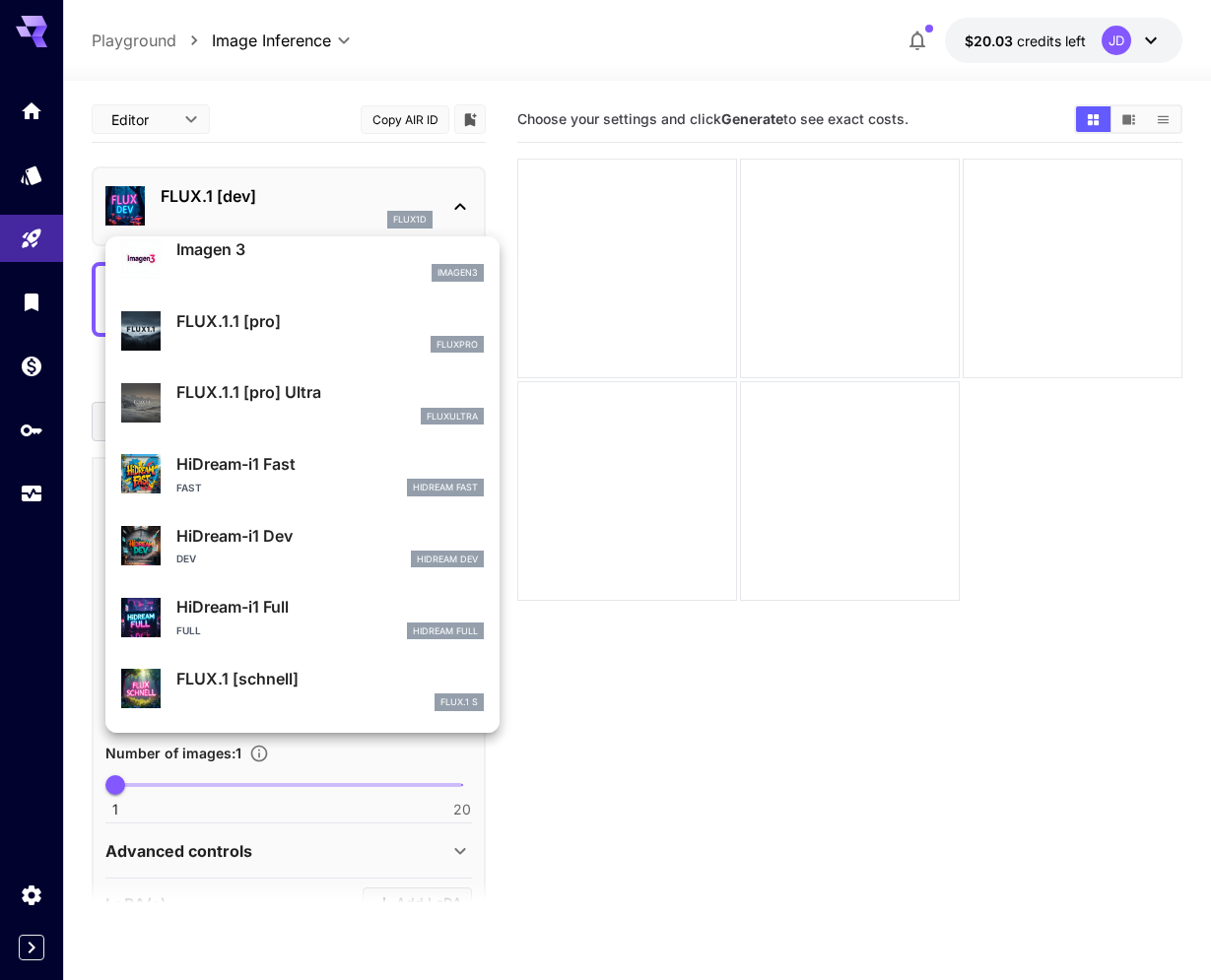 click at bounding box center (605, 490) 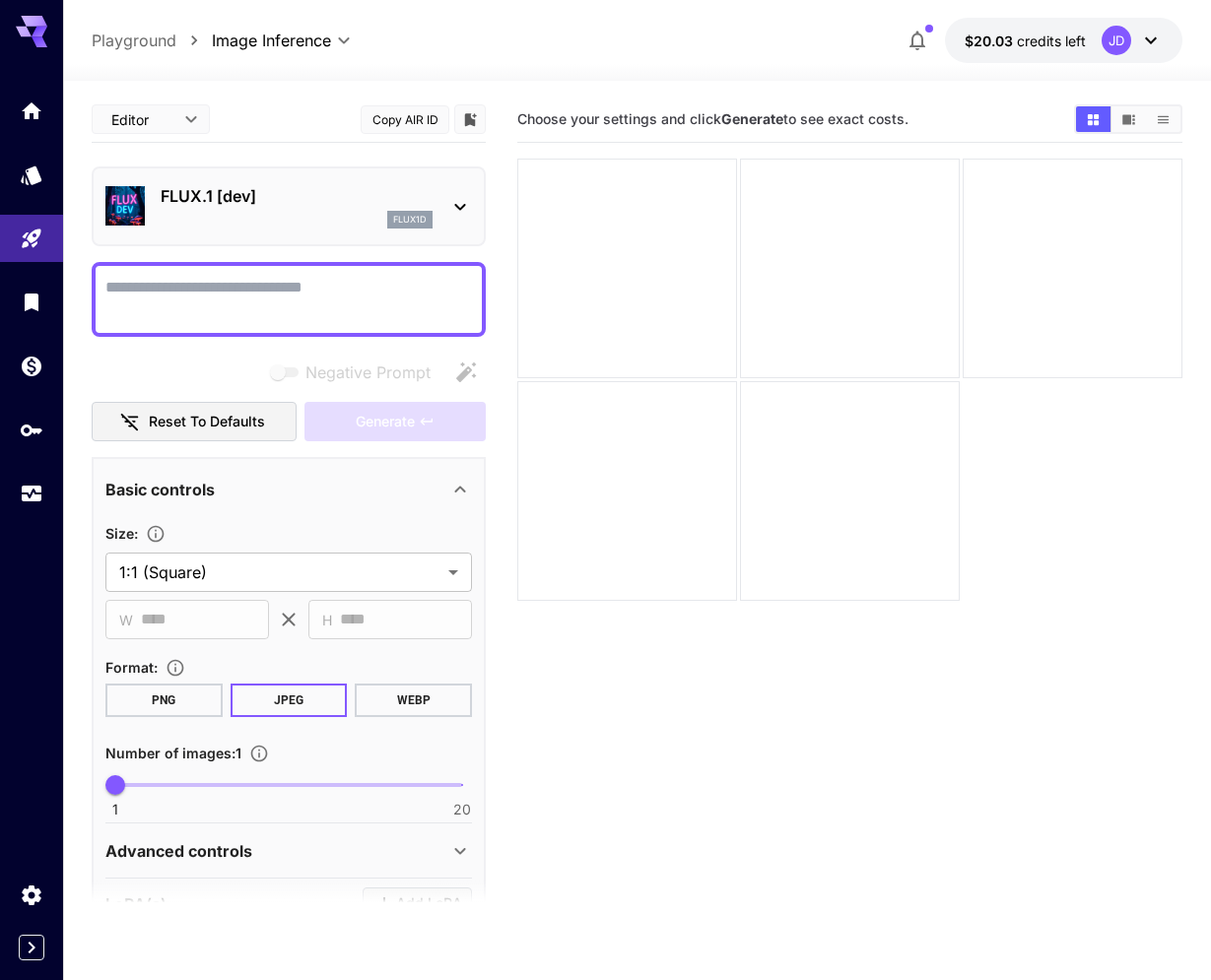click on "Negative Prompt" at bounding box center (289, 299) 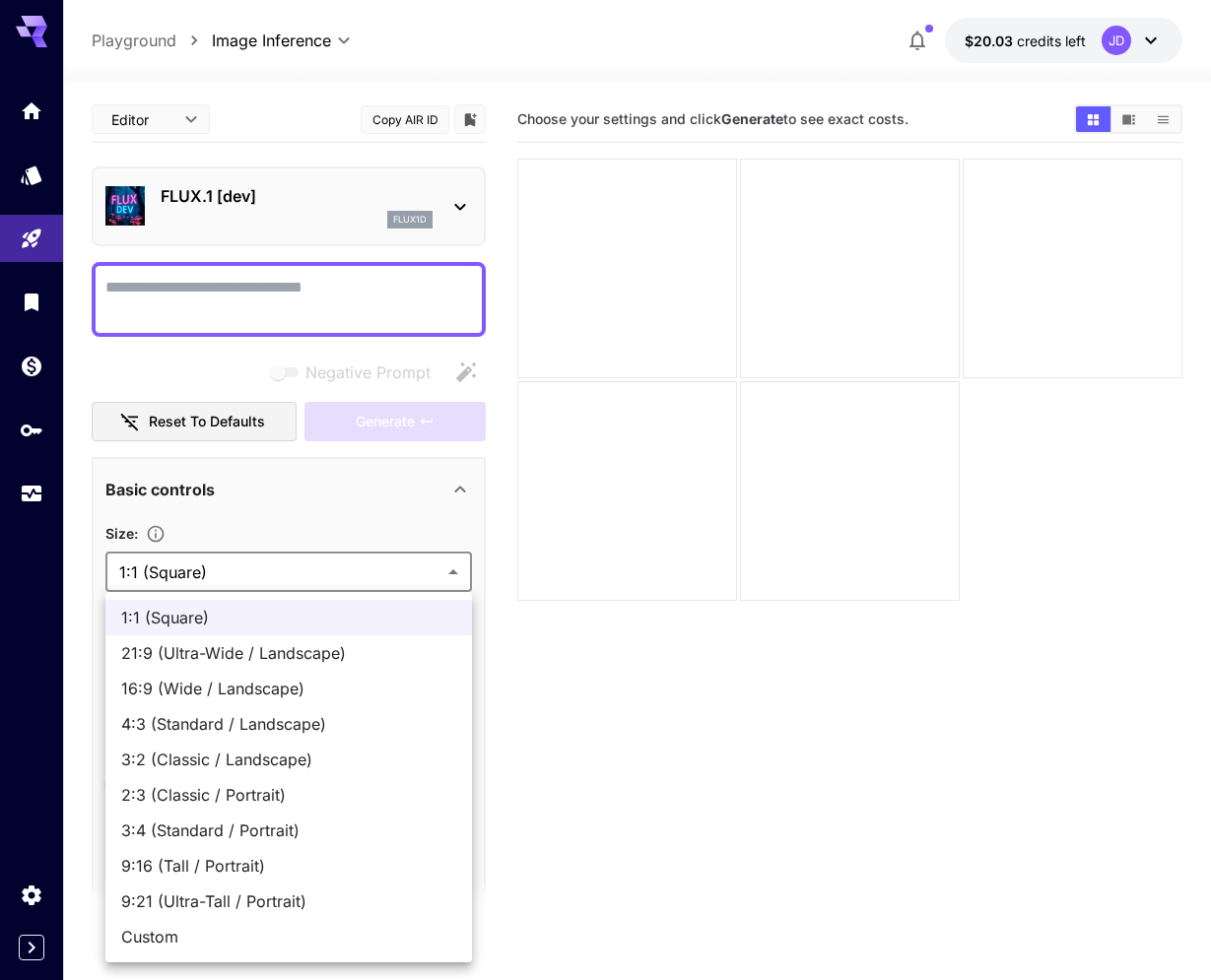 click on "**********" at bounding box center [605, 567] 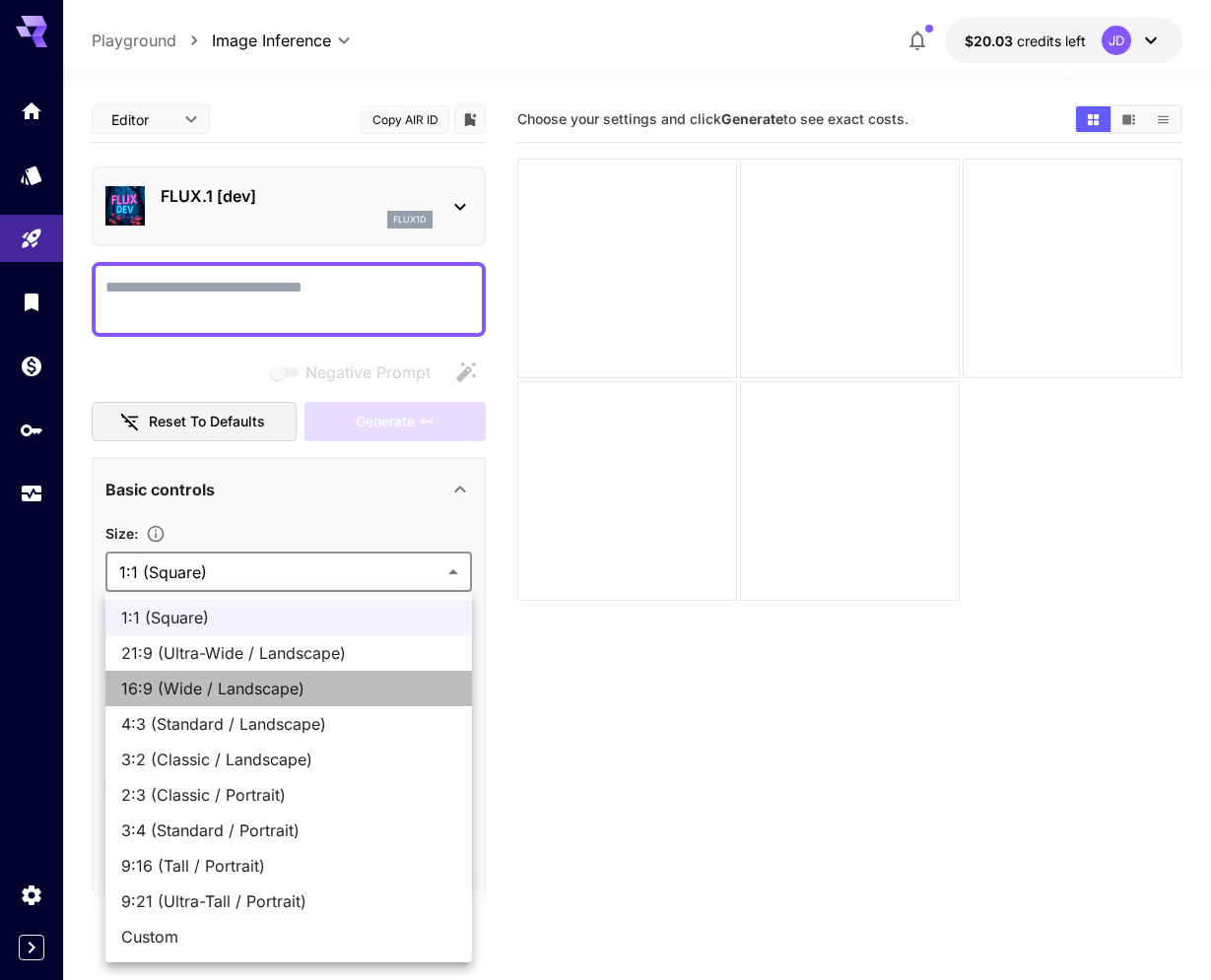click on "16:9 (Wide / Landscape)" at bounding box center [289, 688] 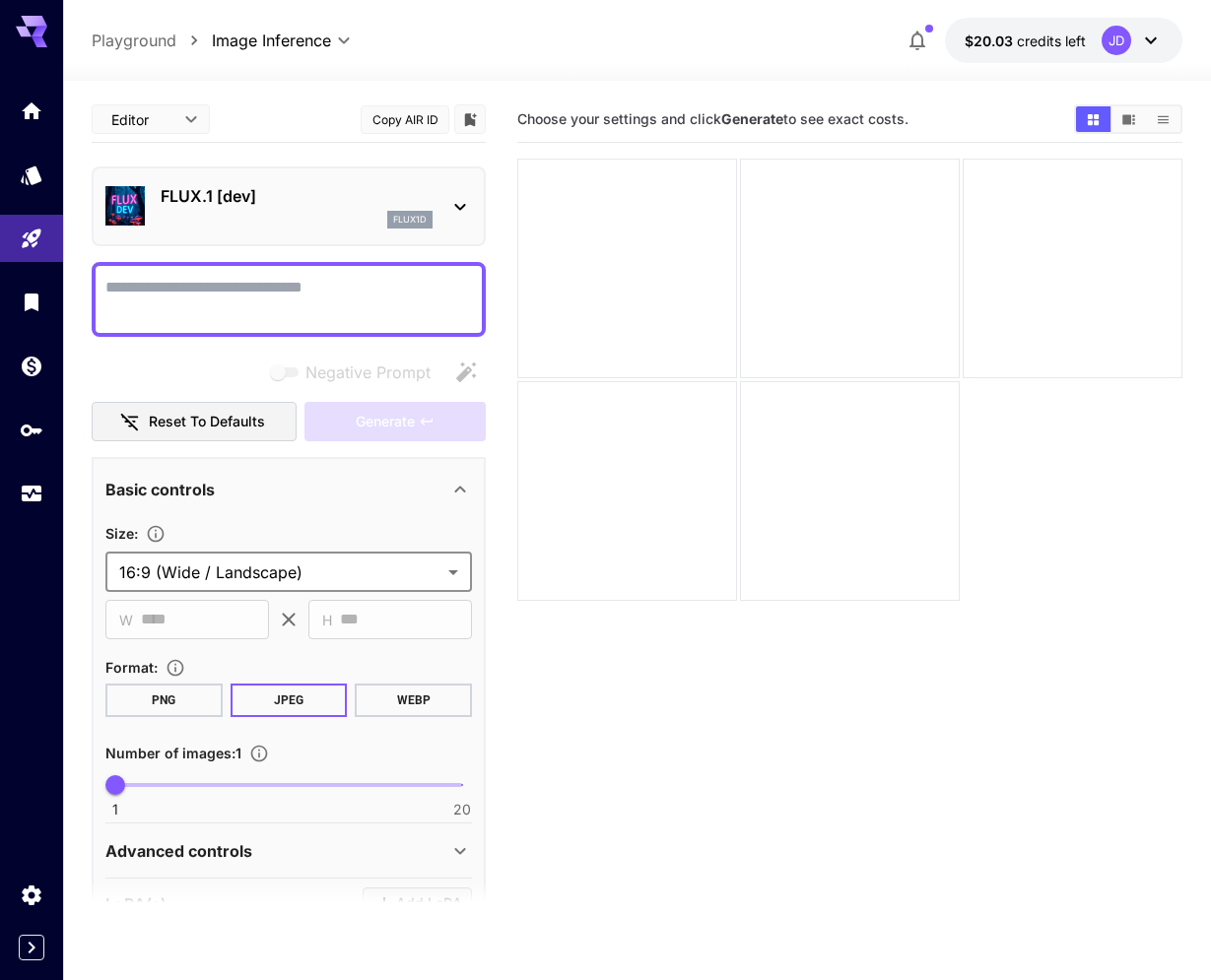 click on "PNG" at bounding box center [164, 700] 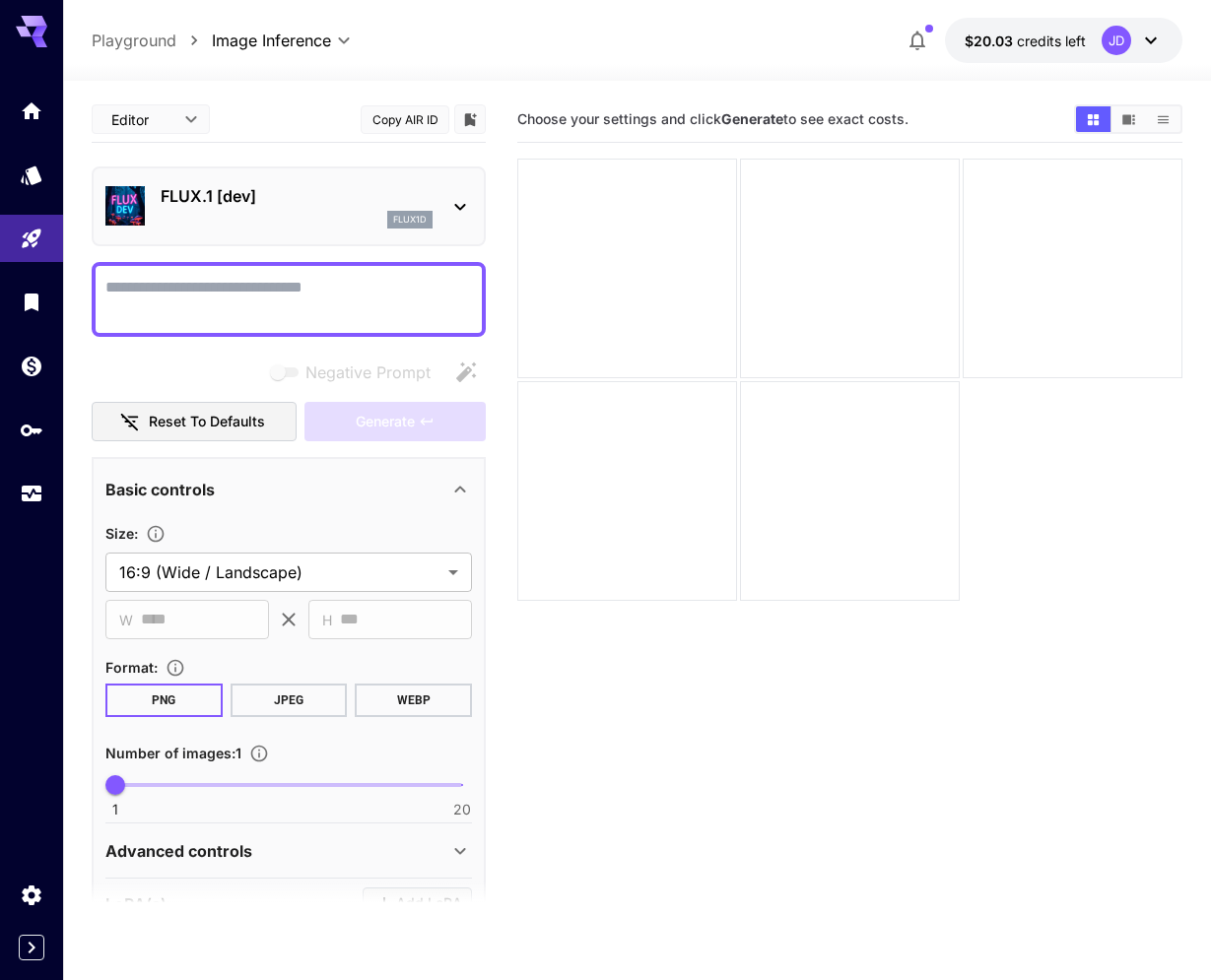 type on "*" 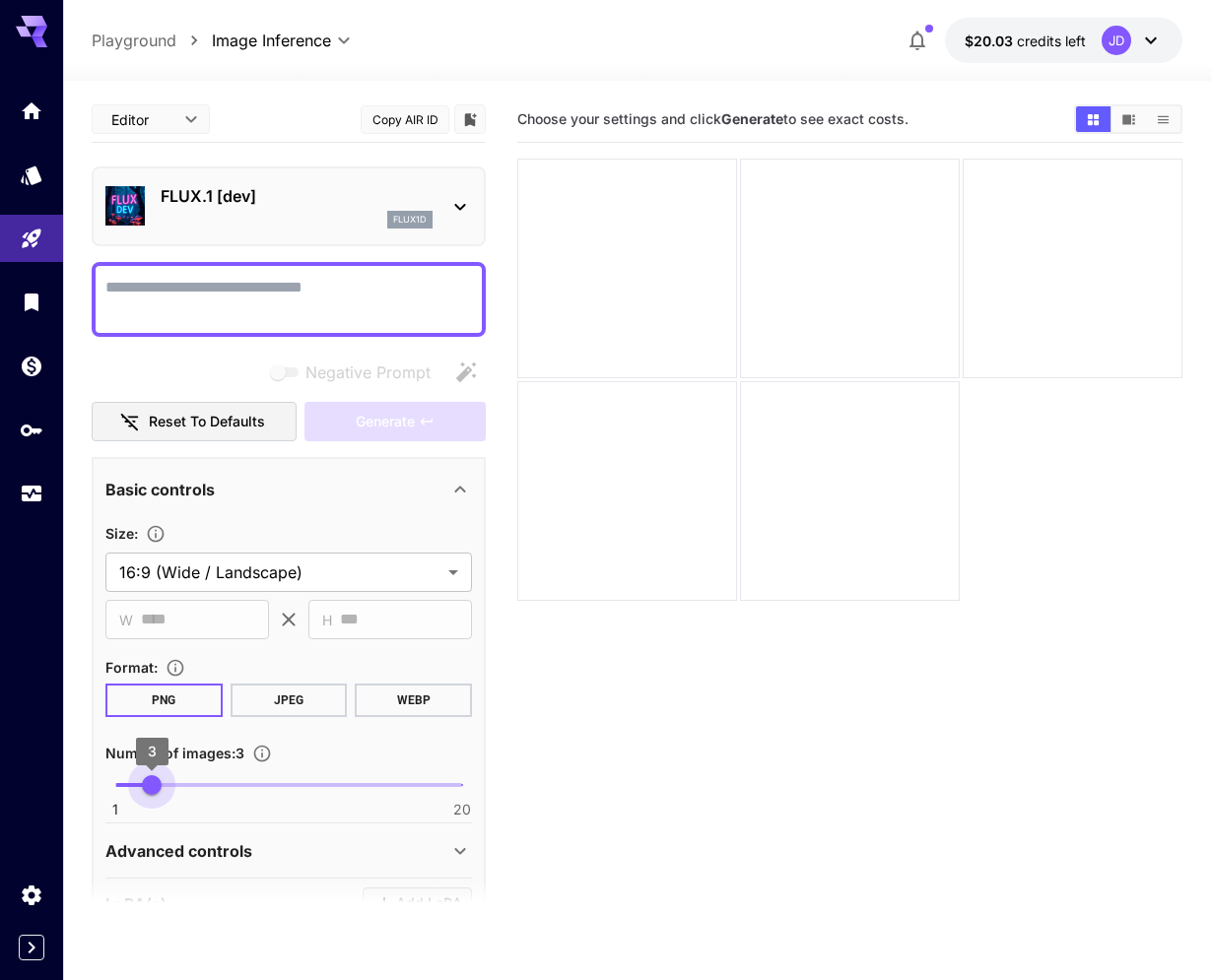 click on "1 20 3" at bounding box center [289, 785] 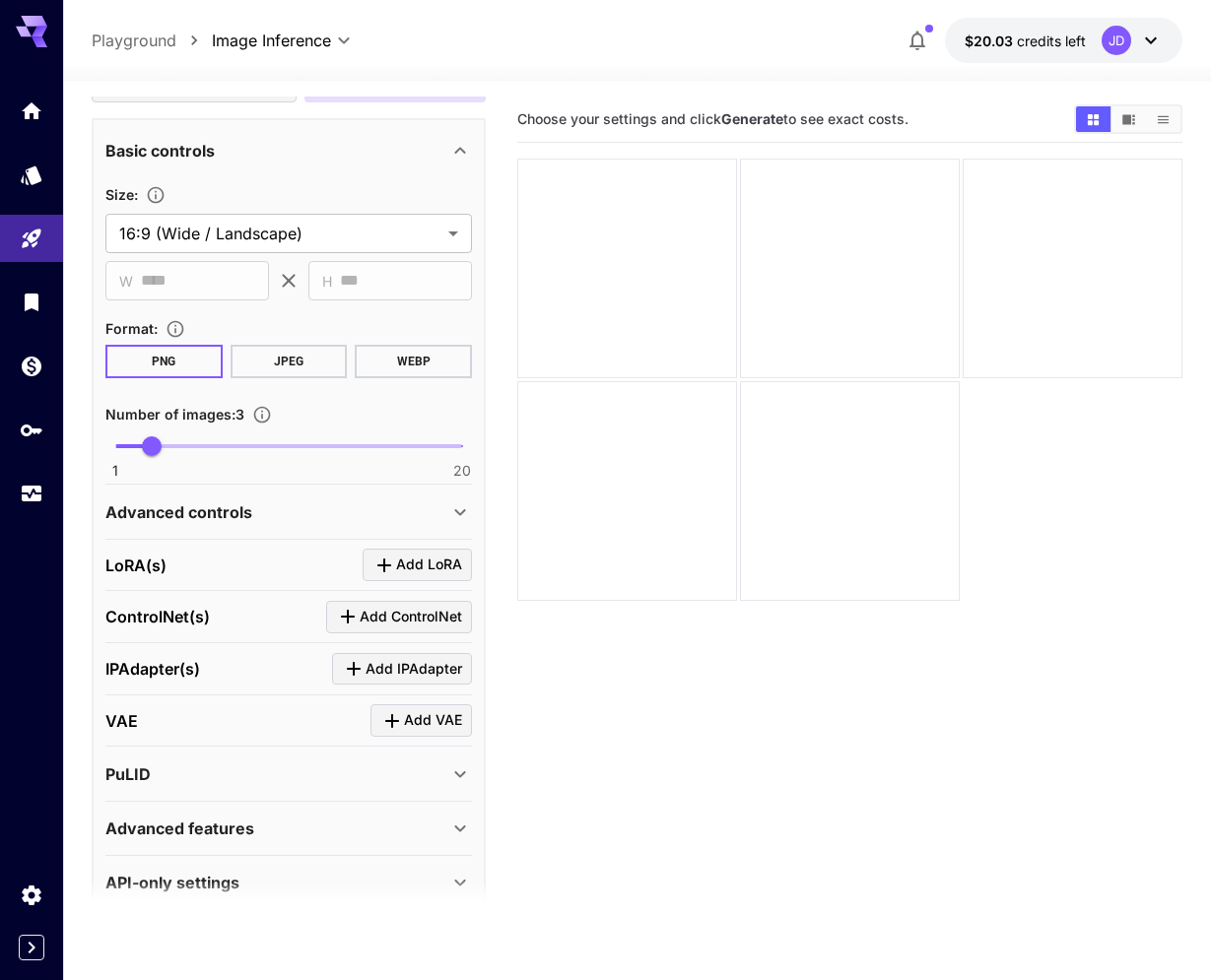 scroll, scrollTop: 369, scrollLeft: 0, axis: vertical 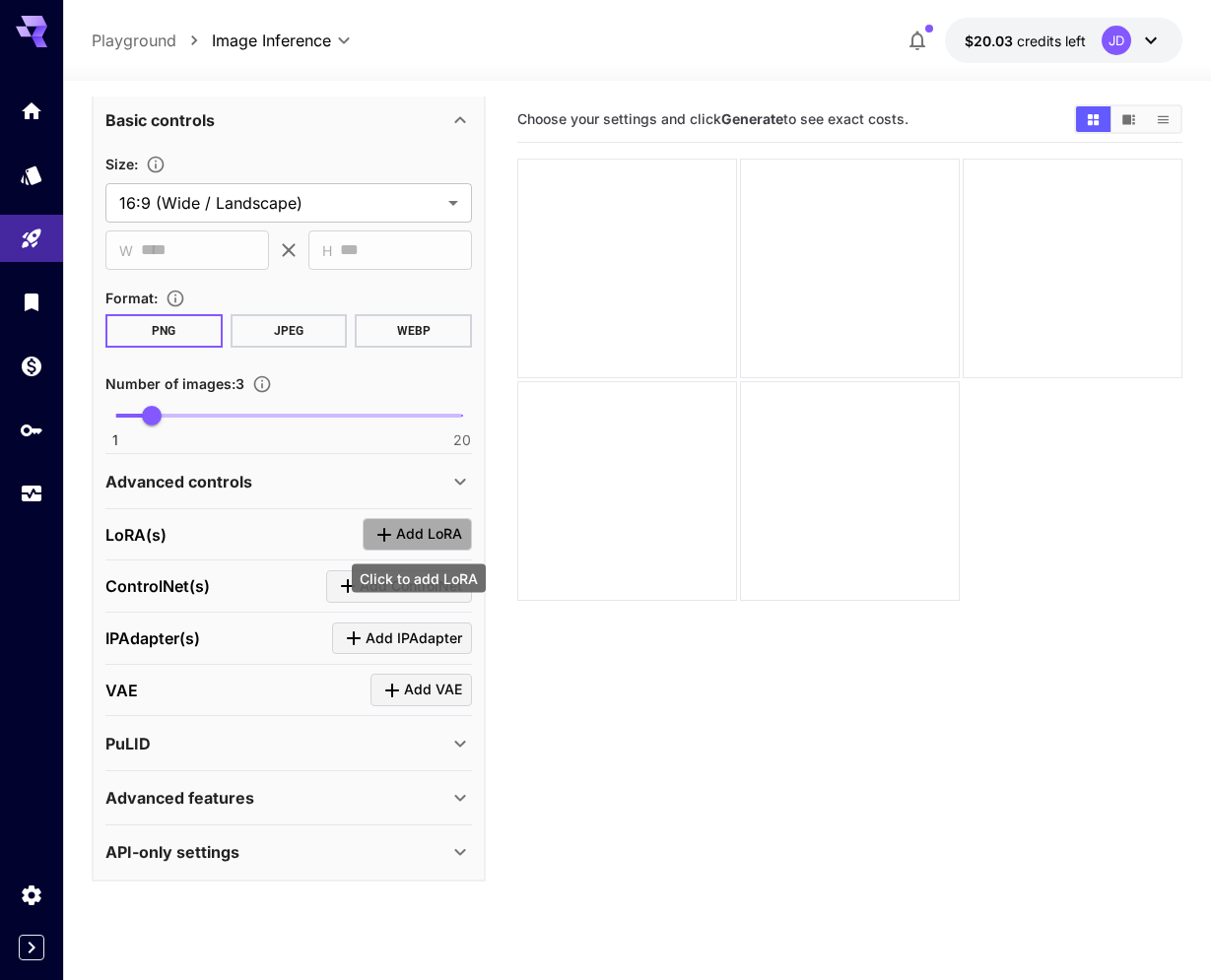 click 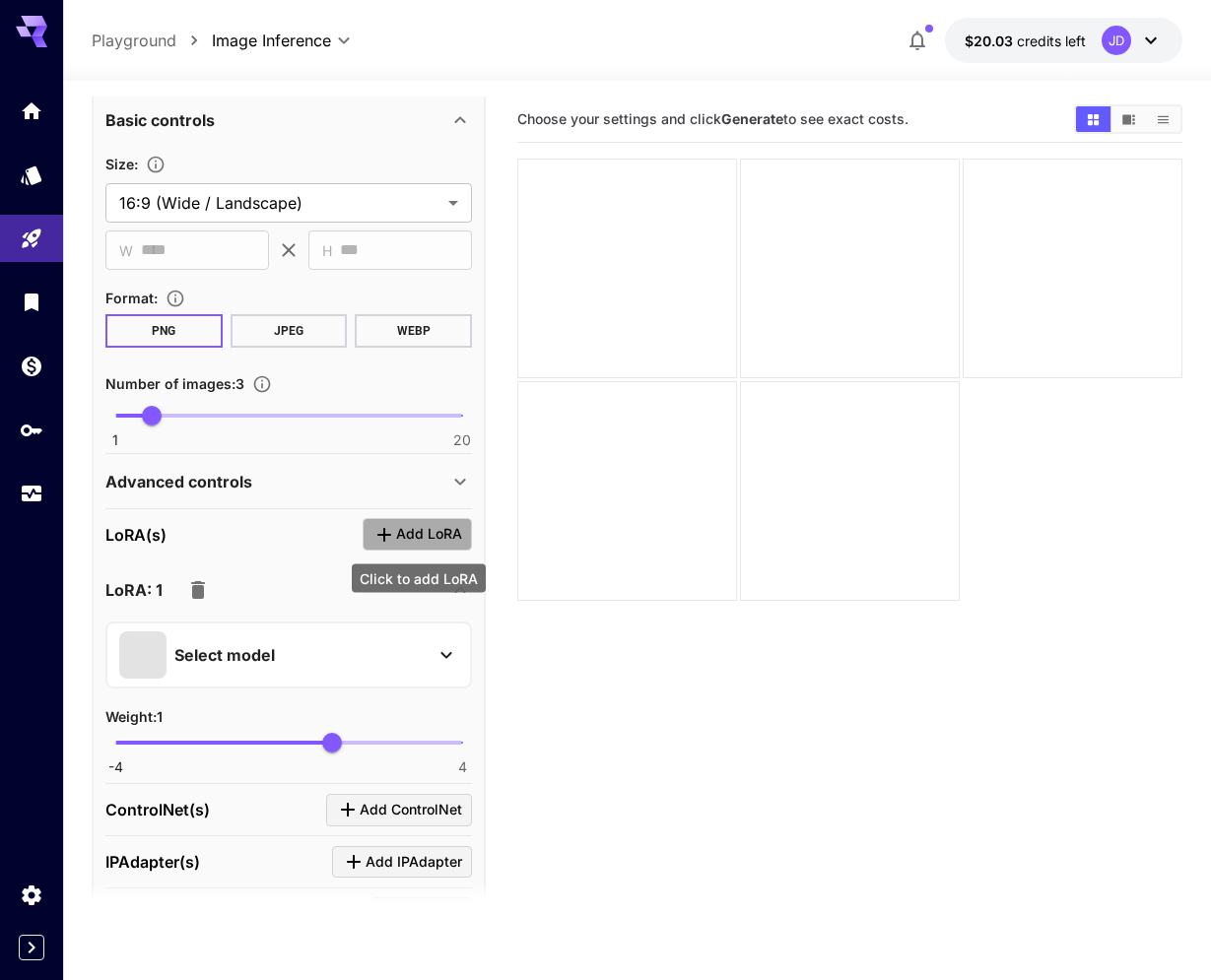 click 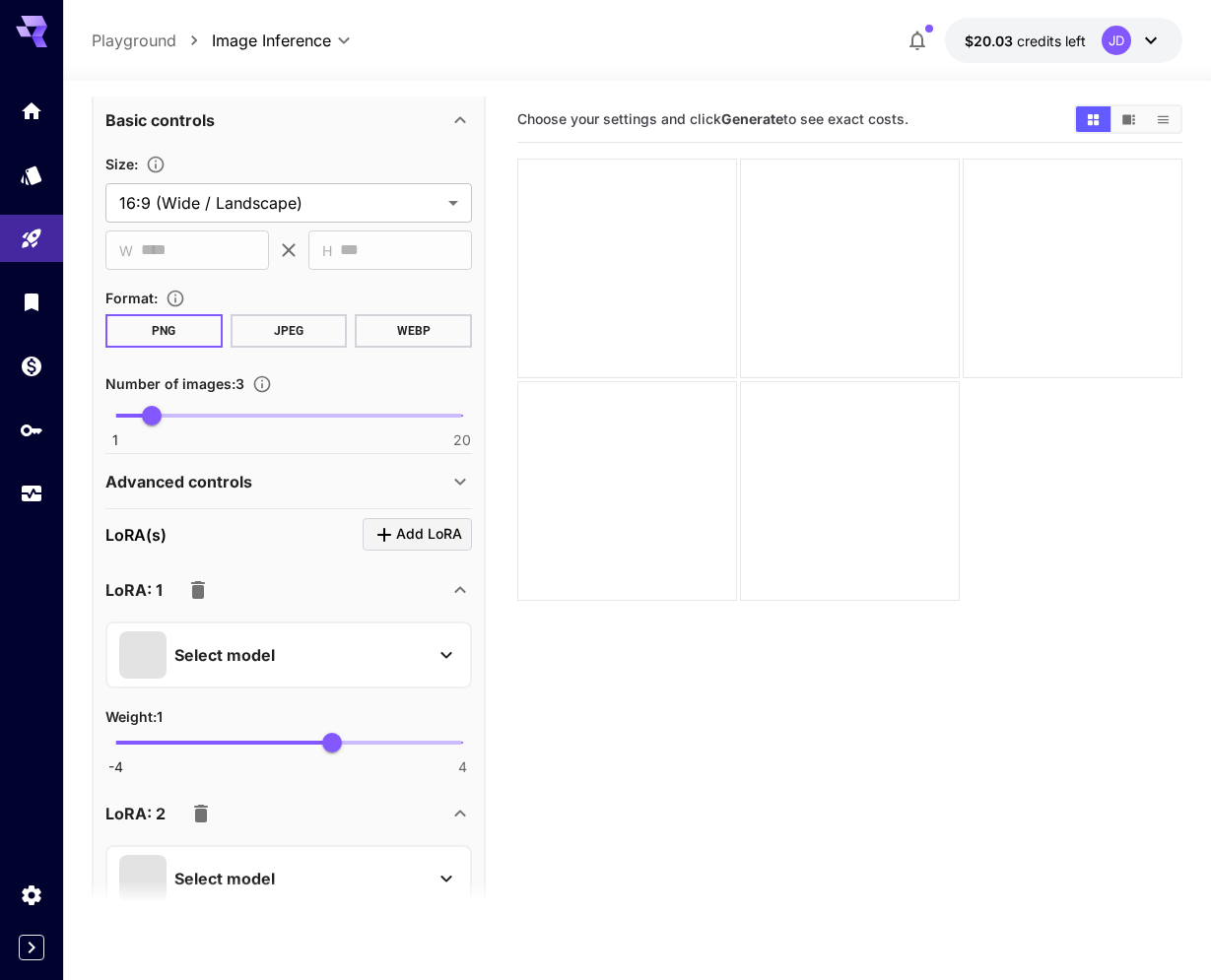 click 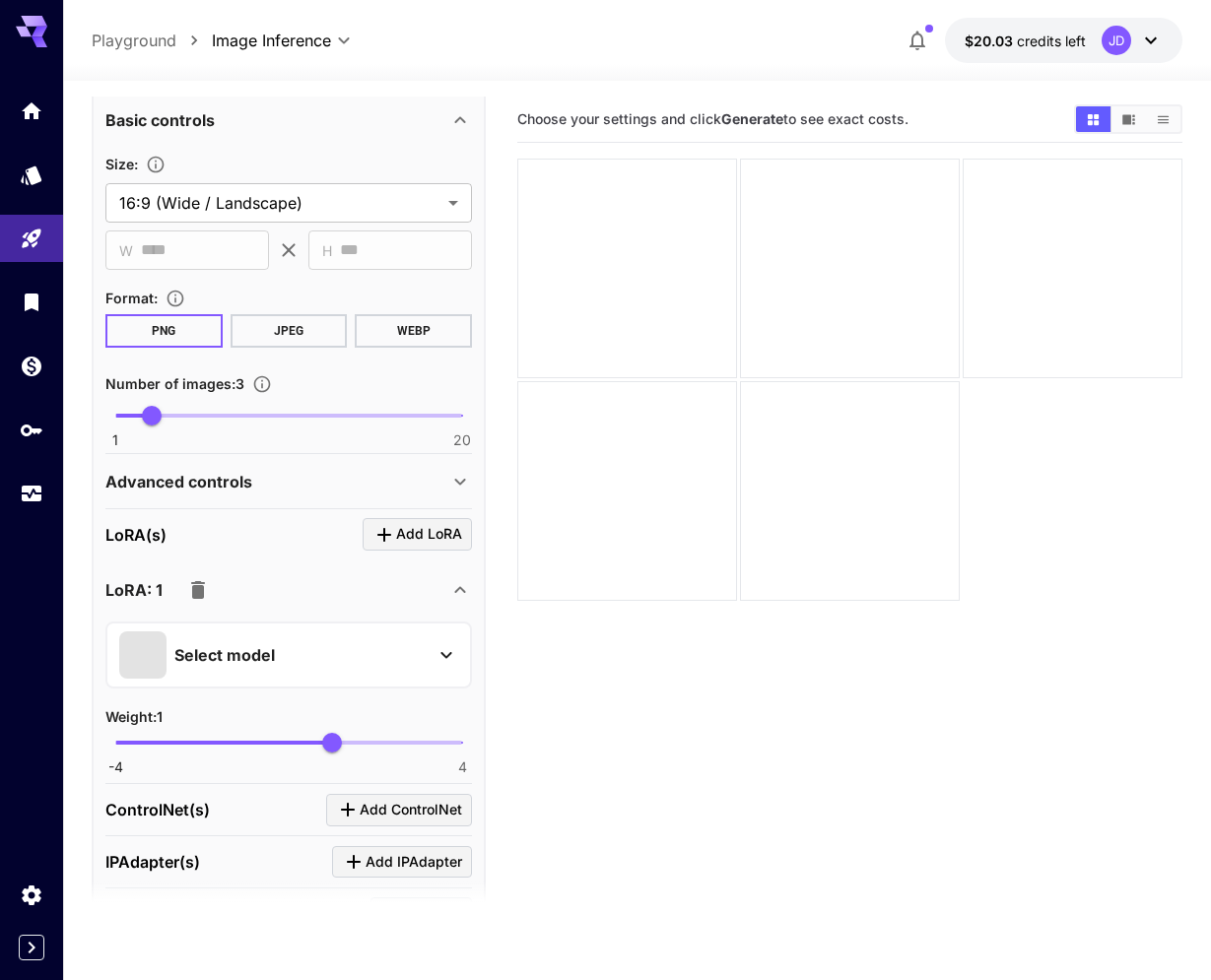 click 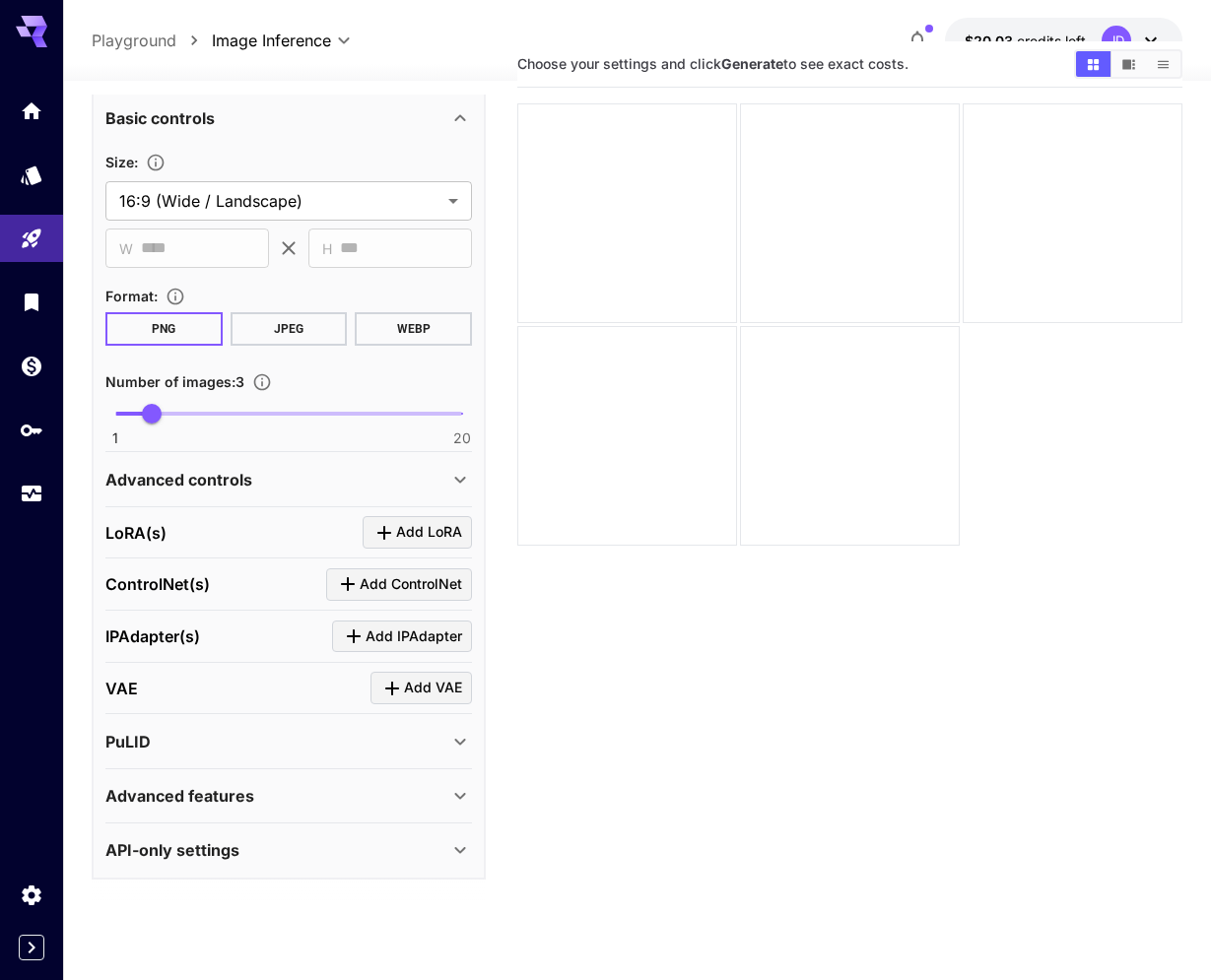 scroll, scrollTop: 0, scrollLeft: 0, axis: both 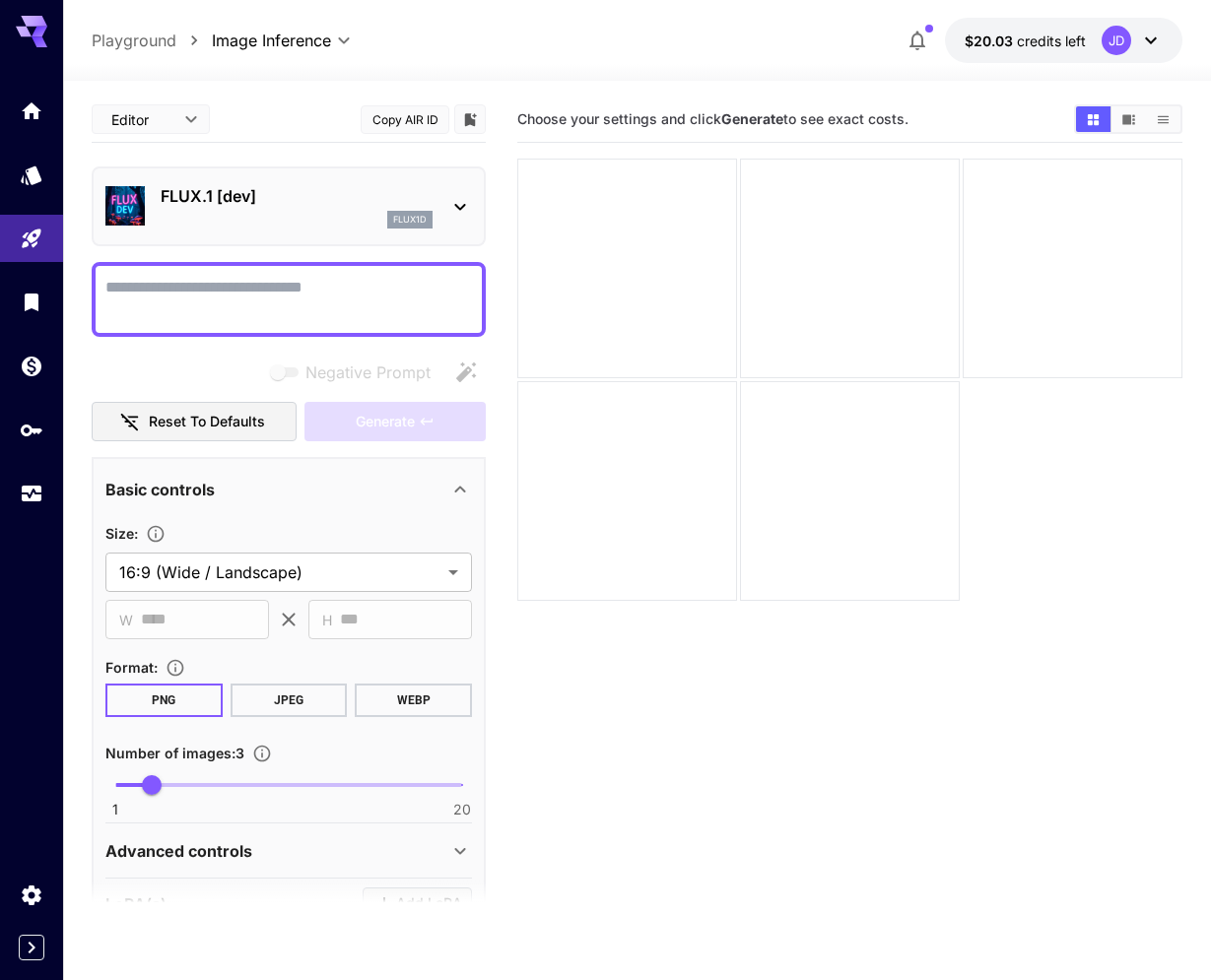 click on "Negative Prompt" at bounding box center [289, 299] 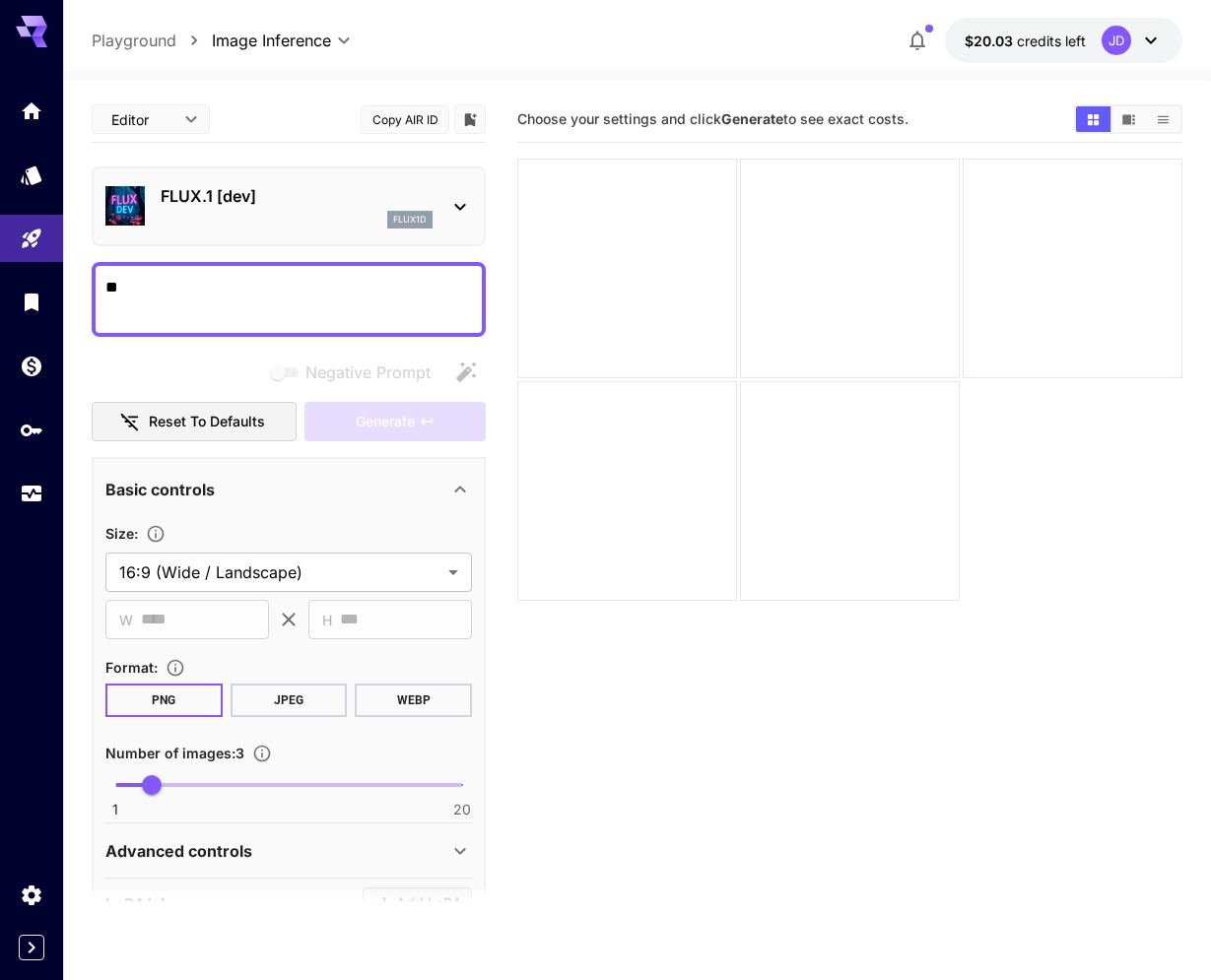 type on "*" 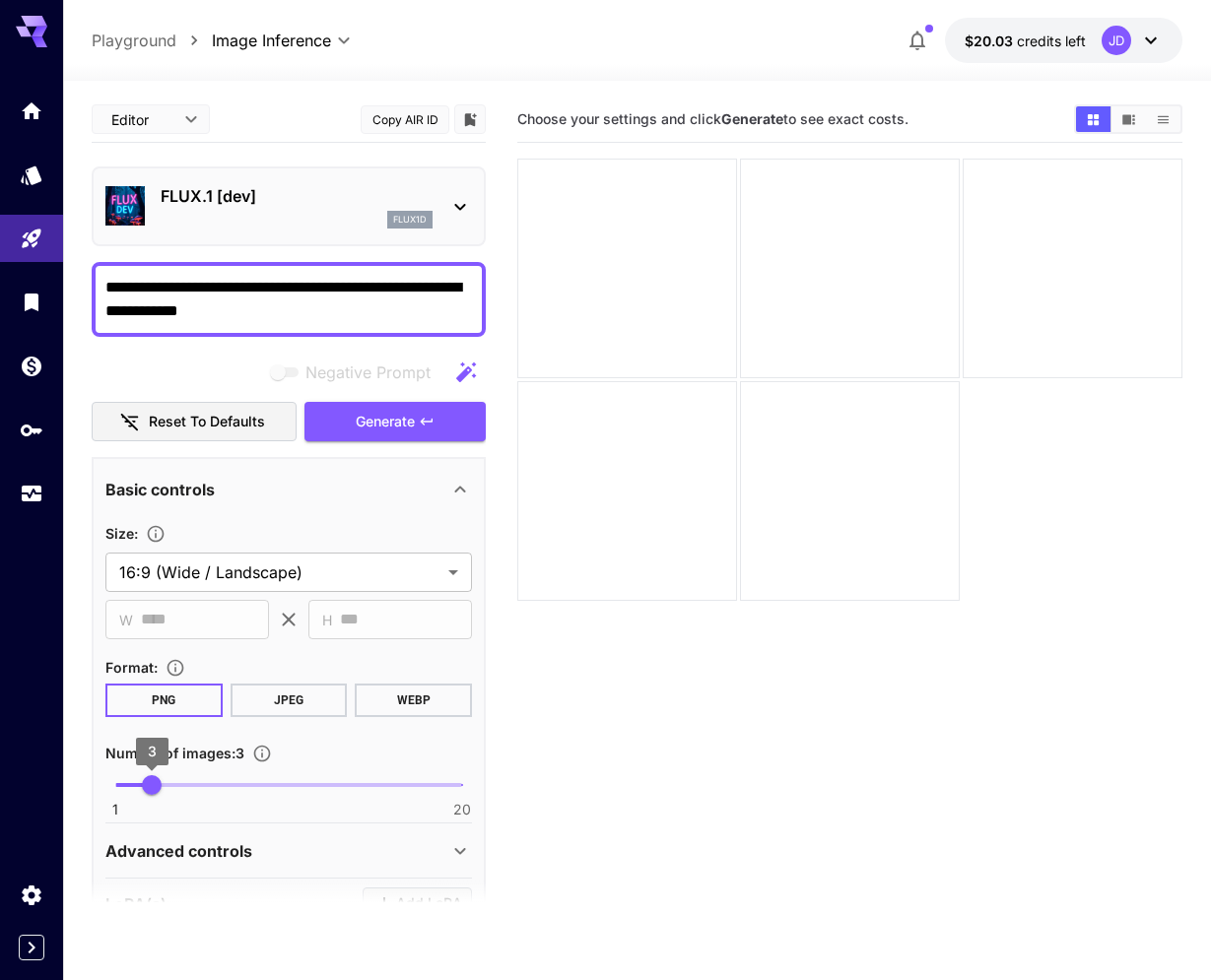 type on "**********" 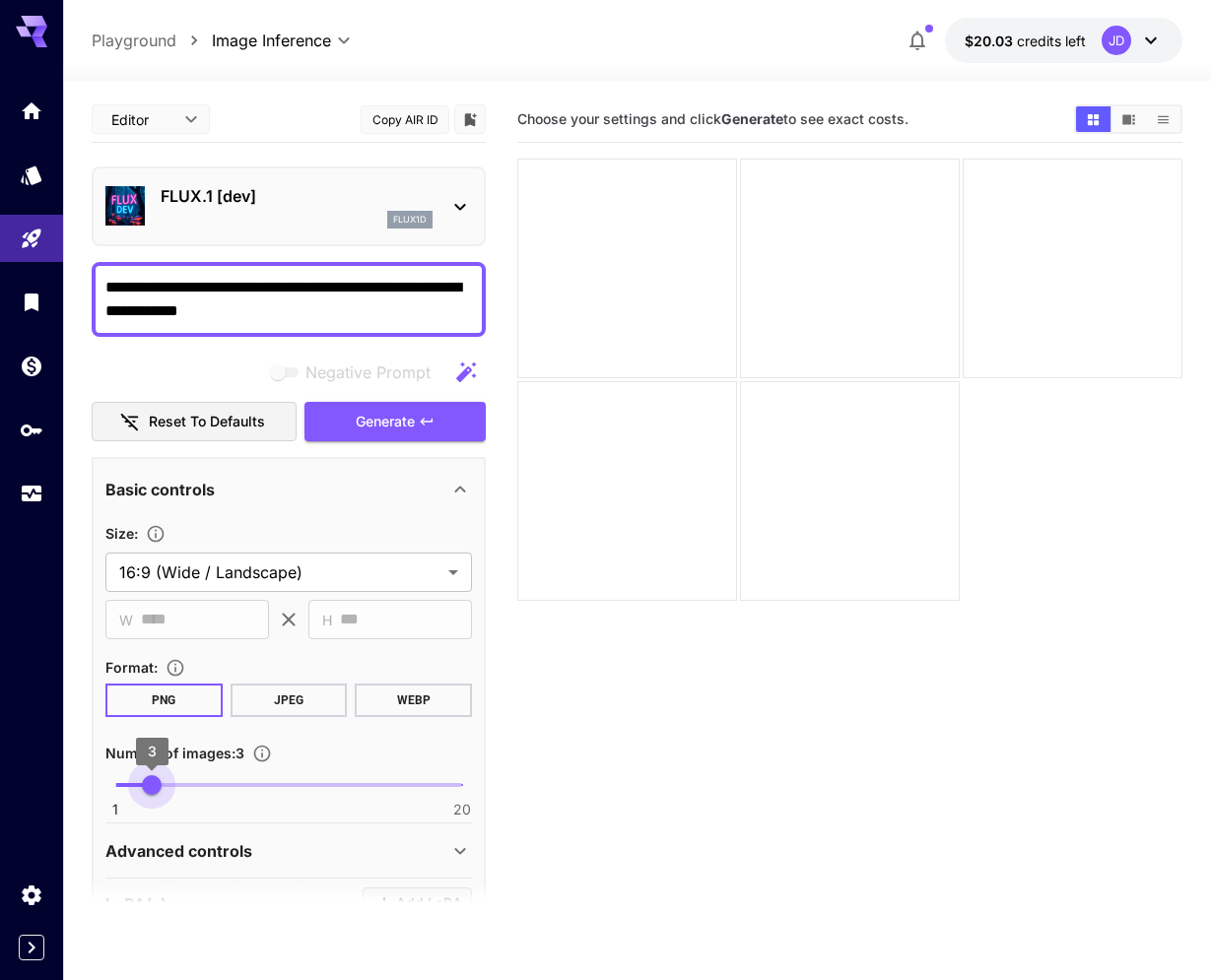 type on "*" 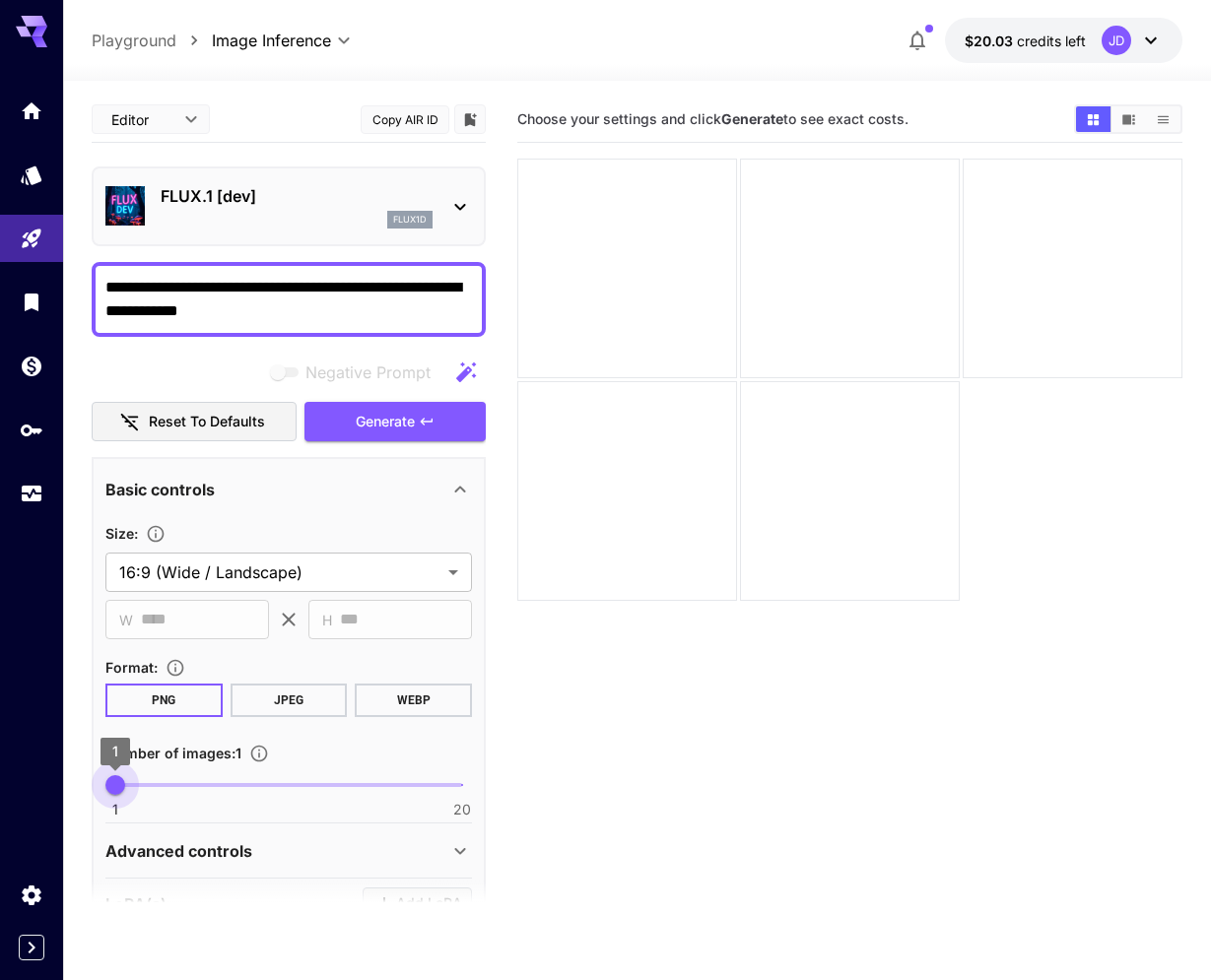 drag, startPoint x: 143, startPoint y: 789, endPoint x: 77, endPoint y: 789, distance: 66 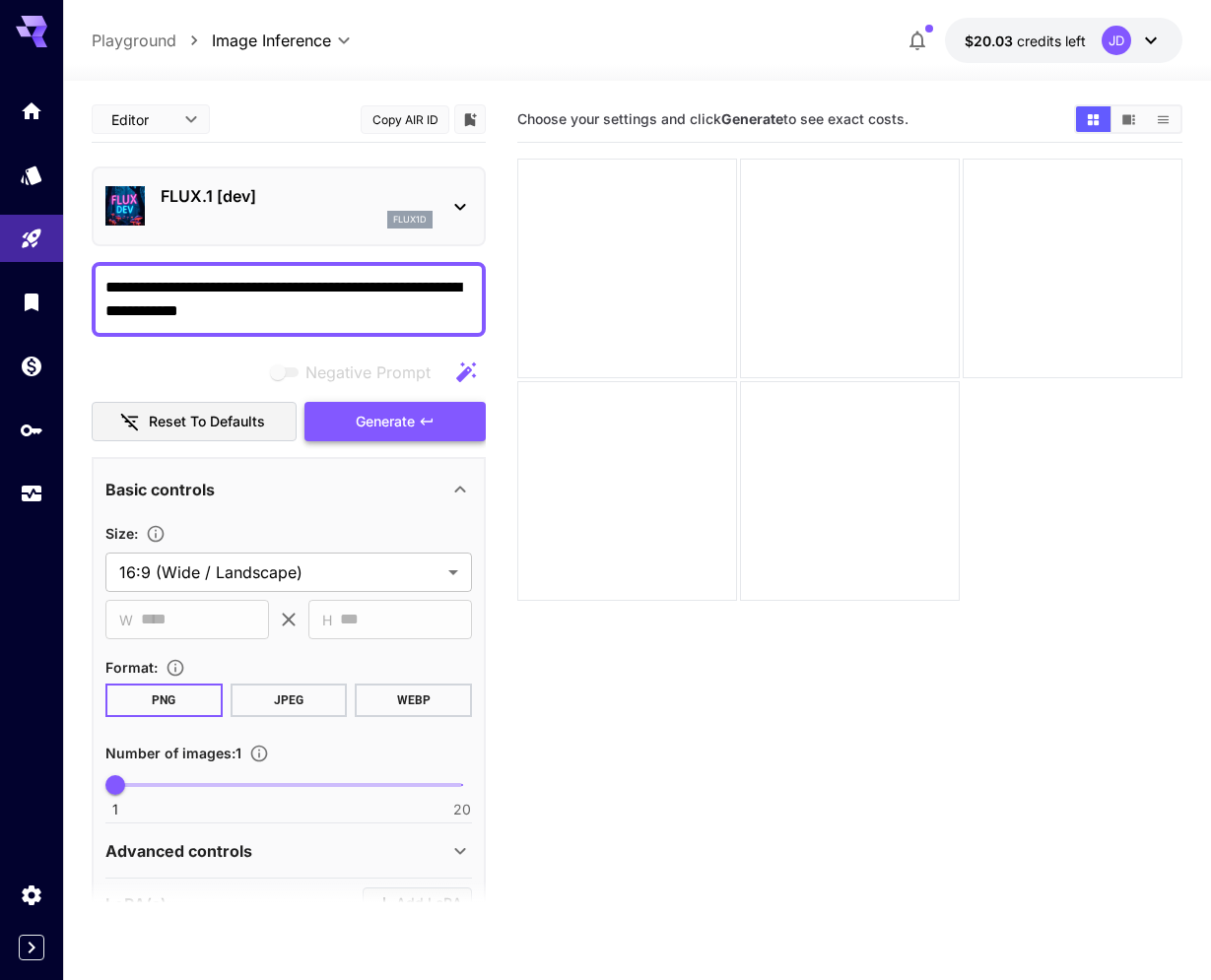 click on "Generate" at bounding box center (385, 422) 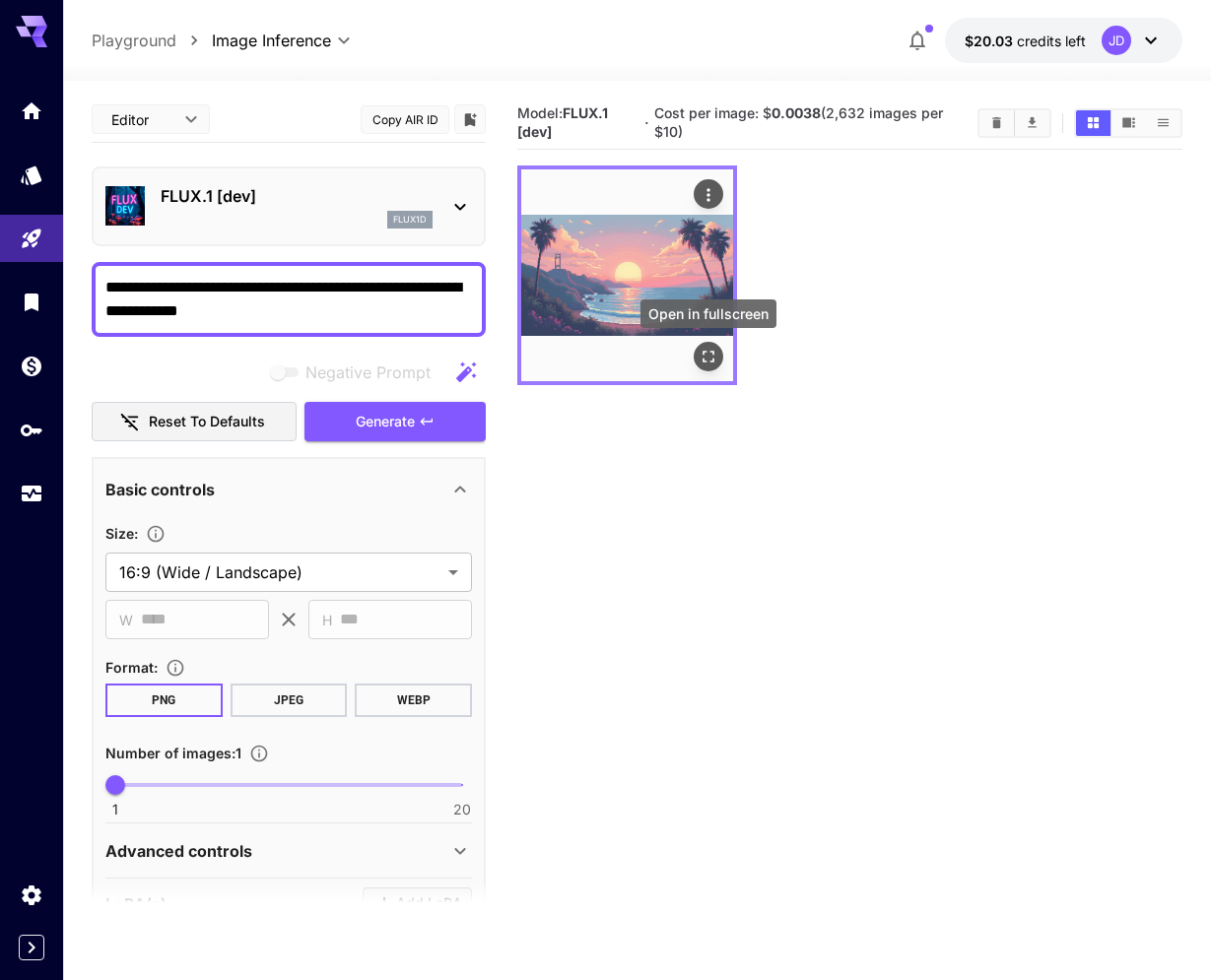 click 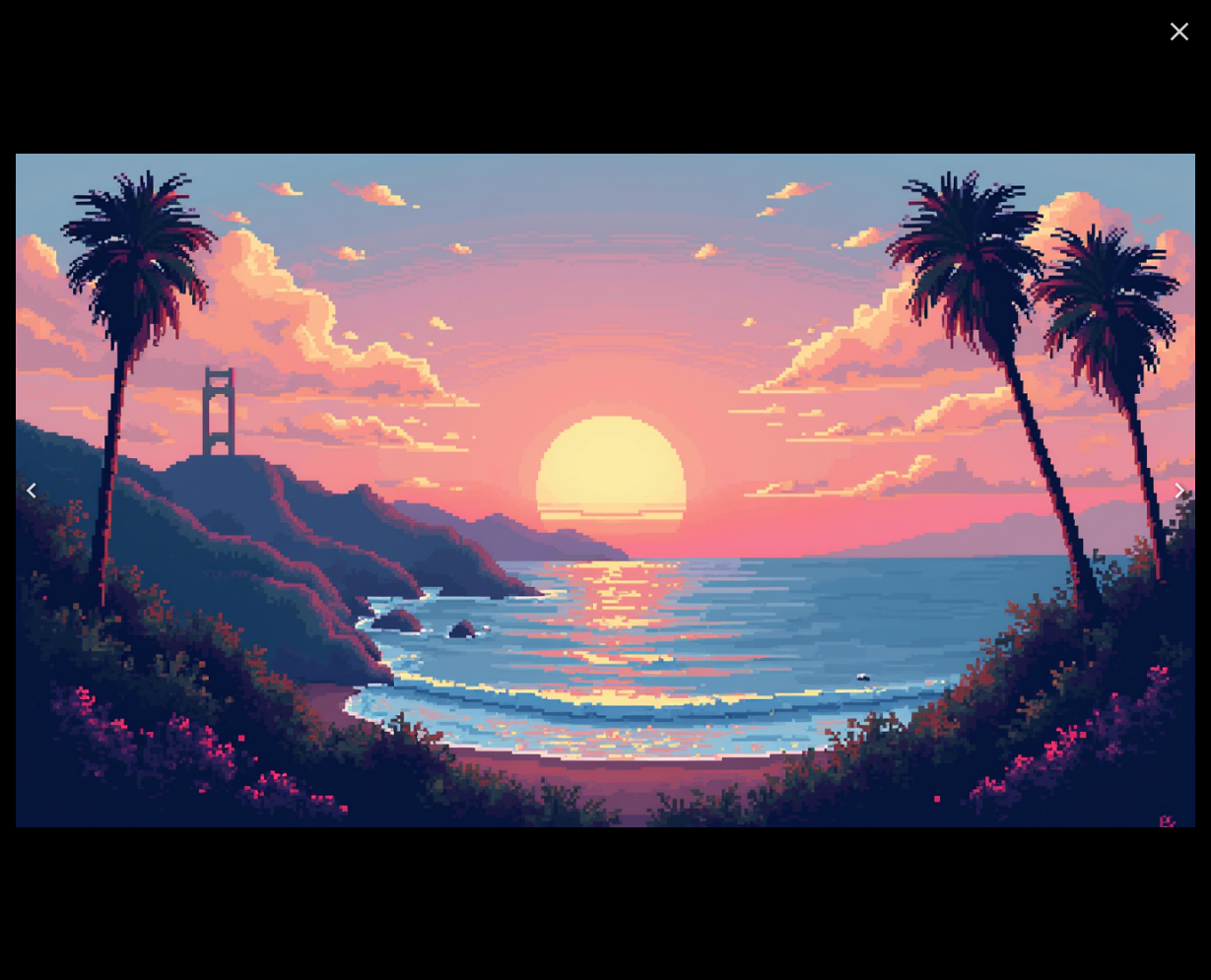 click 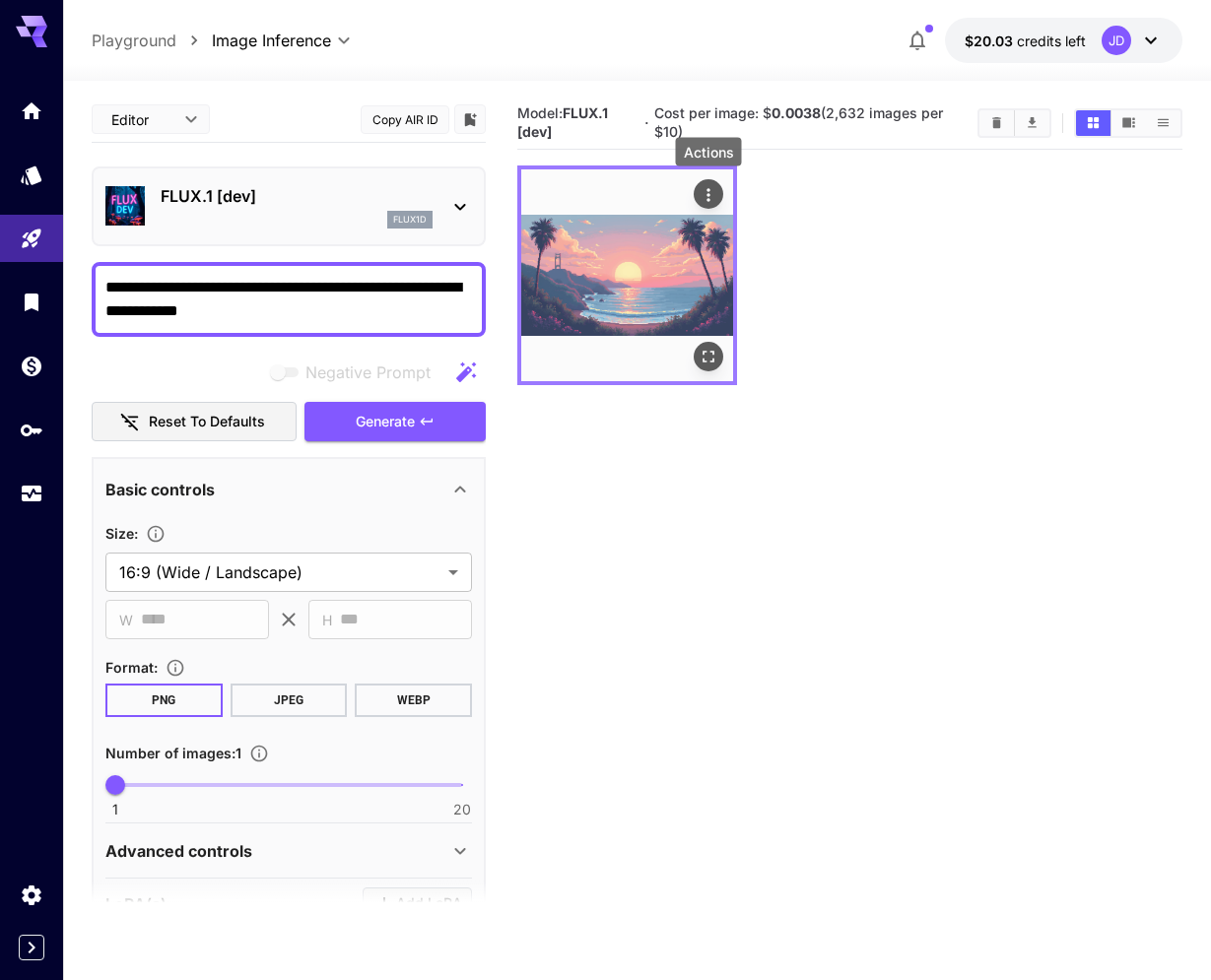 click 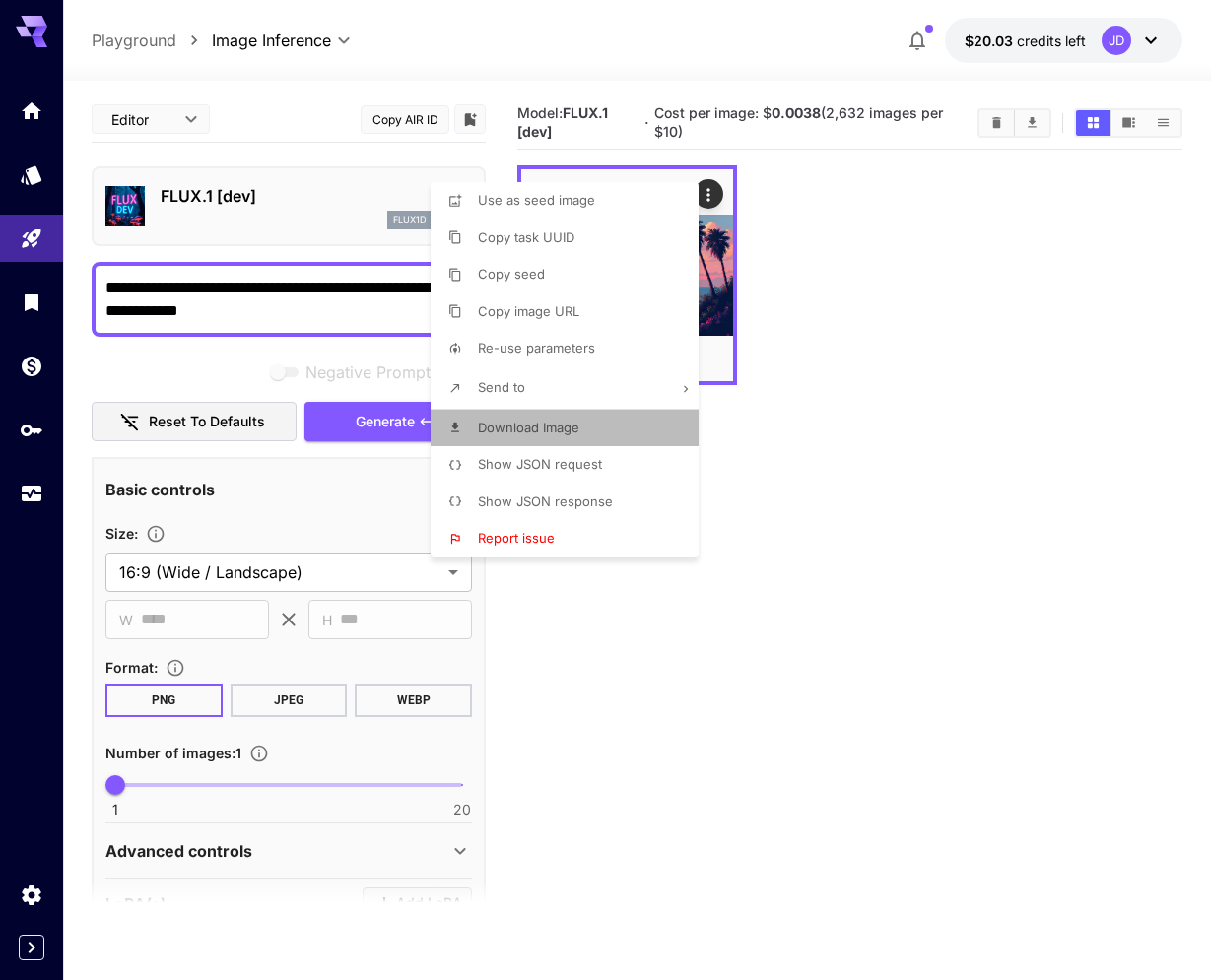 click on "Download Image" at bounding box center (571, 428) 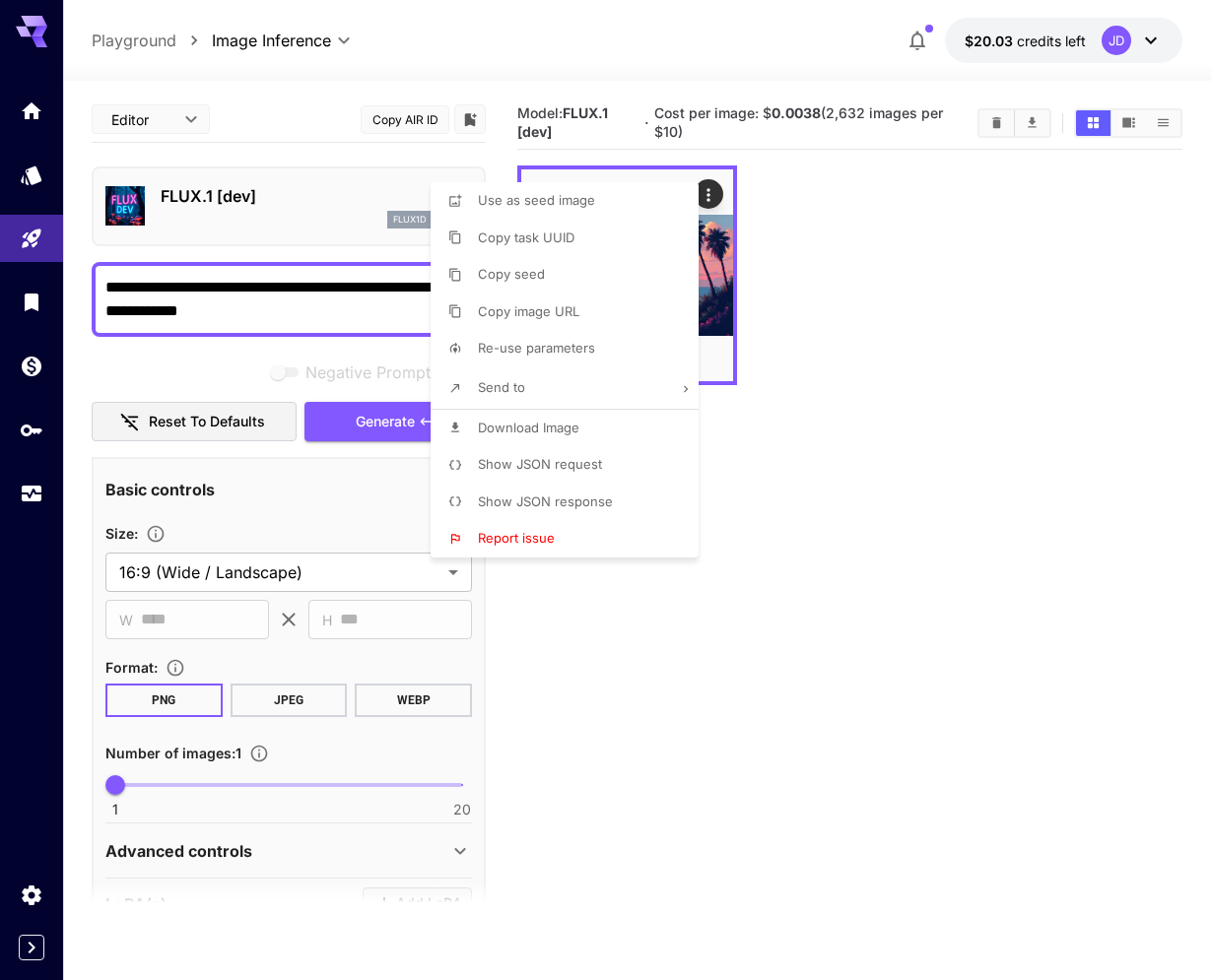 click at bounding box center (605, 490) 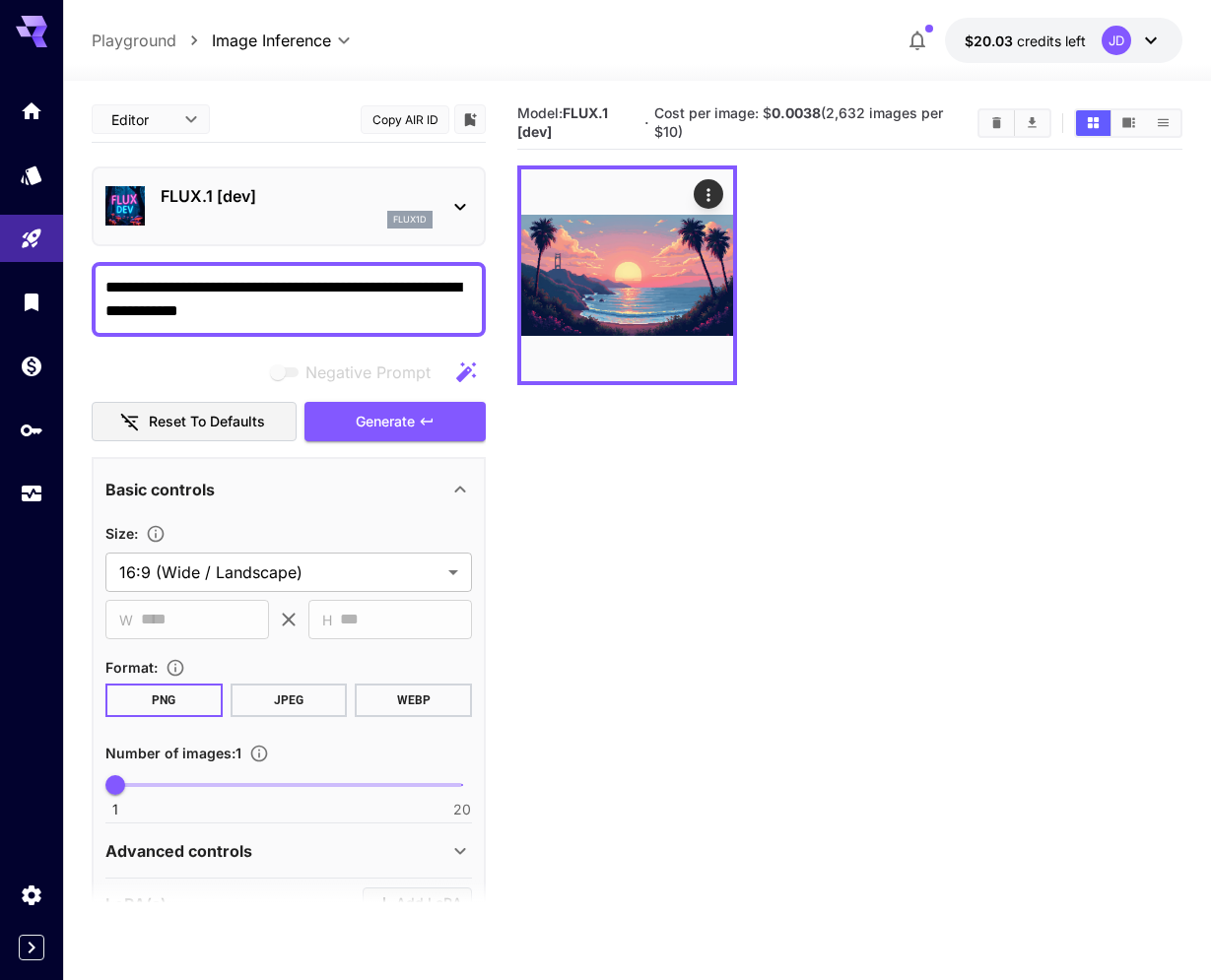 click on "**********" at bounding box center [289, 299] 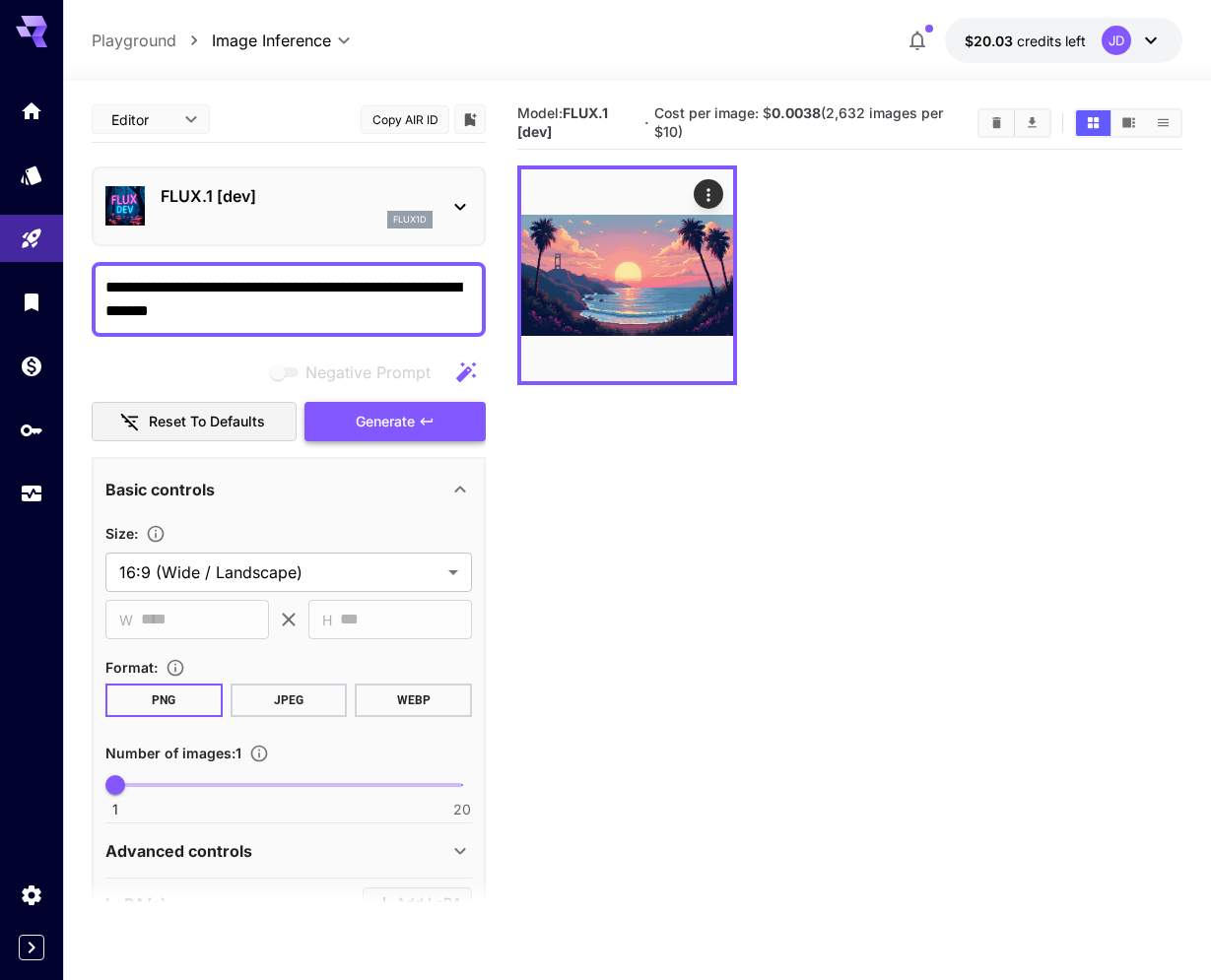 click on "Generate" at bounding box center (385, 422) 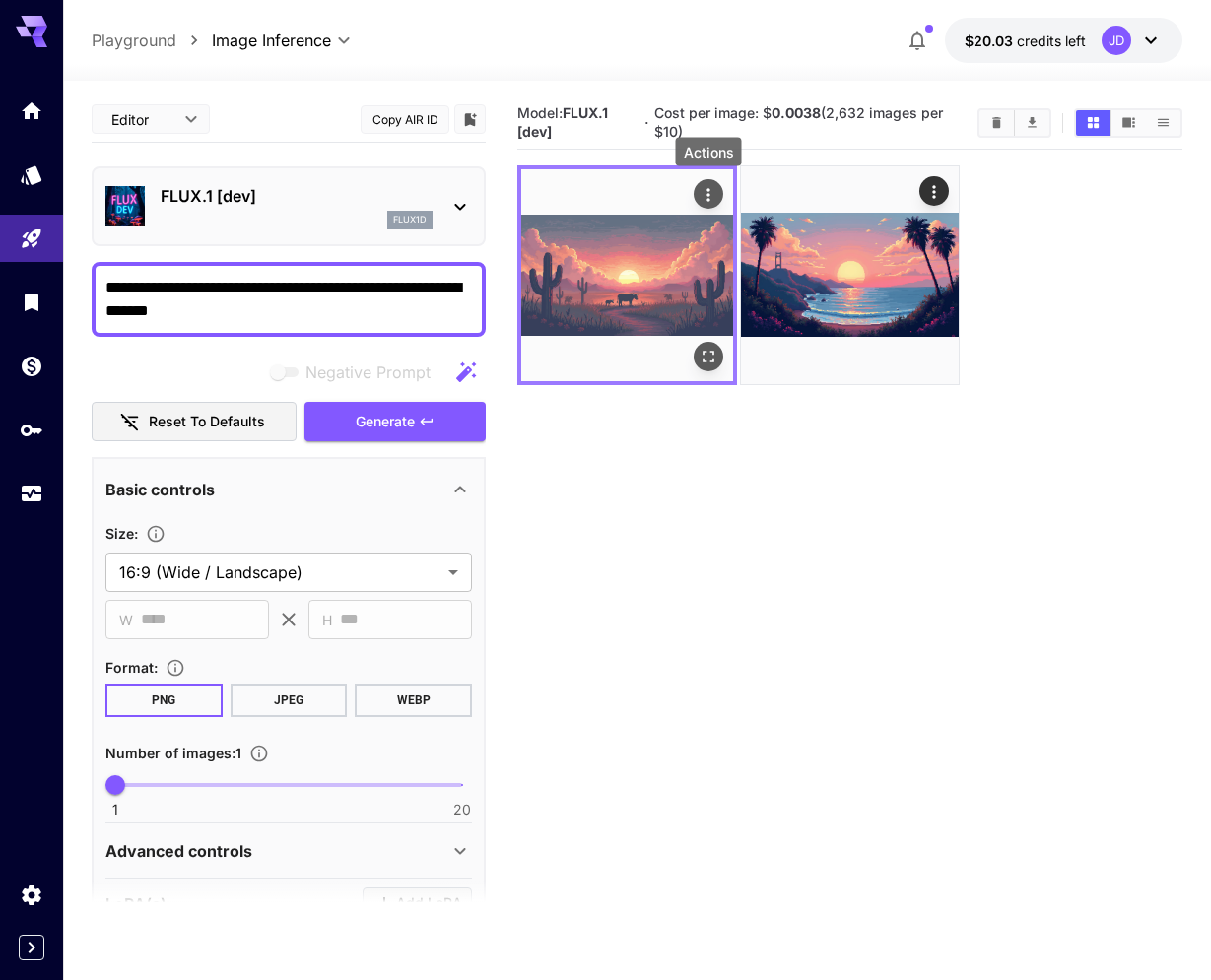 click 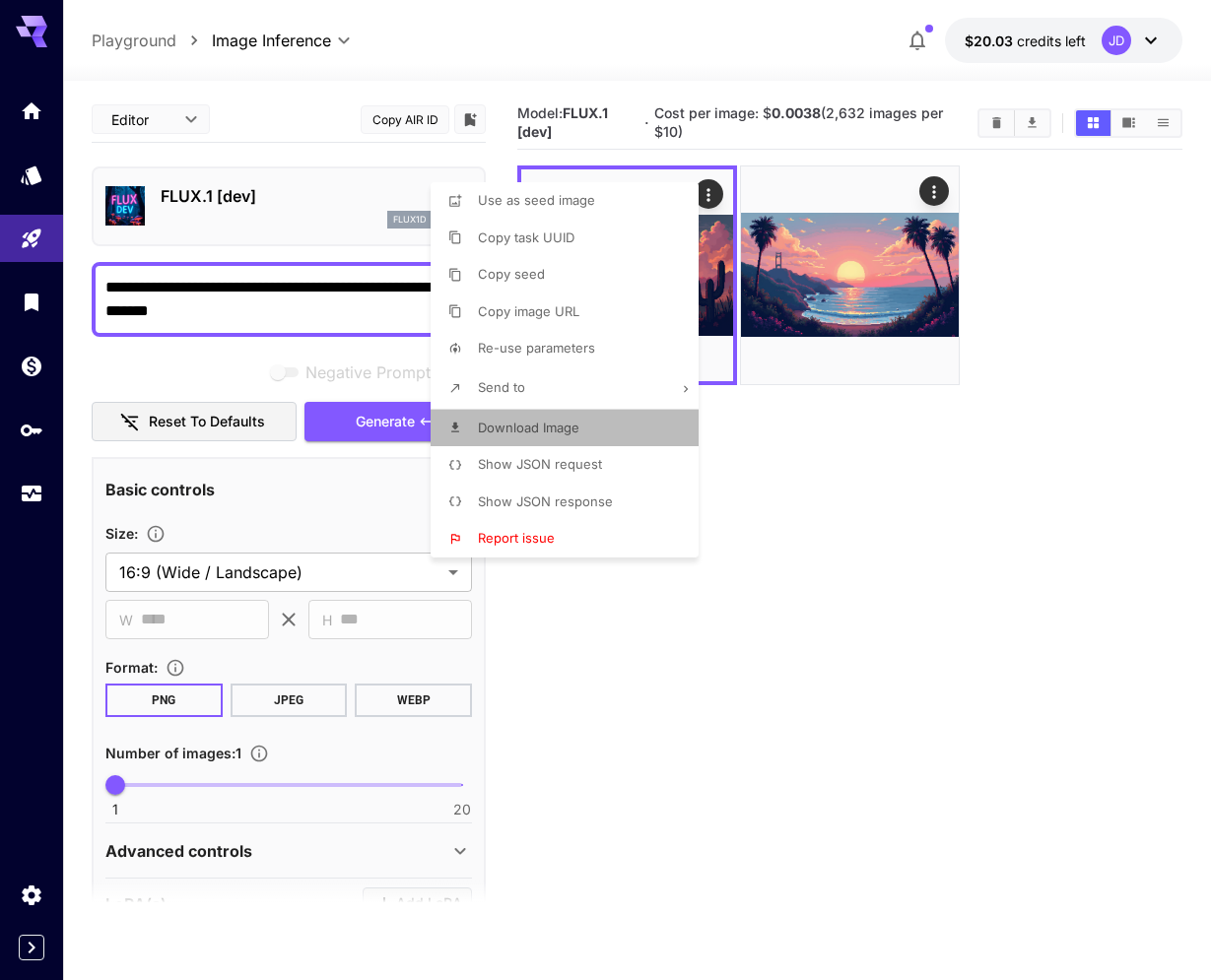 click on "Download Image" at bounding box center (571, 428) 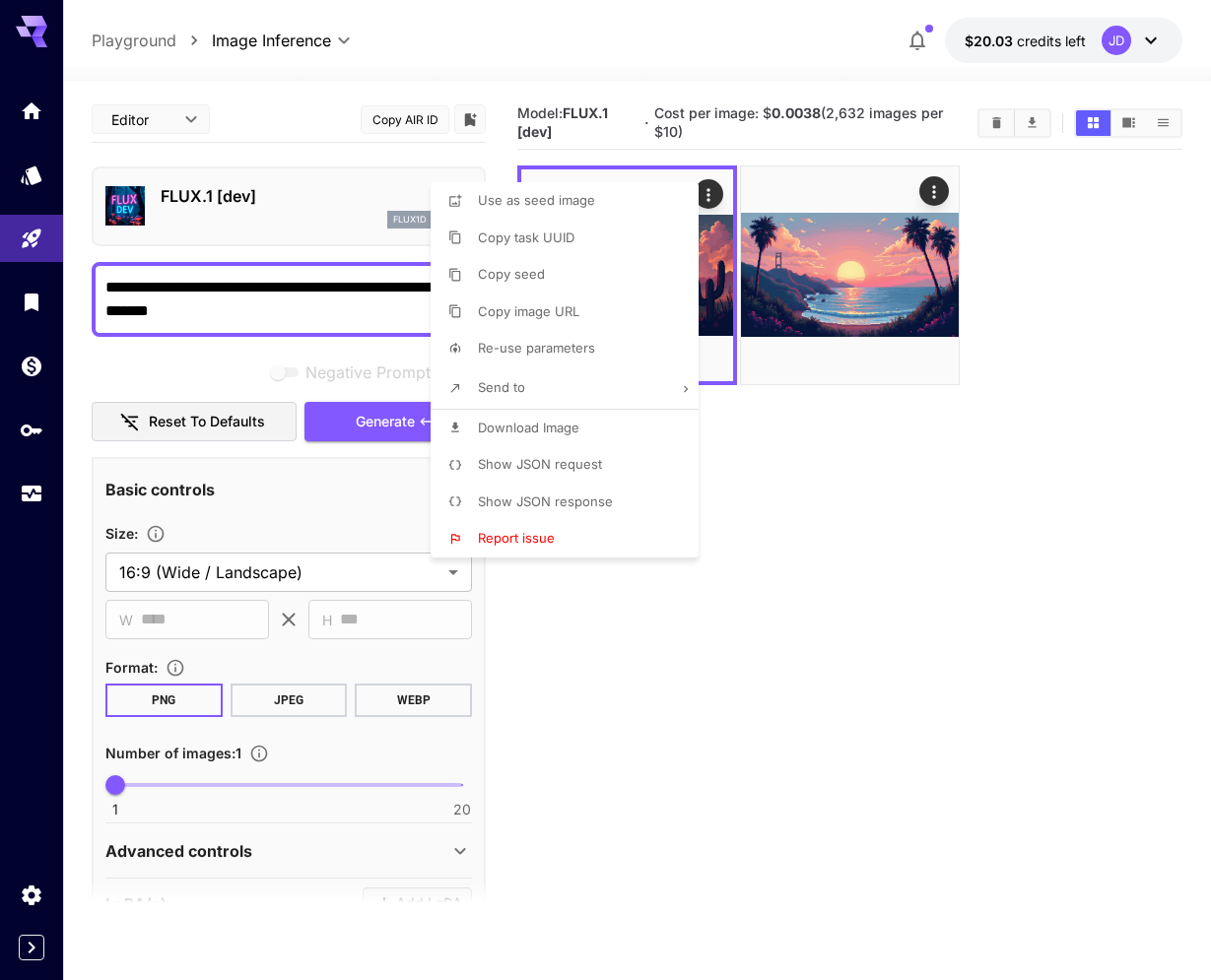 click at bounding box center (605, 490) 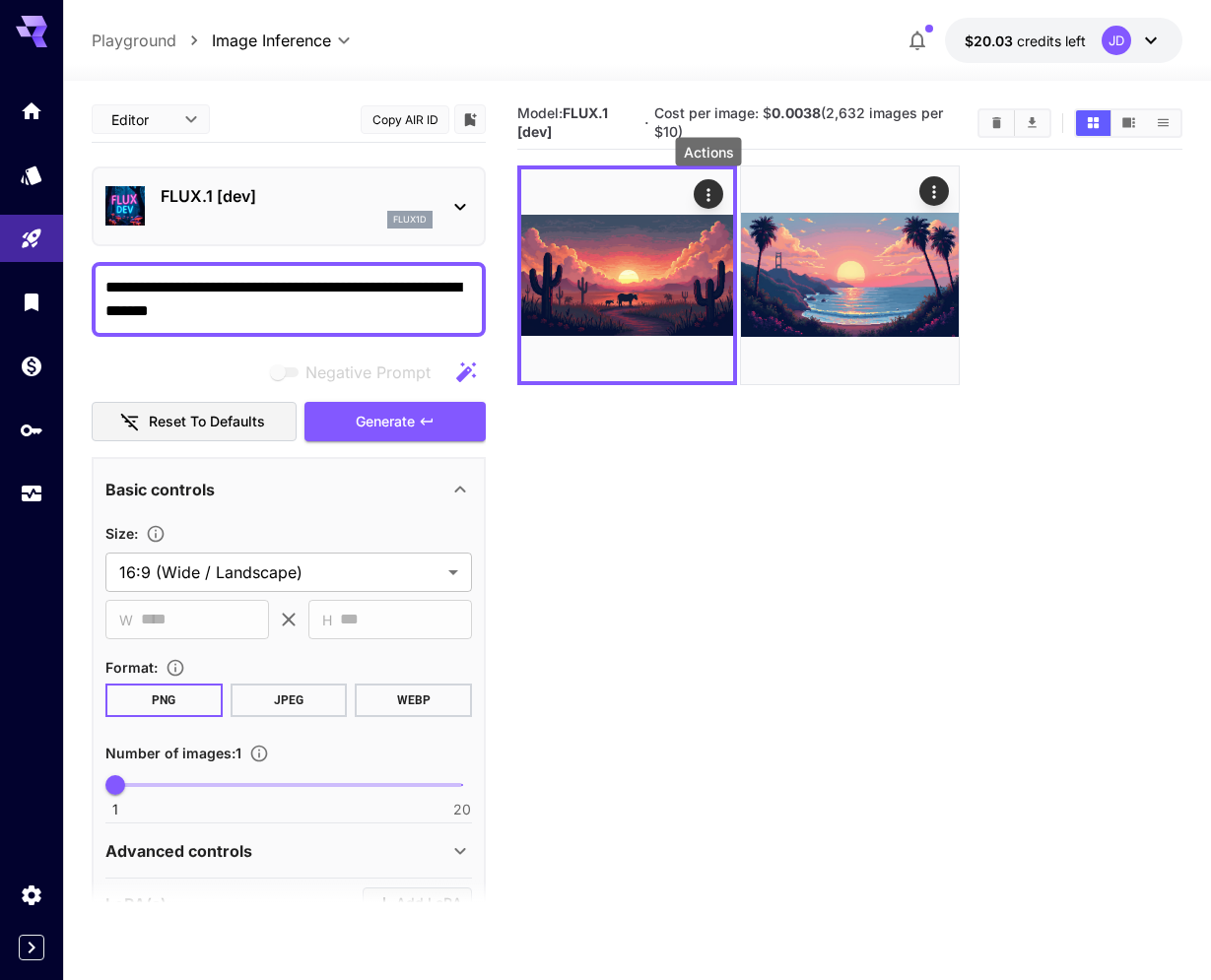 click on "**********" at bounding box center (289, 299) 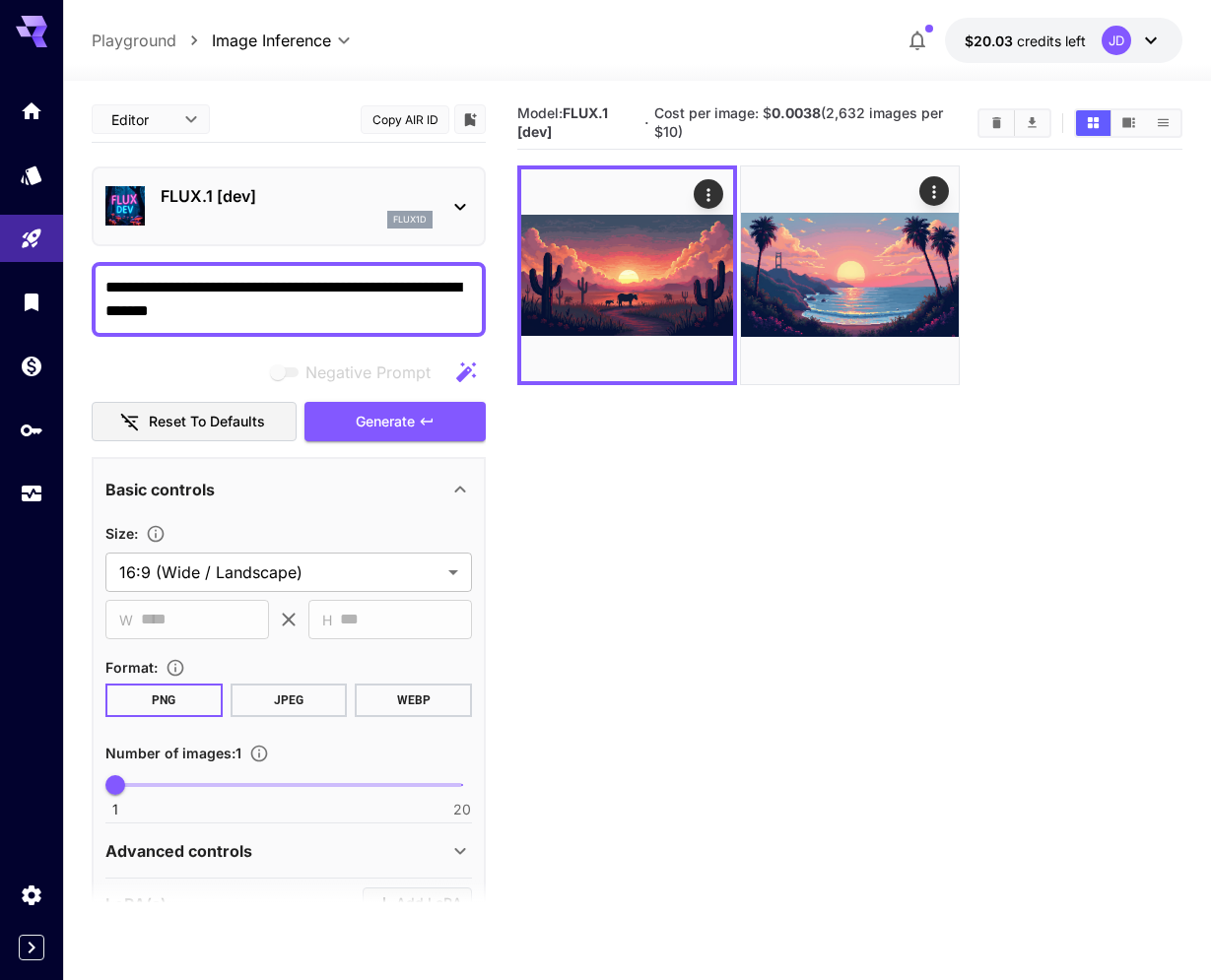 click on "**********" at bounding box center (289, 299) 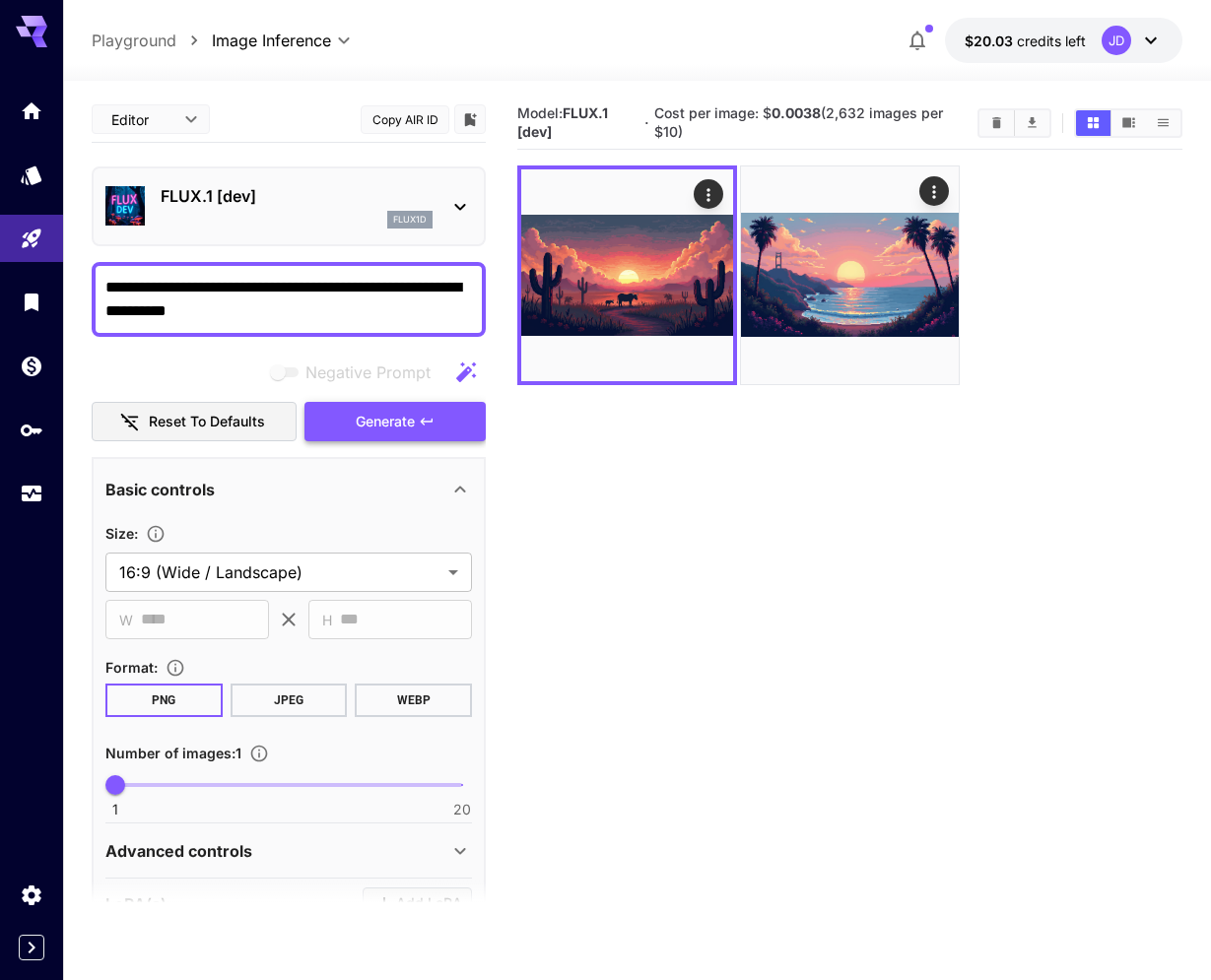 click on "Generate" at bounding box center [385, 422] 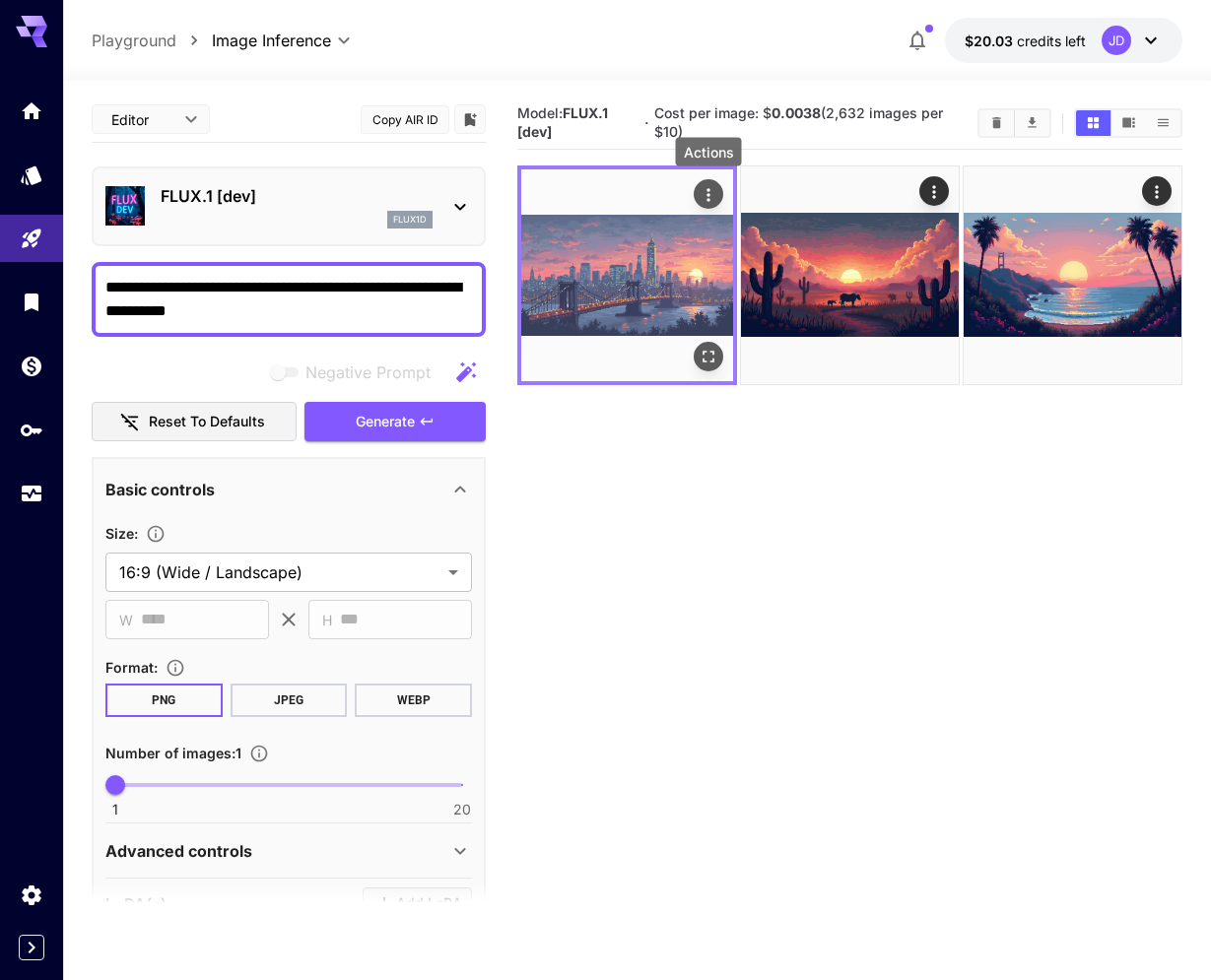 click 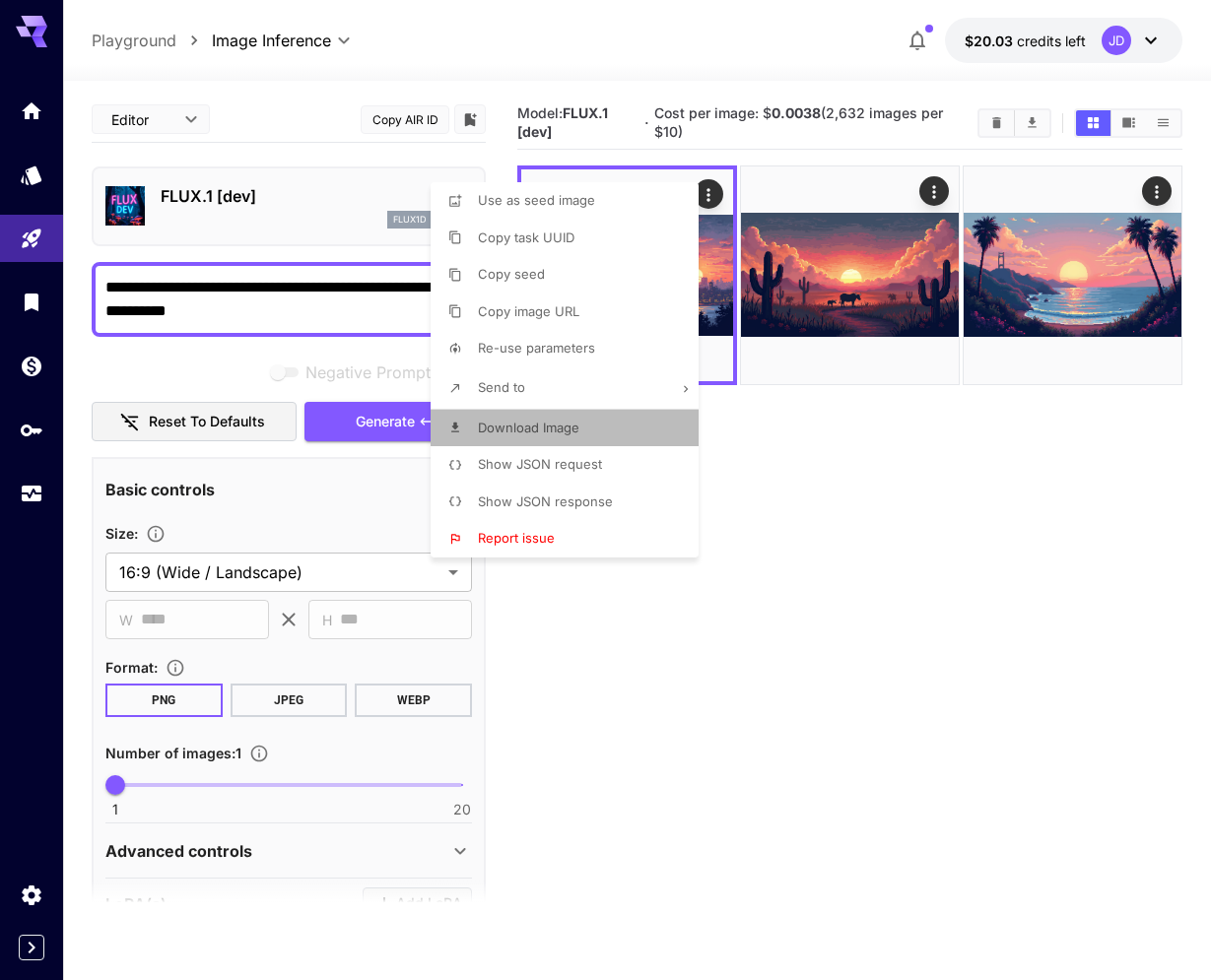click on "Download Image" at bounding box center [571, 428] 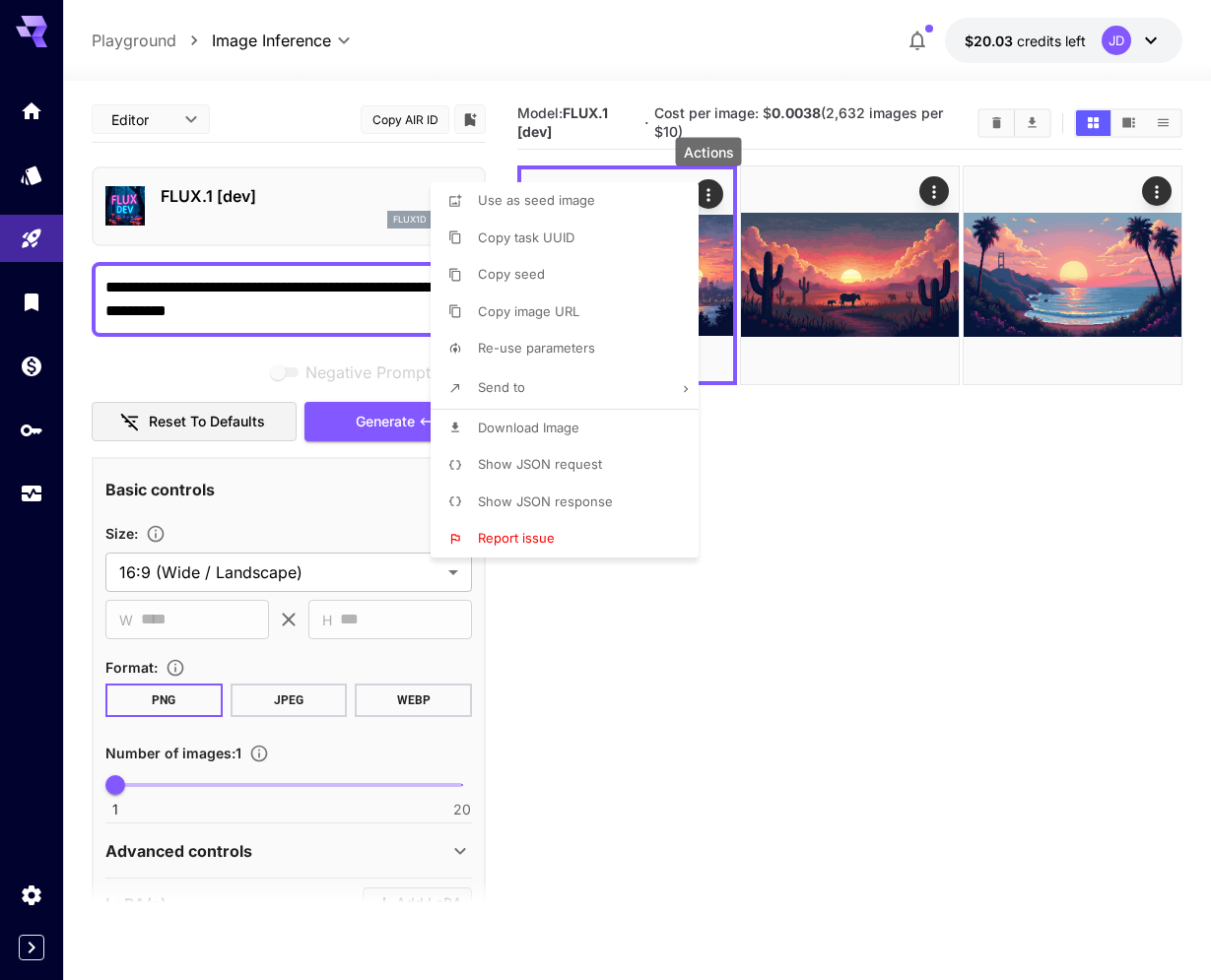 click at bounding box center (605, 490) 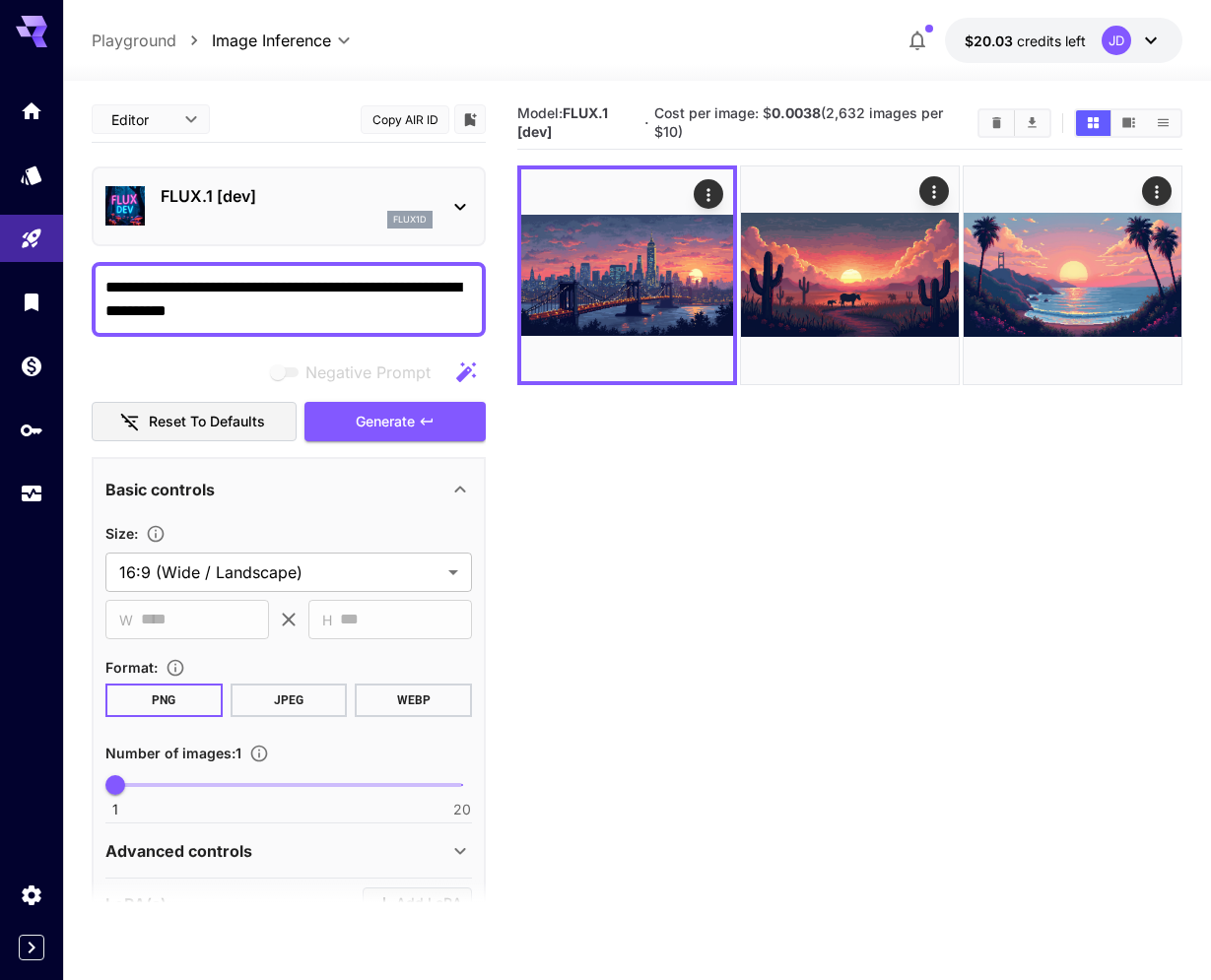 click on "FLUX.1 [dev]" at bounding box center [297, 196] 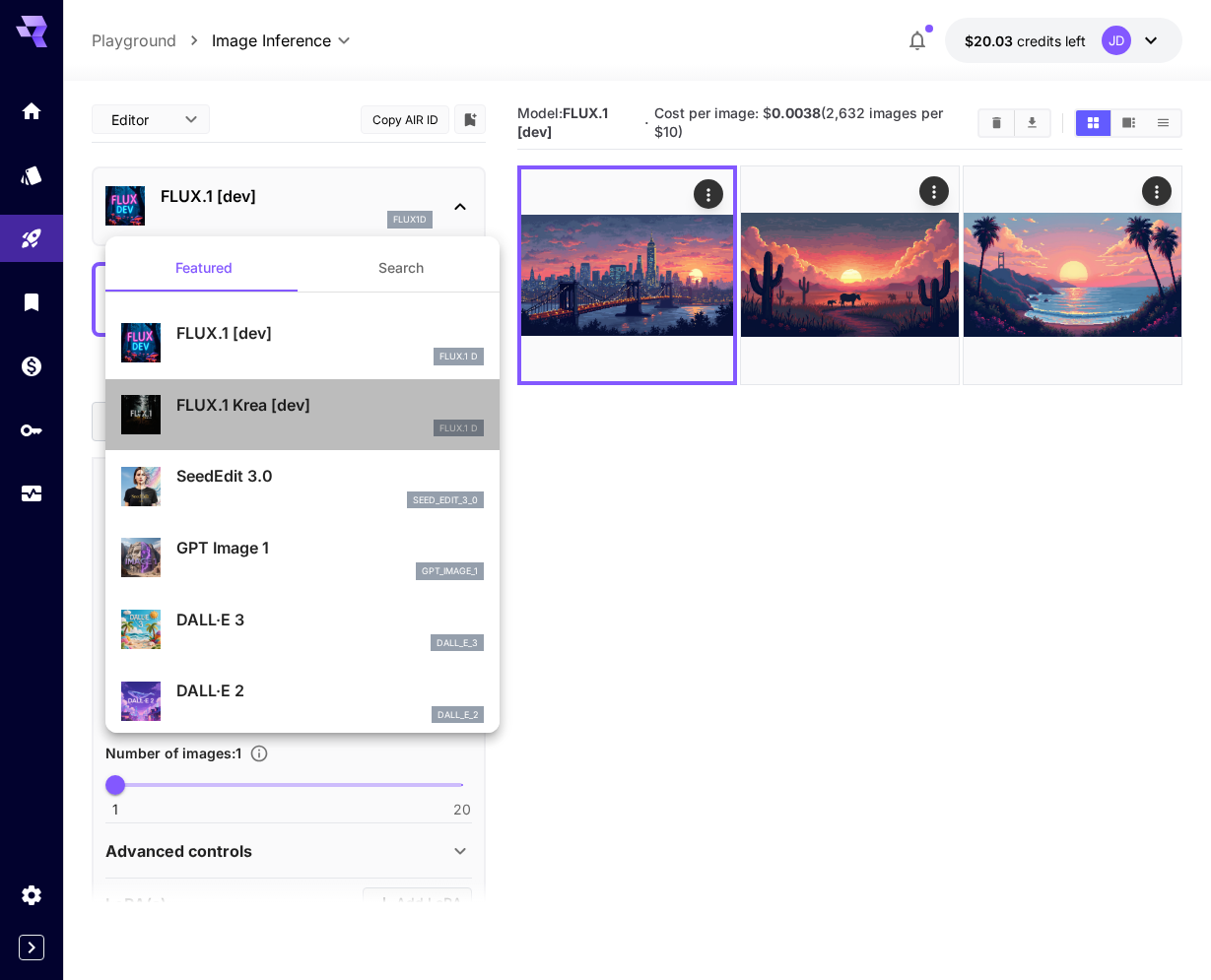 click on "FLUX.1 Krea [dev]" at bounding box center (330, 405) 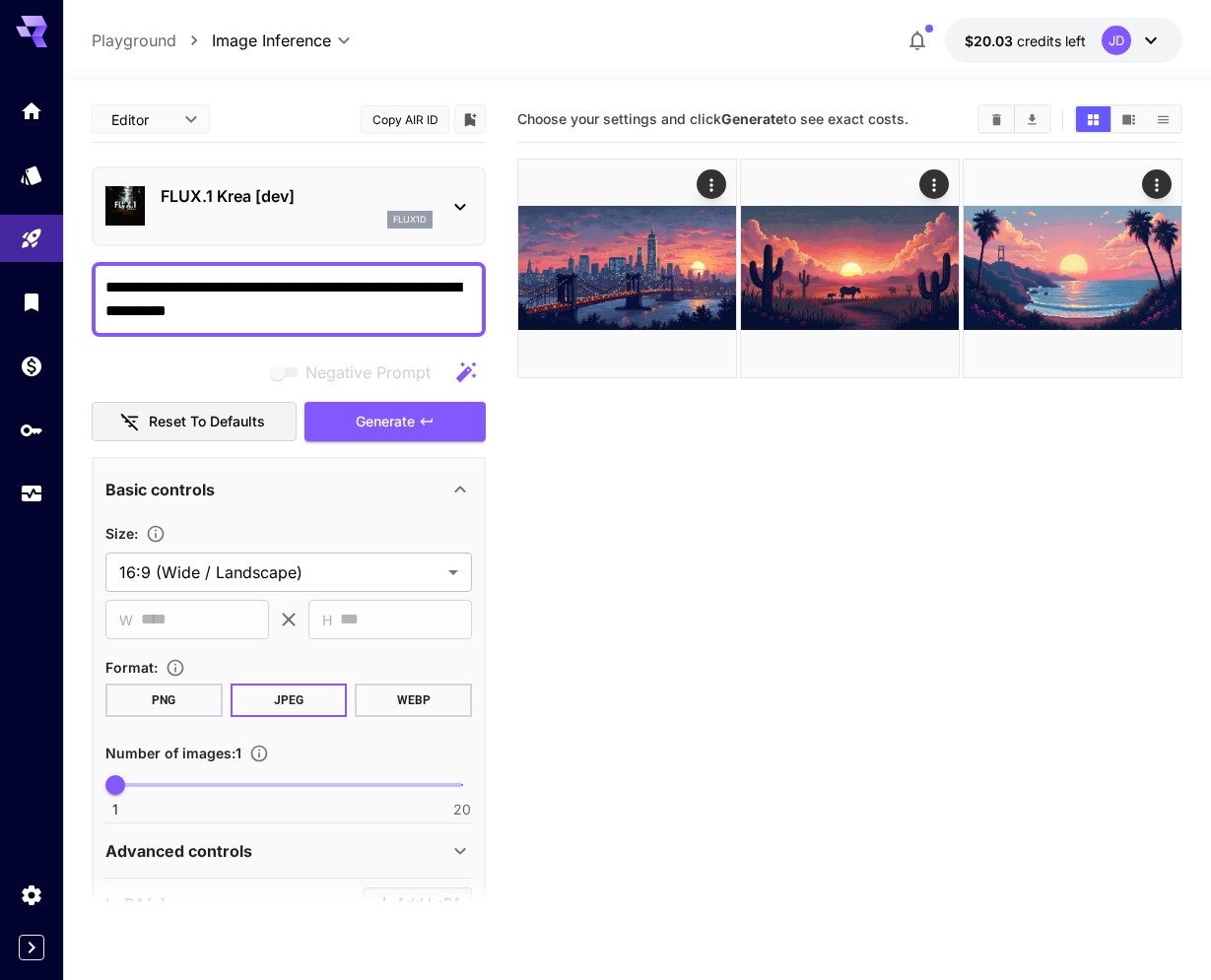 drag, startPoint x: 251, startPoint y: 315, endPoint x: 186, endPoint y: 314, distance: 65.007692 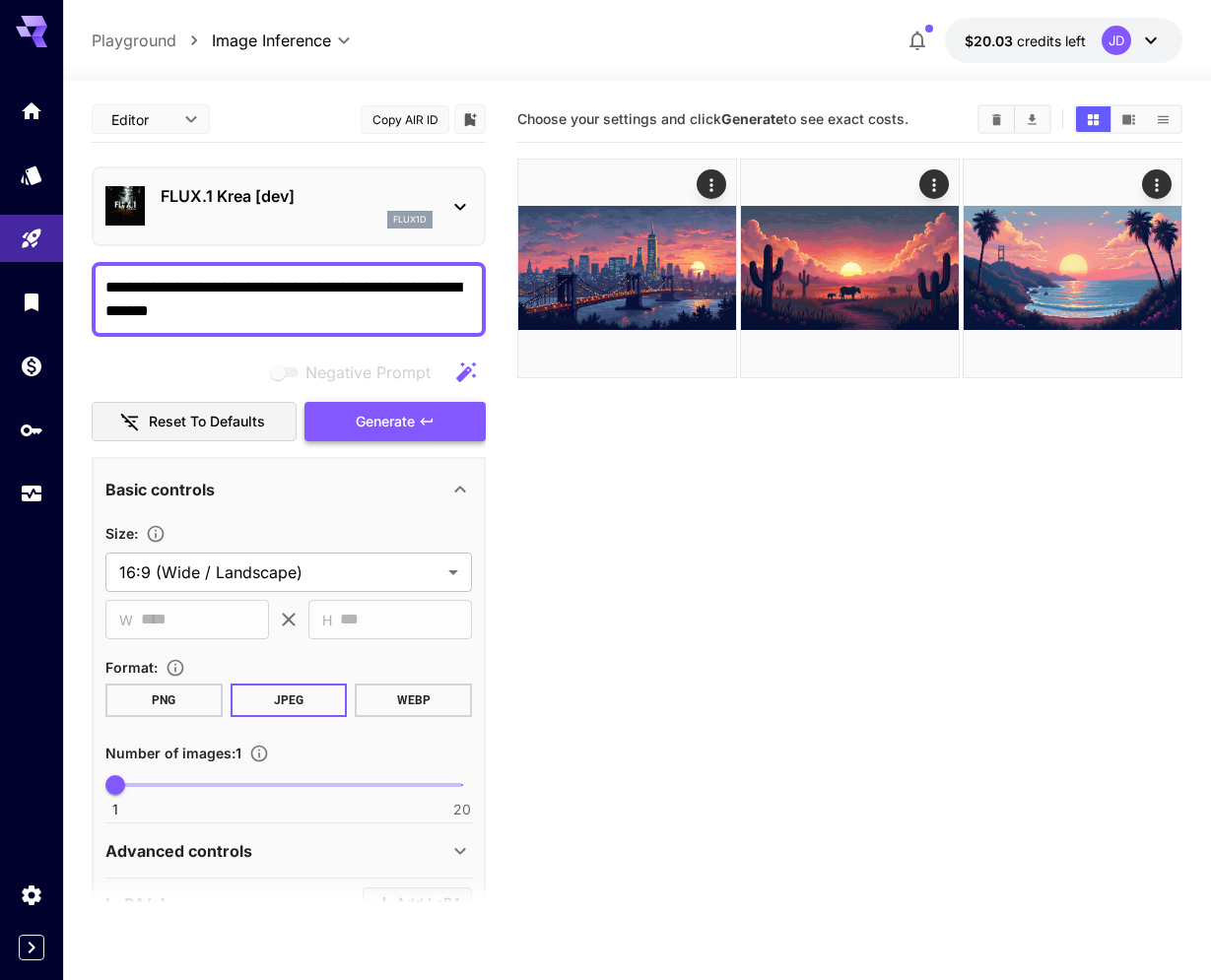 type on "**********" 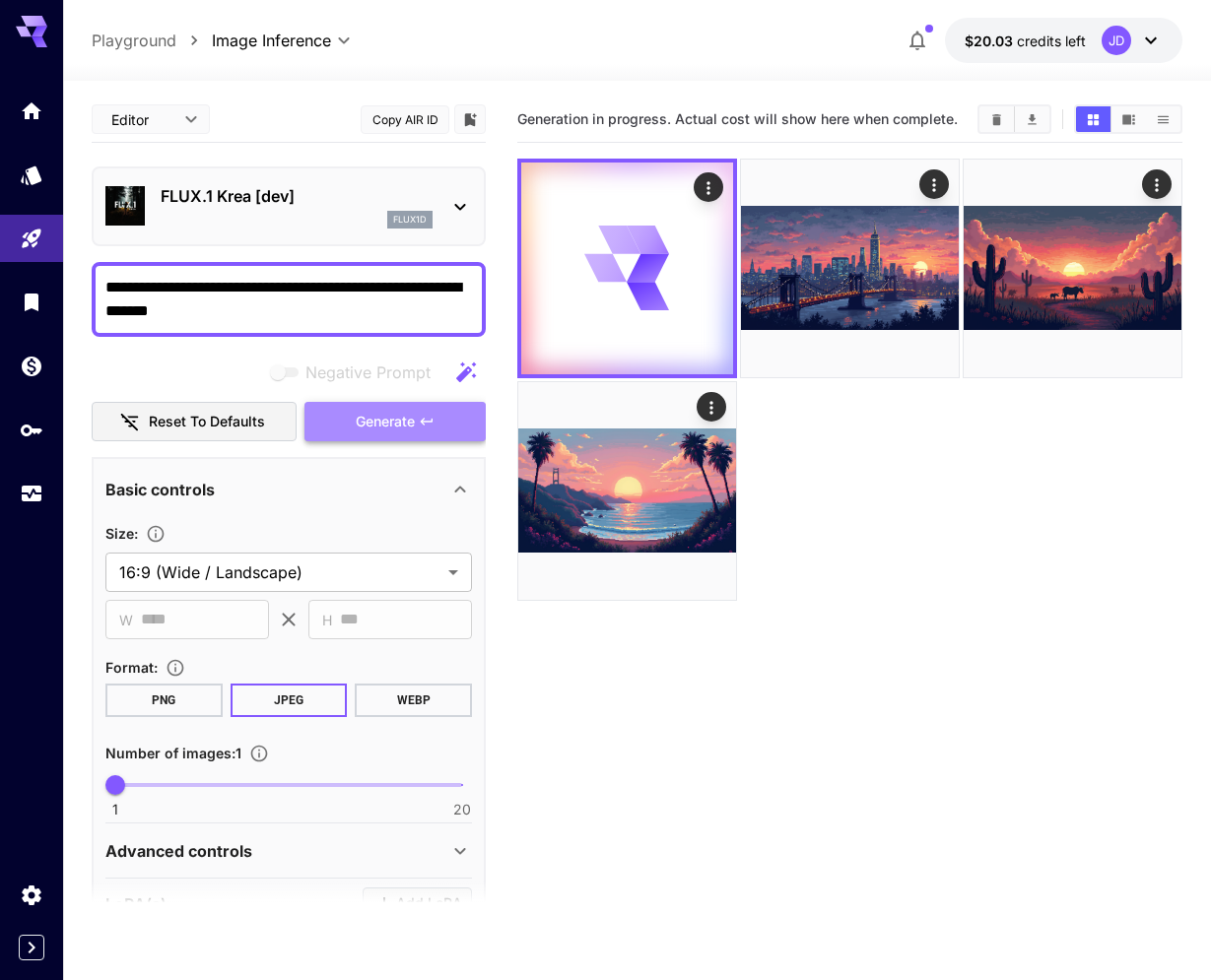click on "Generate" at bounding box center (385, 422) 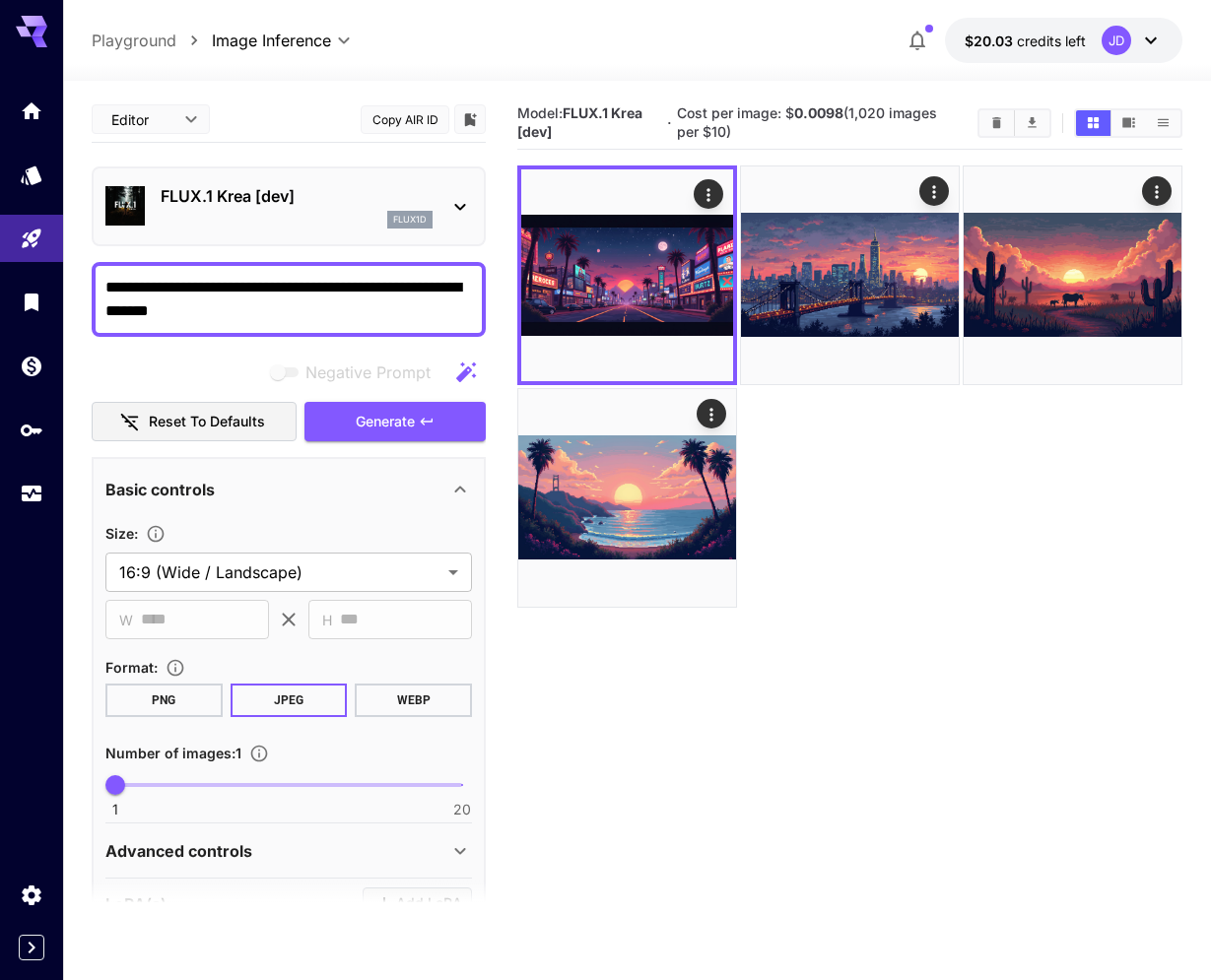 click on "flux1d" at bounding box center [297, 220] 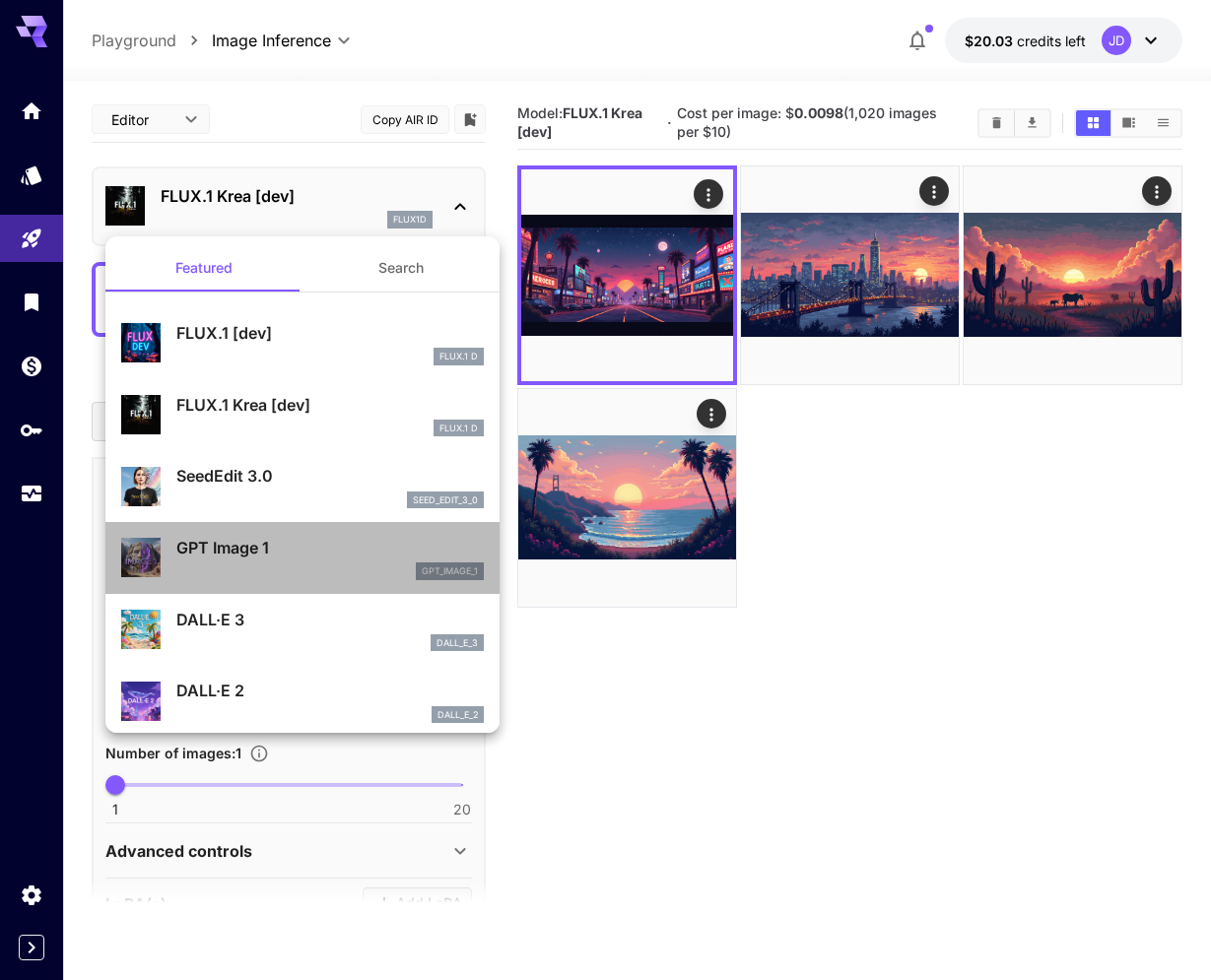 click on "GPT Image 1" at bounding box center [330, 548] 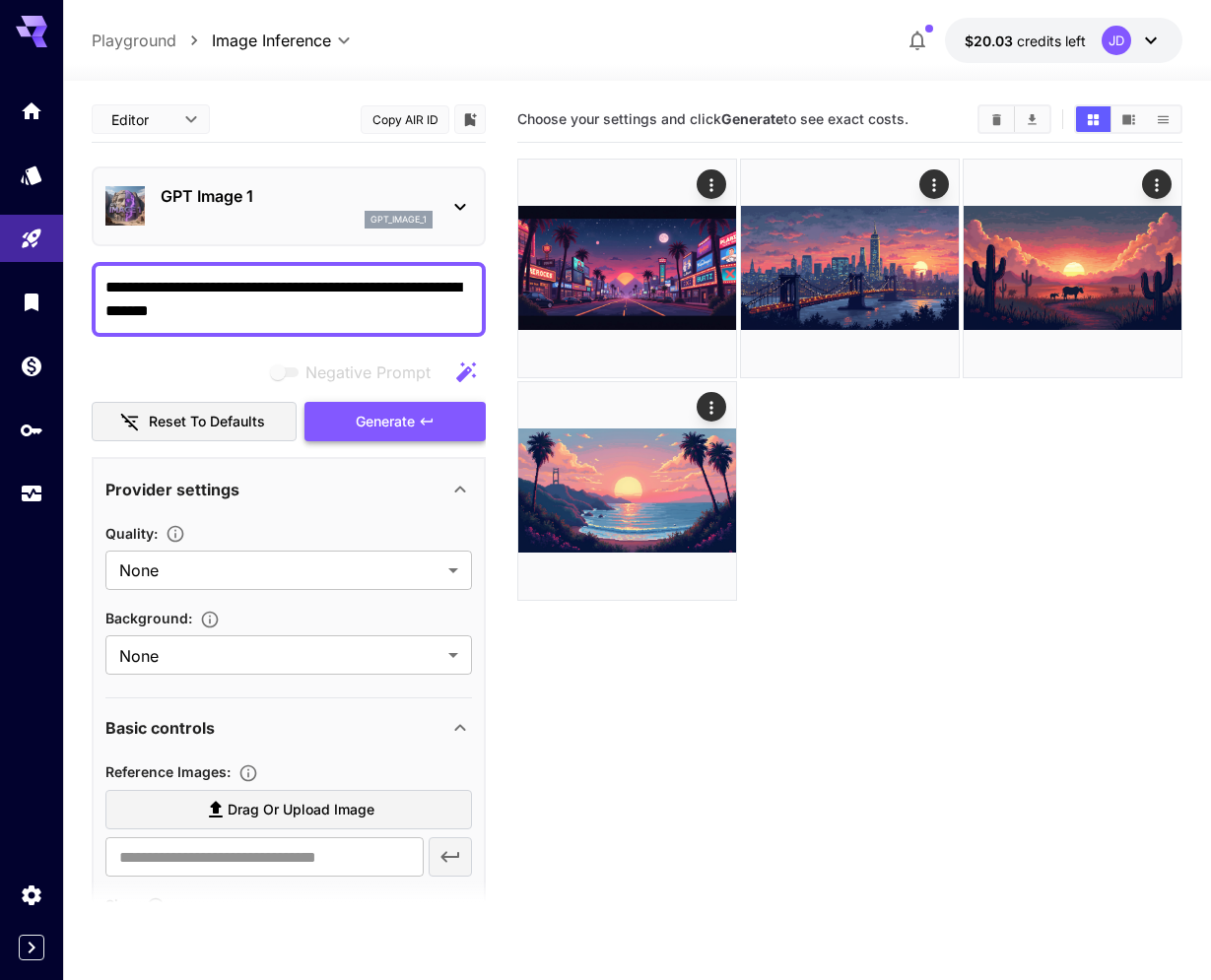 click 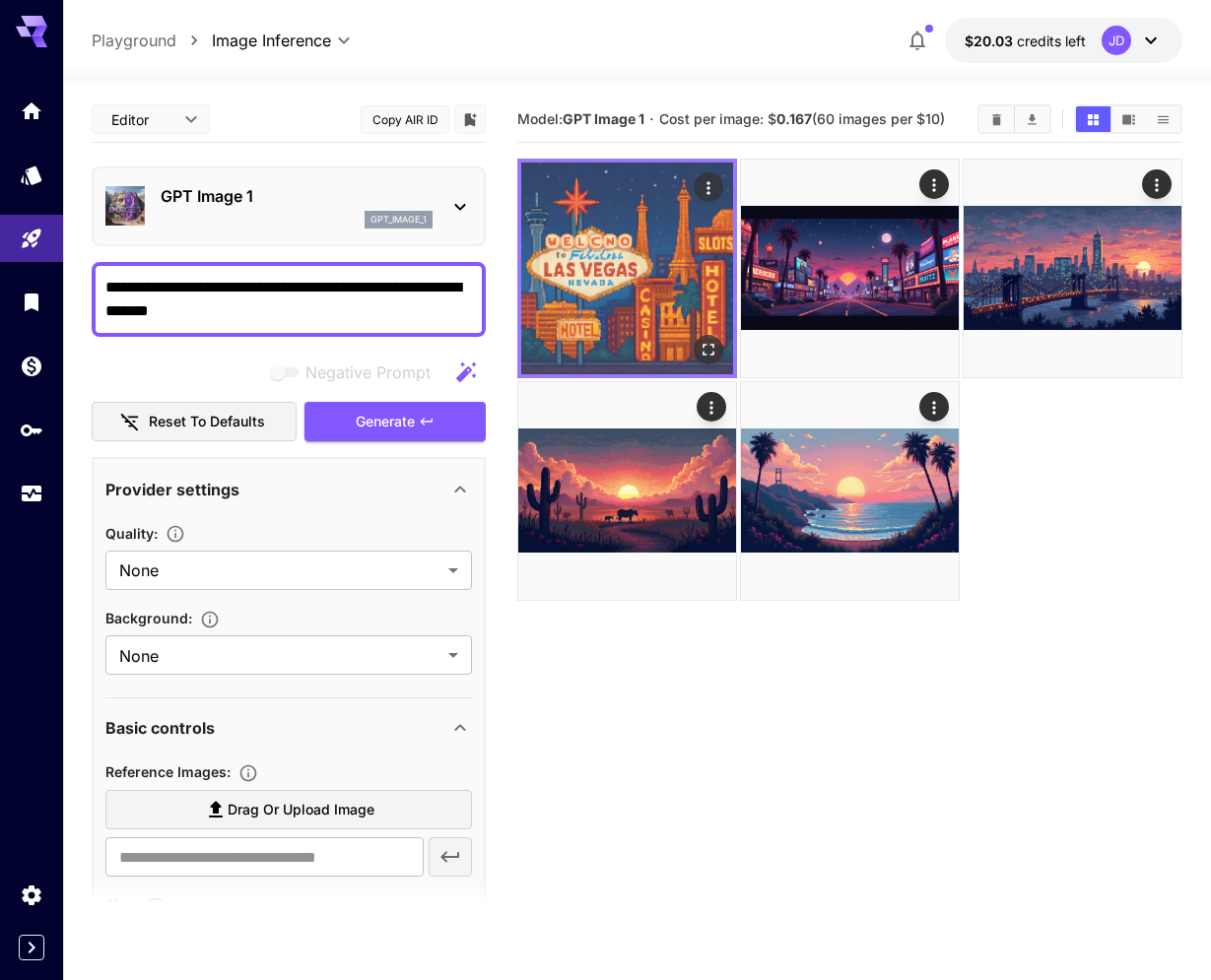 click at bounding box center (627, 268) 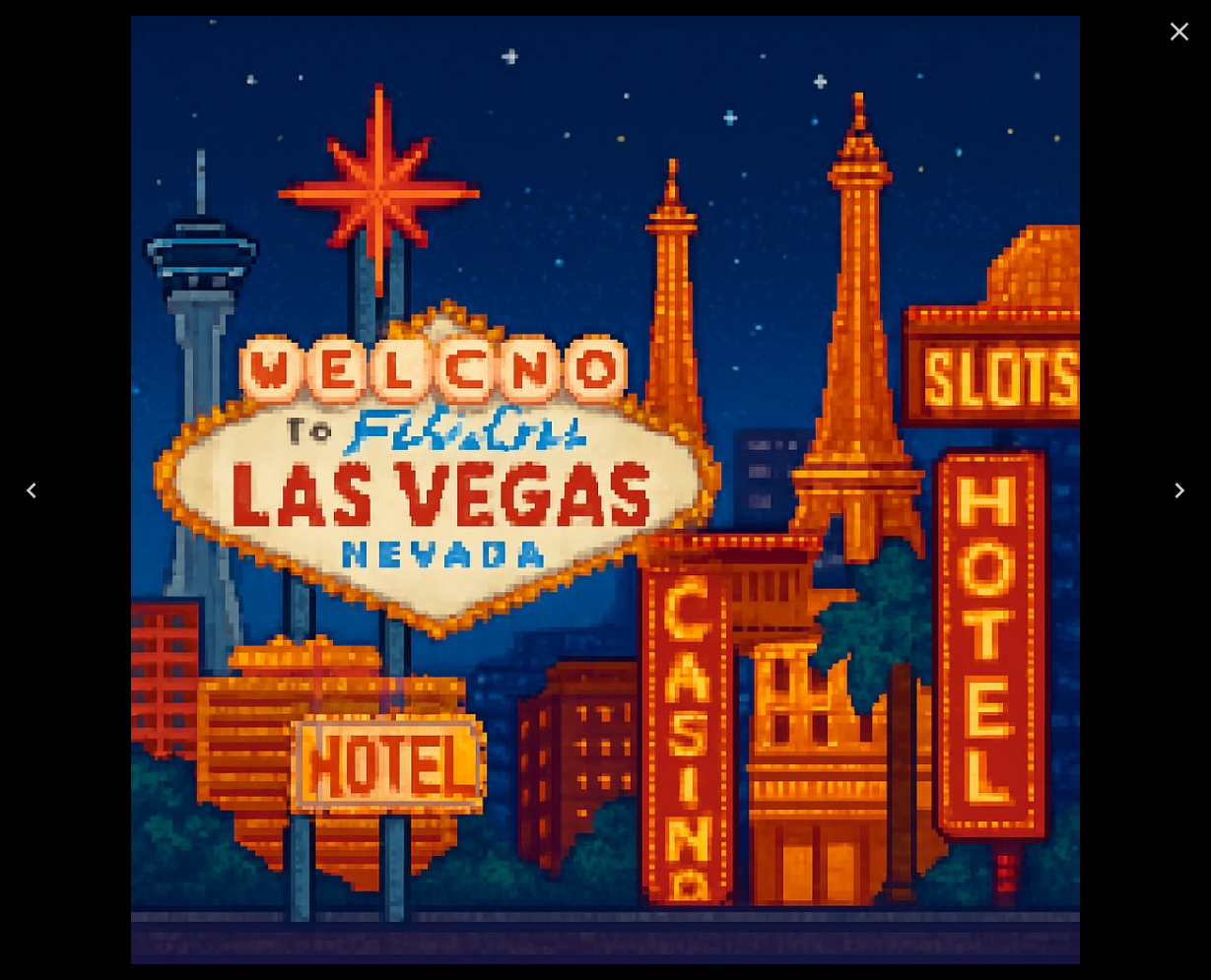 scroll, scrollTop: 0, scrollLeft: 0, axis: both 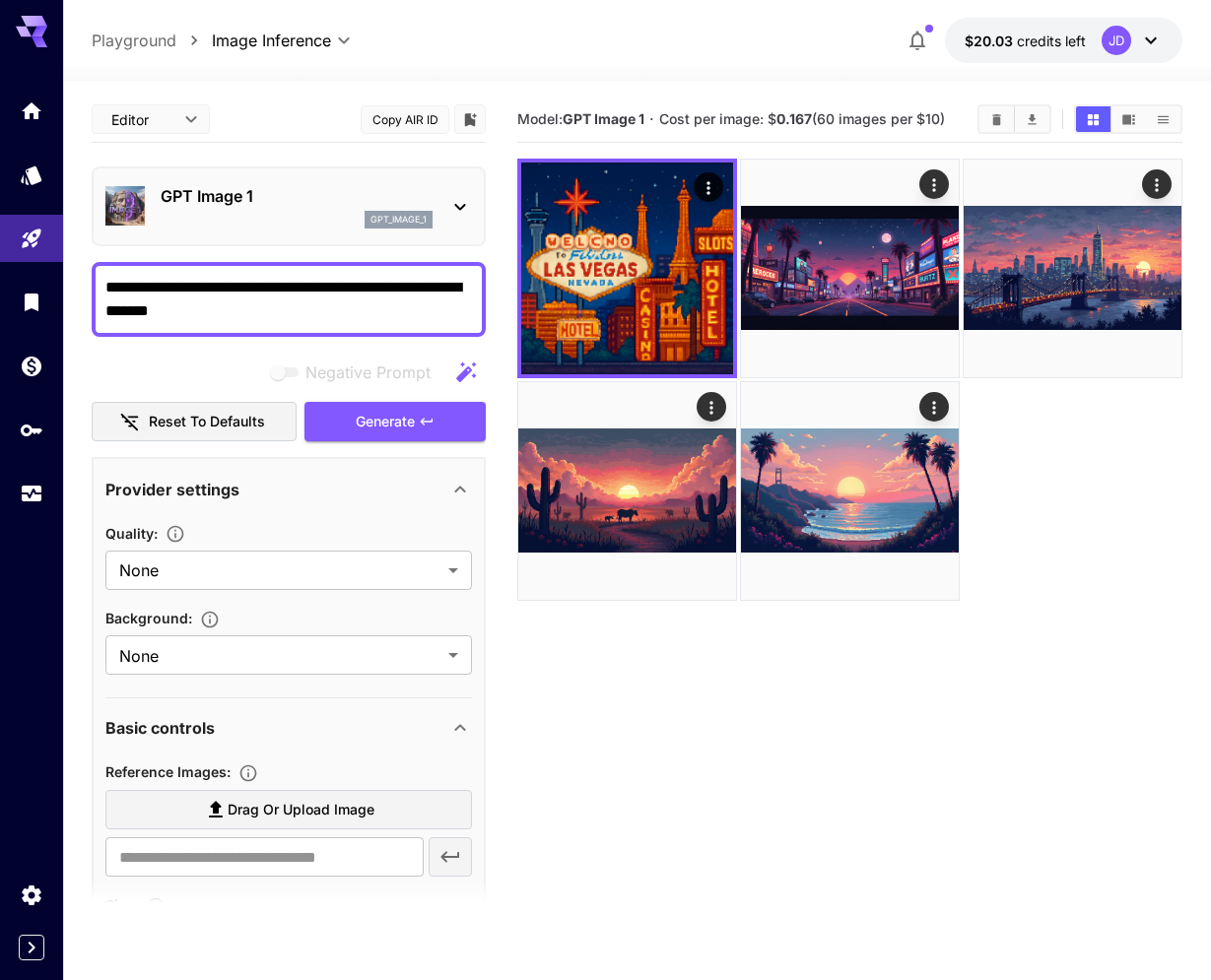 click on "GPT Image 1" at bounding box center (297, 196) 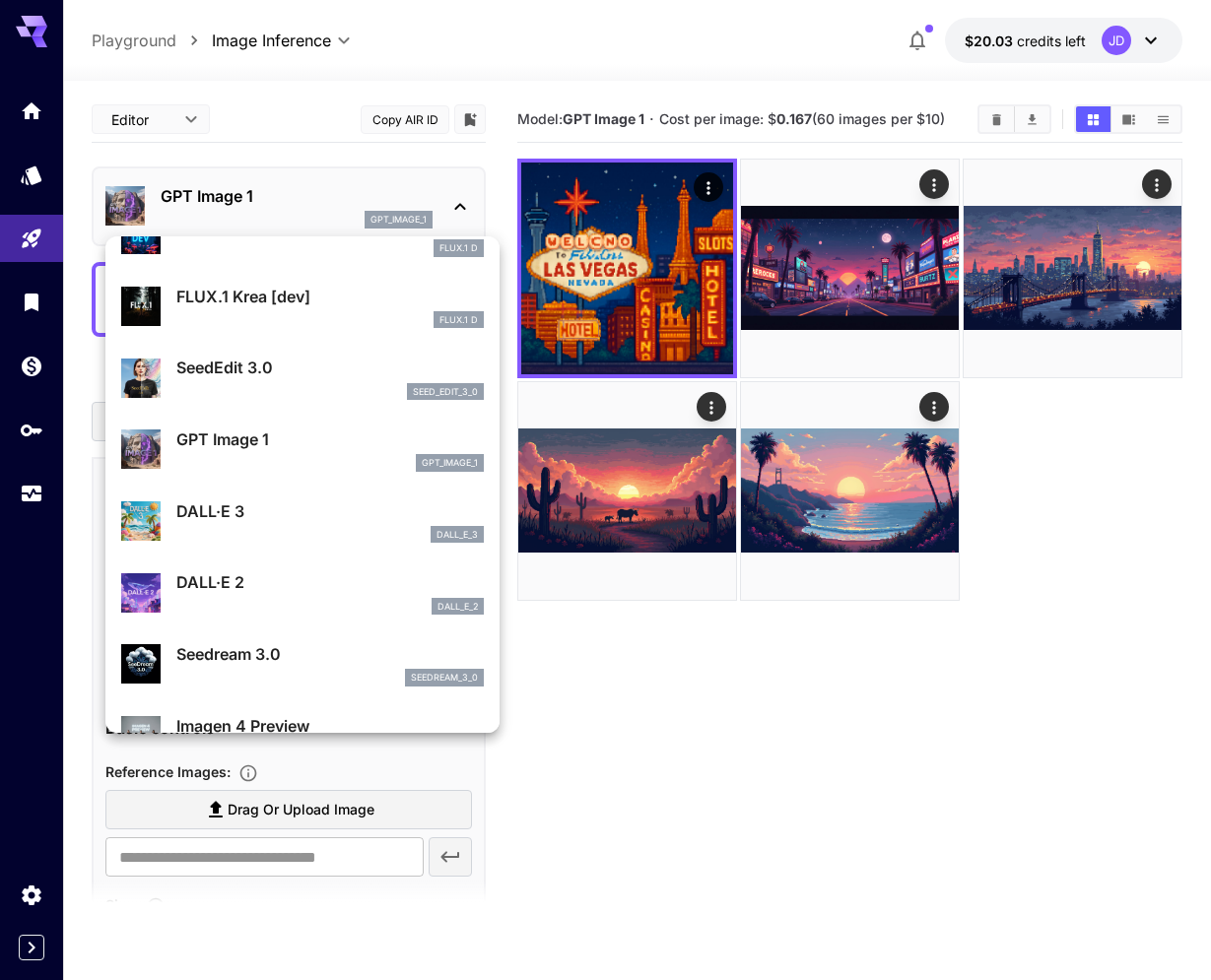 scroll, scrollTop: 113, scrollLeft: 0, axis: vertical 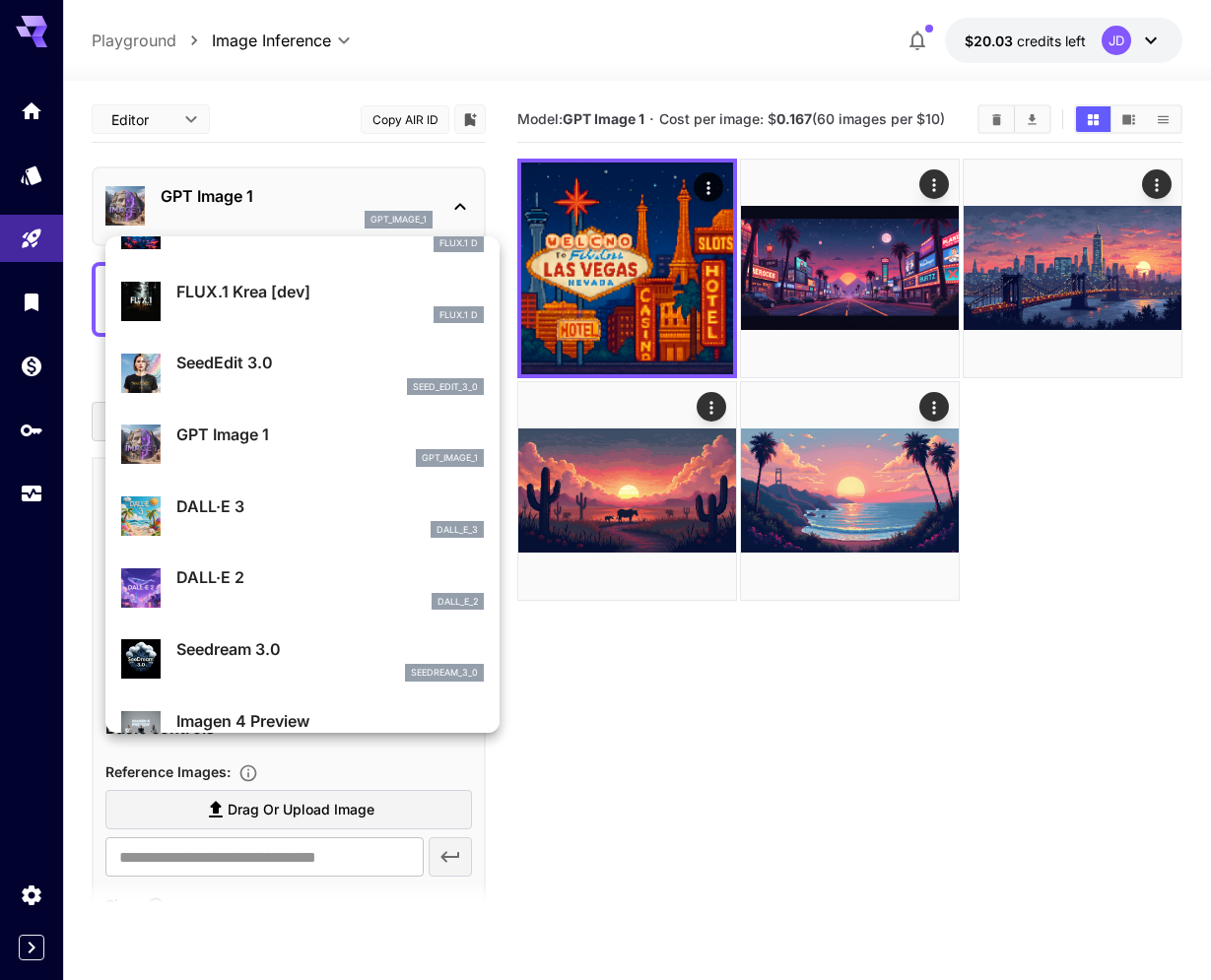 click on "DALL·E 3" at bounding box center [330, 506] 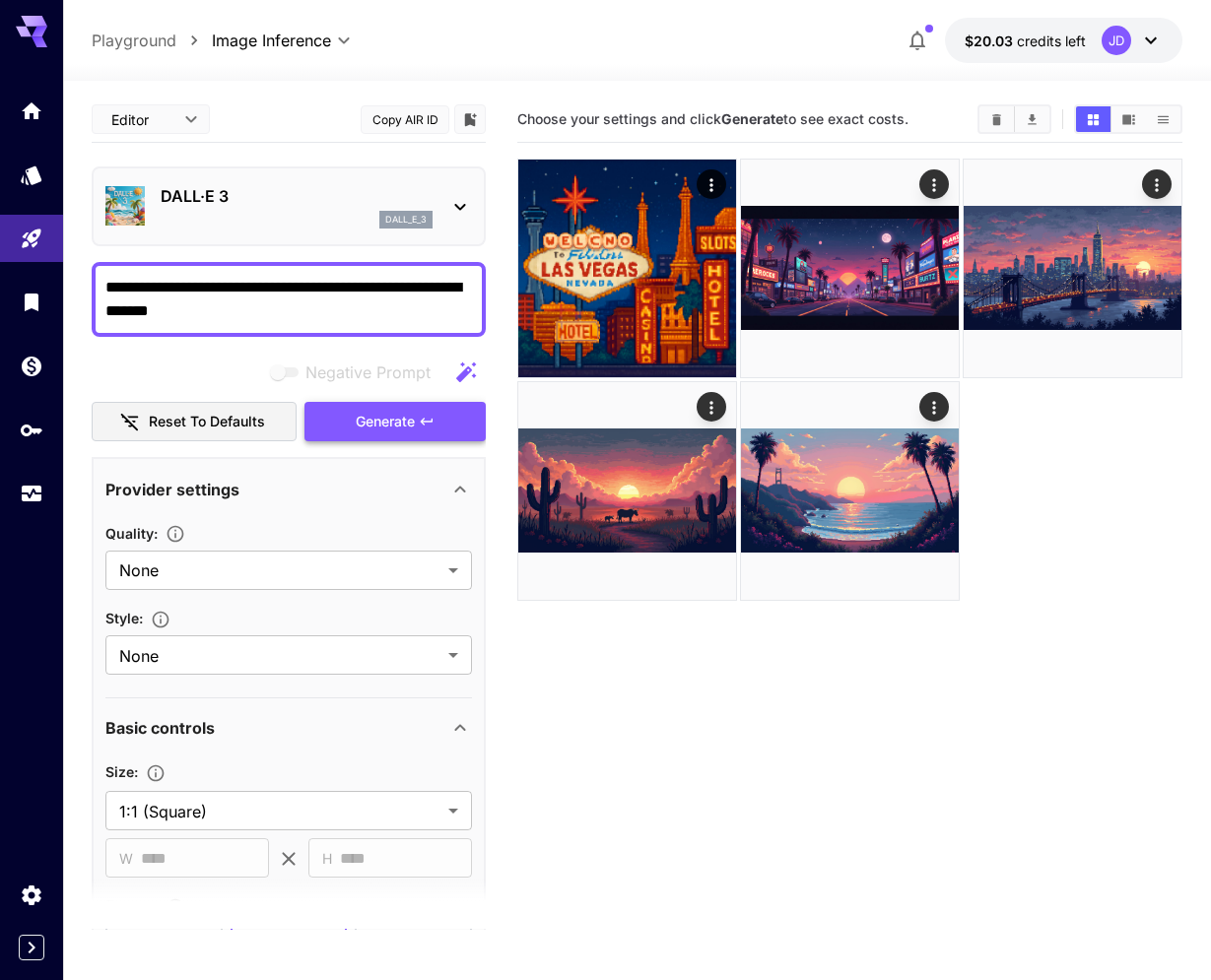 click on "Generate" at bounding box center (385, 422) 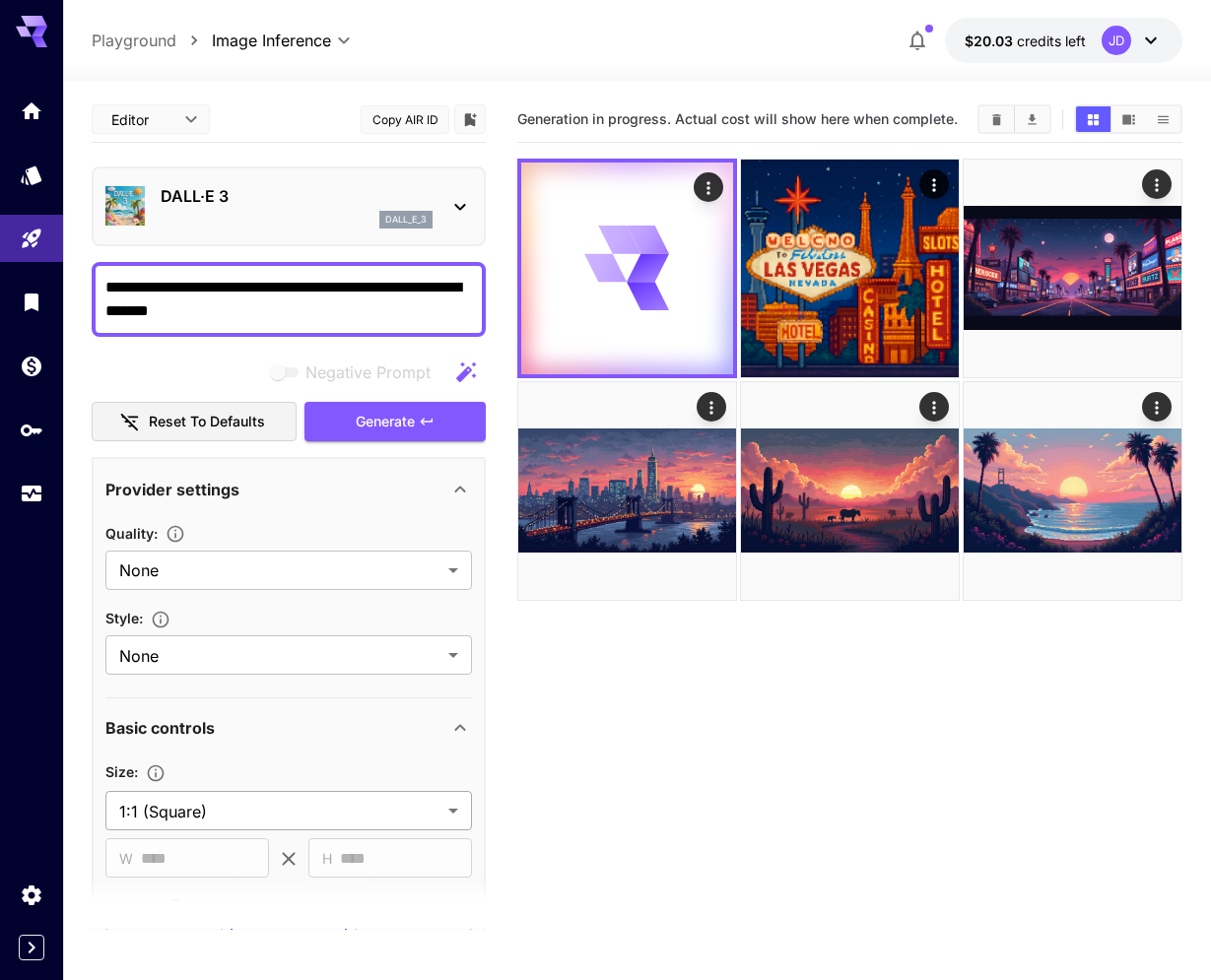 click on "**********" at bounding box center [605, 567] 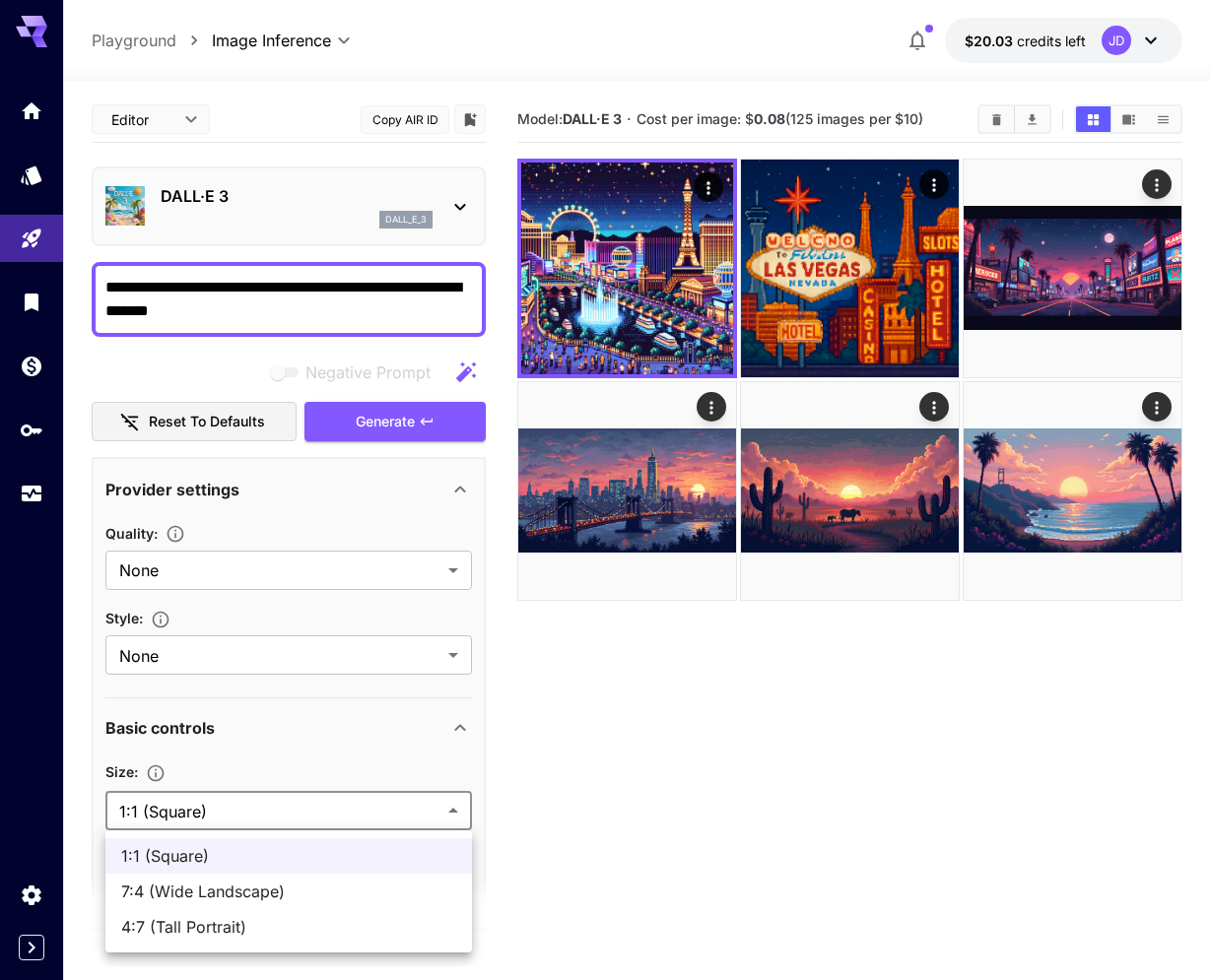 click at bounding box center (605, 490) 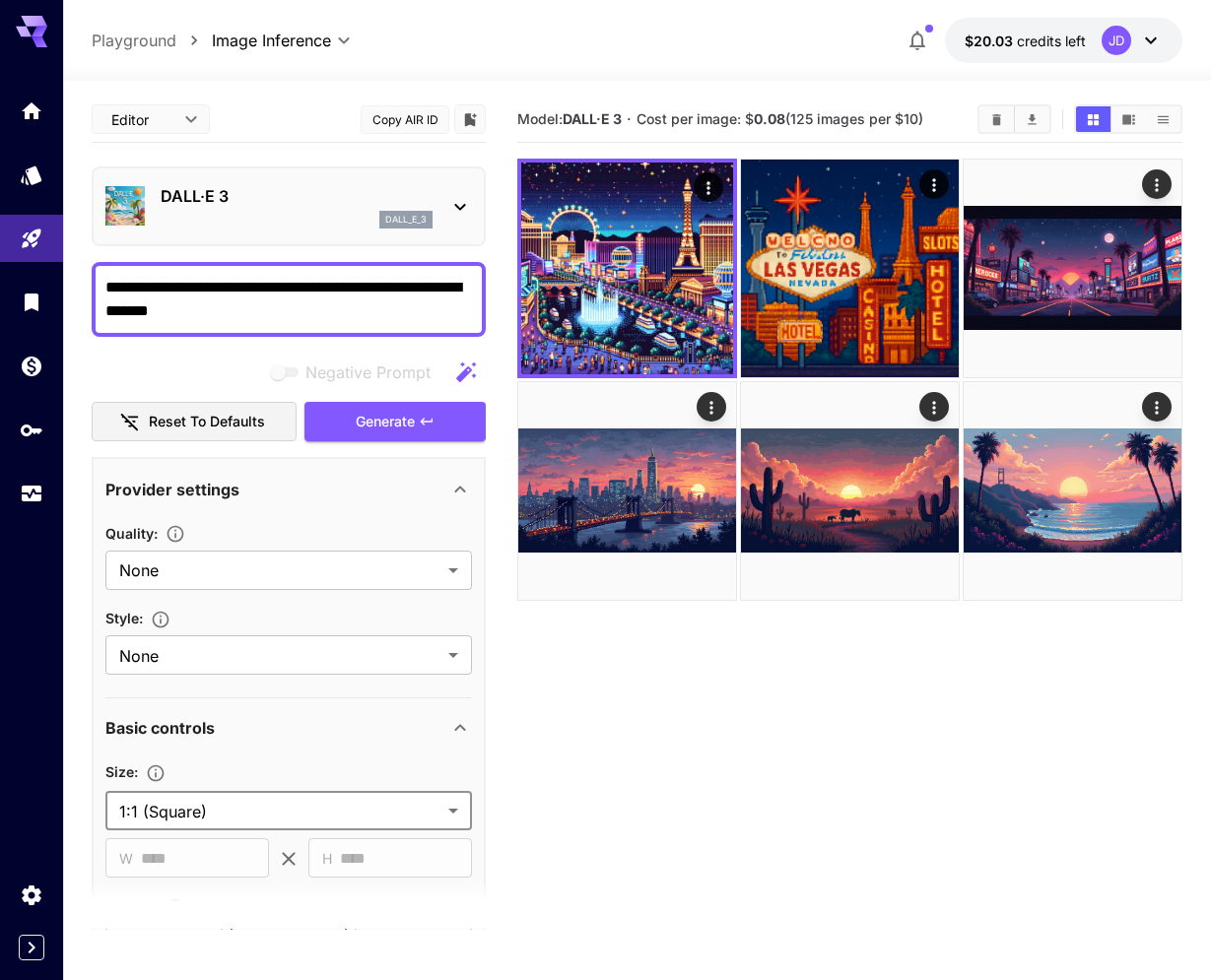 click on "DALL·E 3" at bounding box center (297, 196) 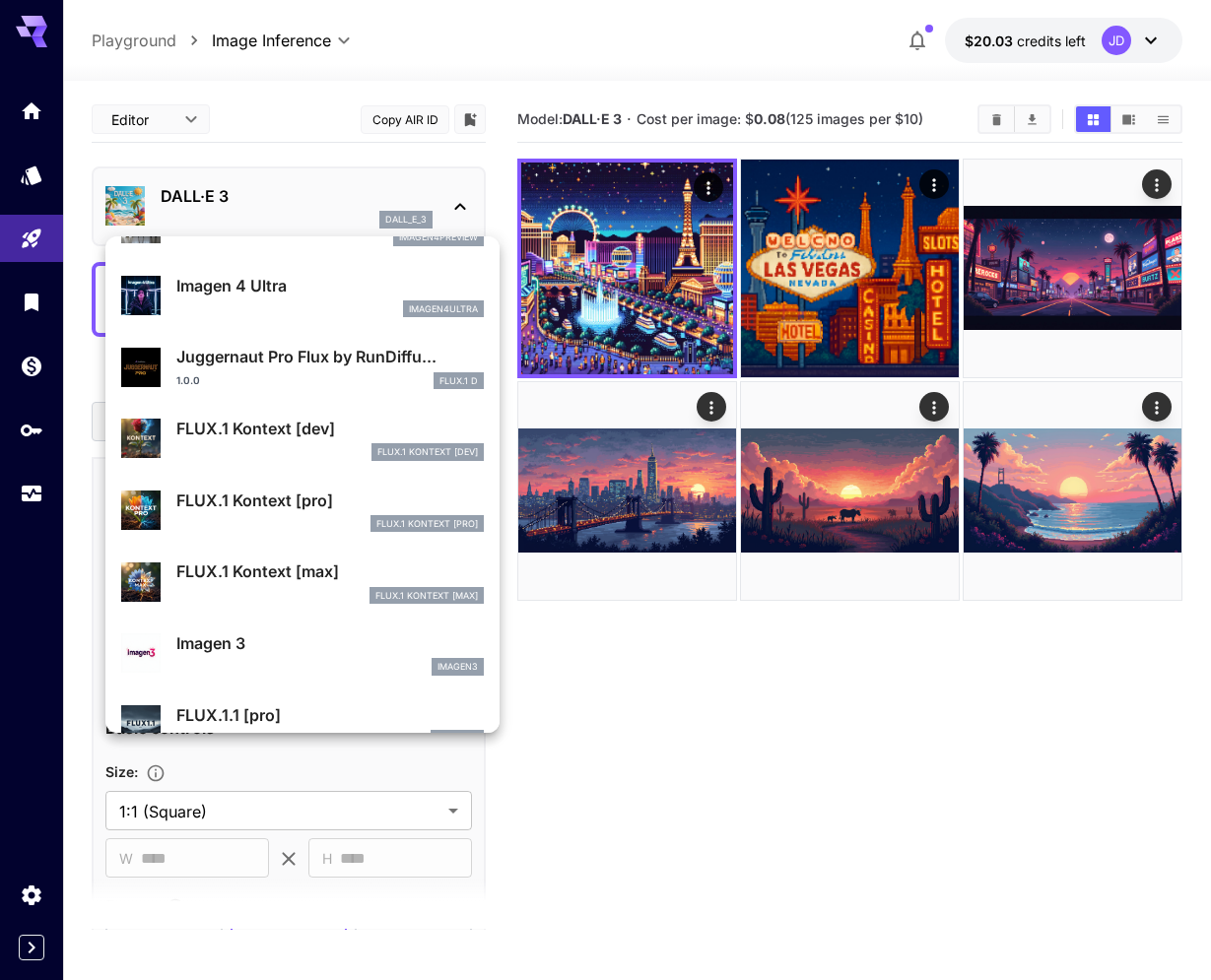 scroll, scrollTop: 611, scrollLeft: 0, axis: vertical 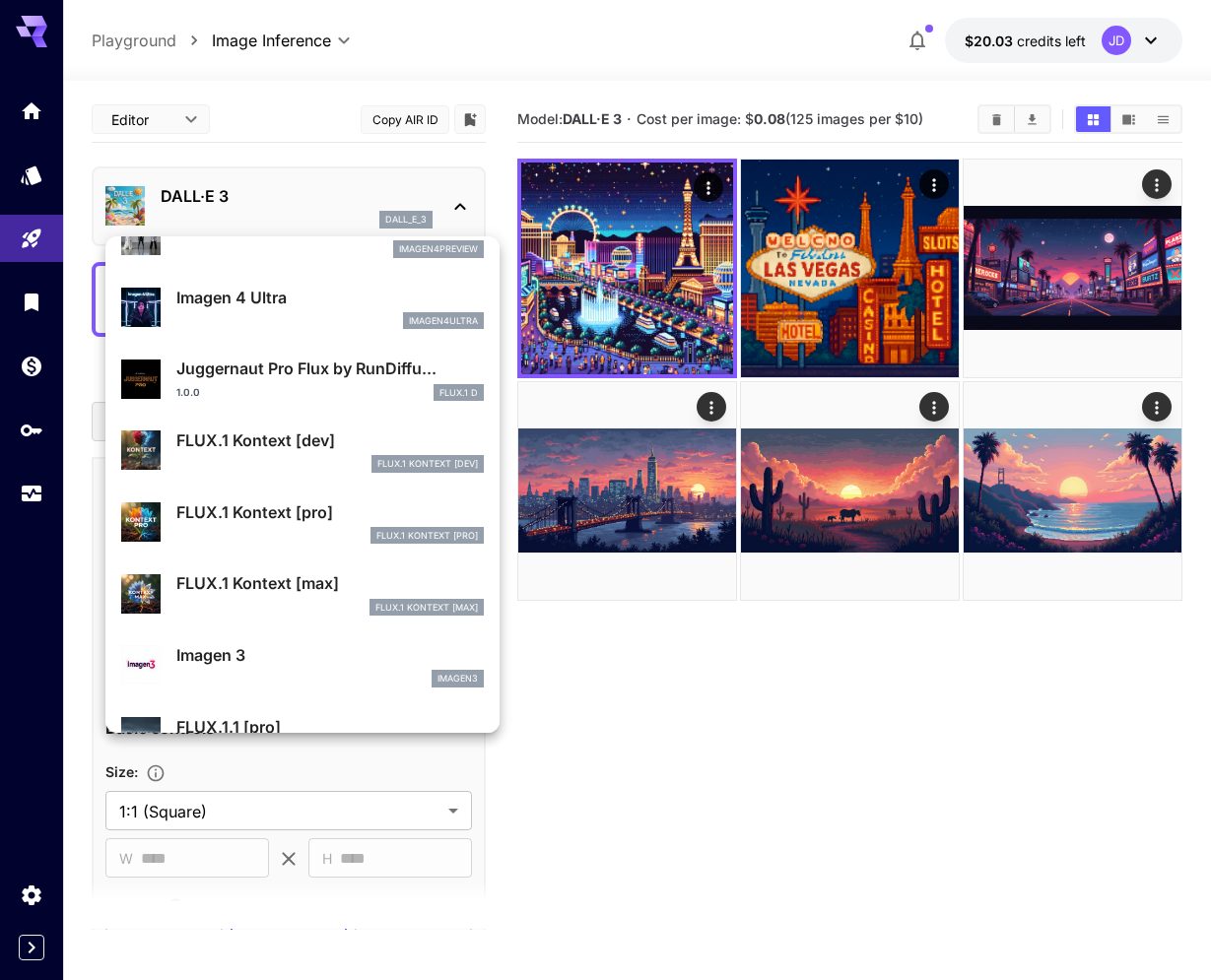 click on "FLUX.1 Kontext [dev] FlUX.1 Kontext [dev]" at bounding box center [330, 450] 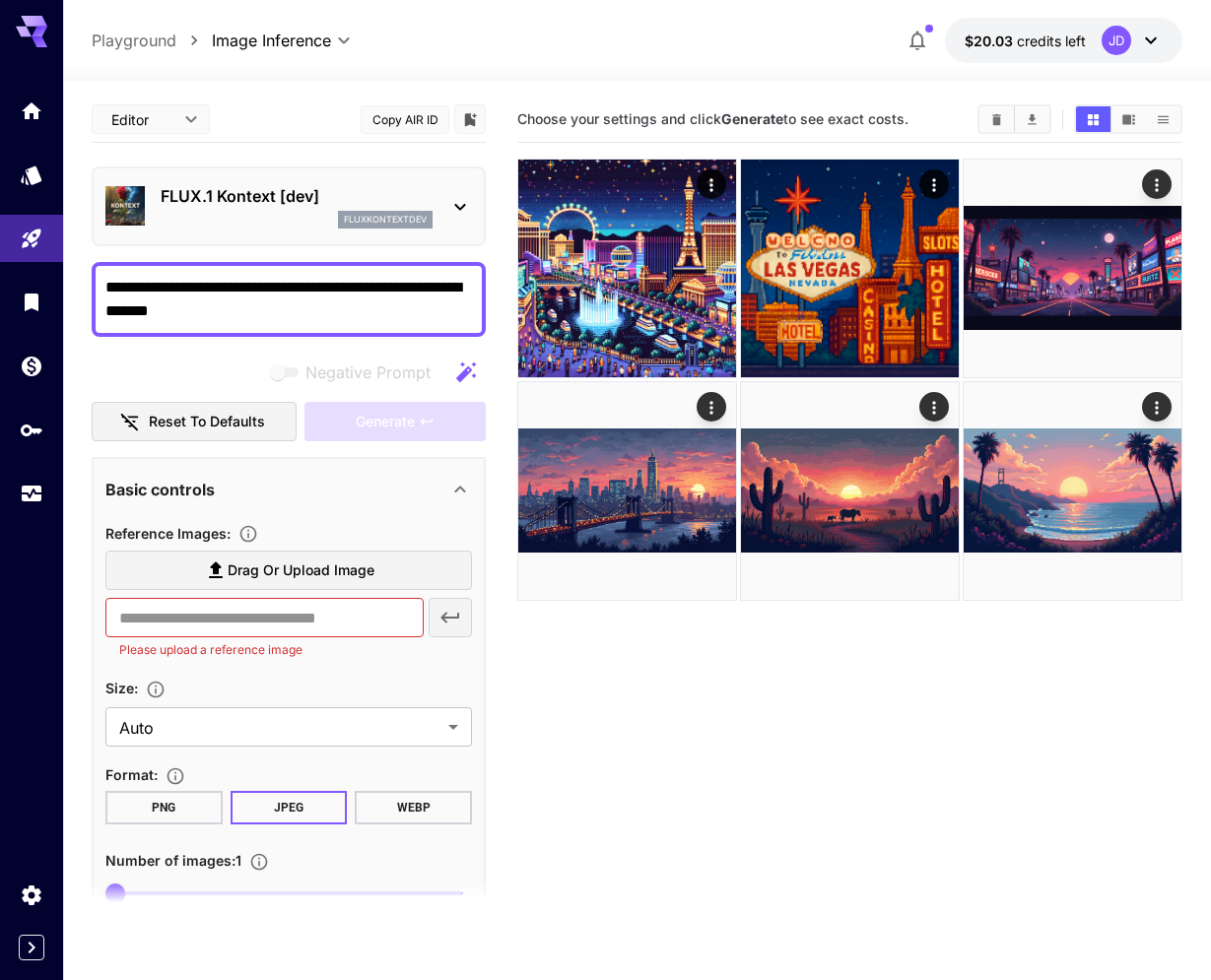 click on "fluxkontextdev" at bounding box center (297, 220) 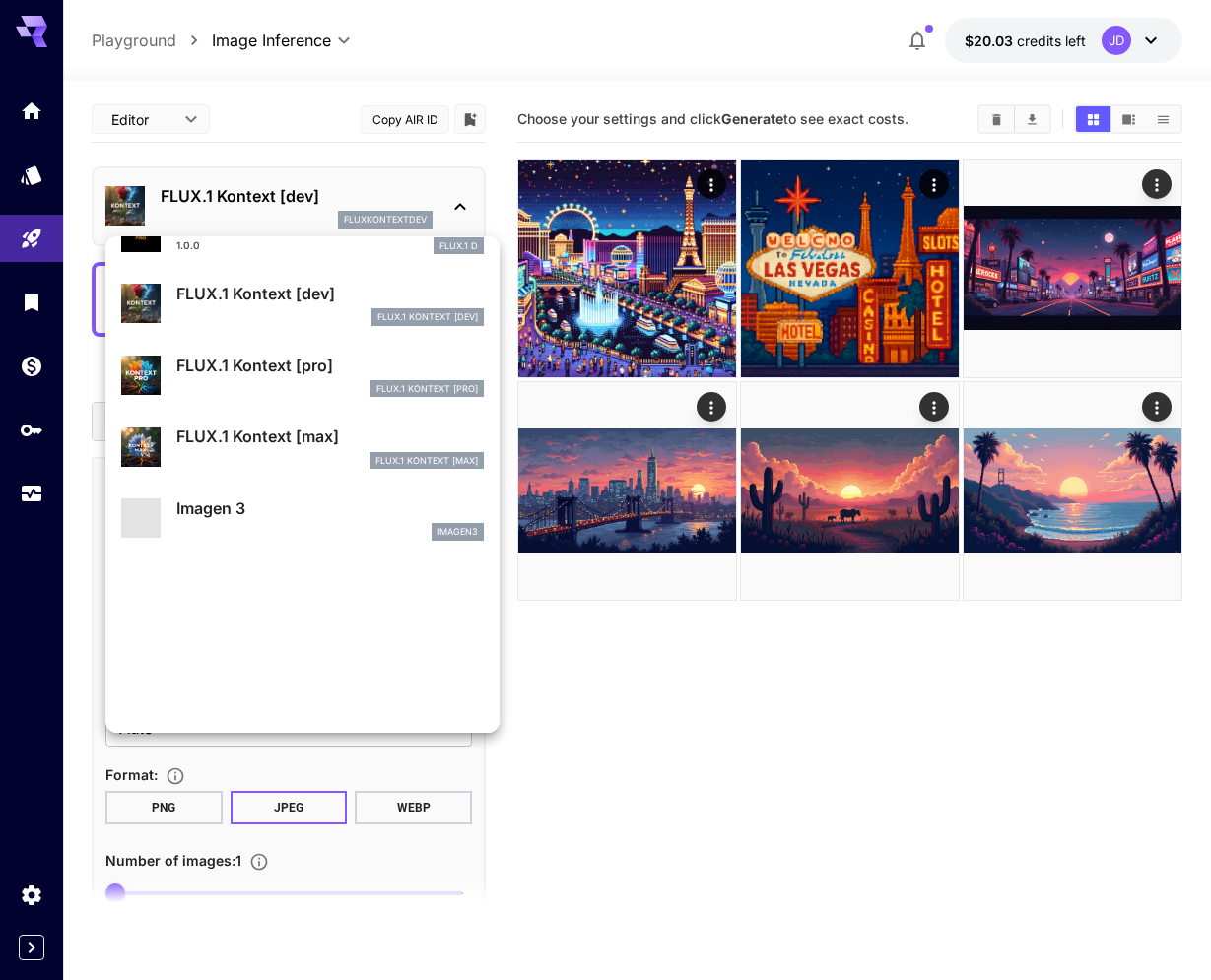 scroll, scrollTop: 1018, scrollLeft: 0, axis: vertical 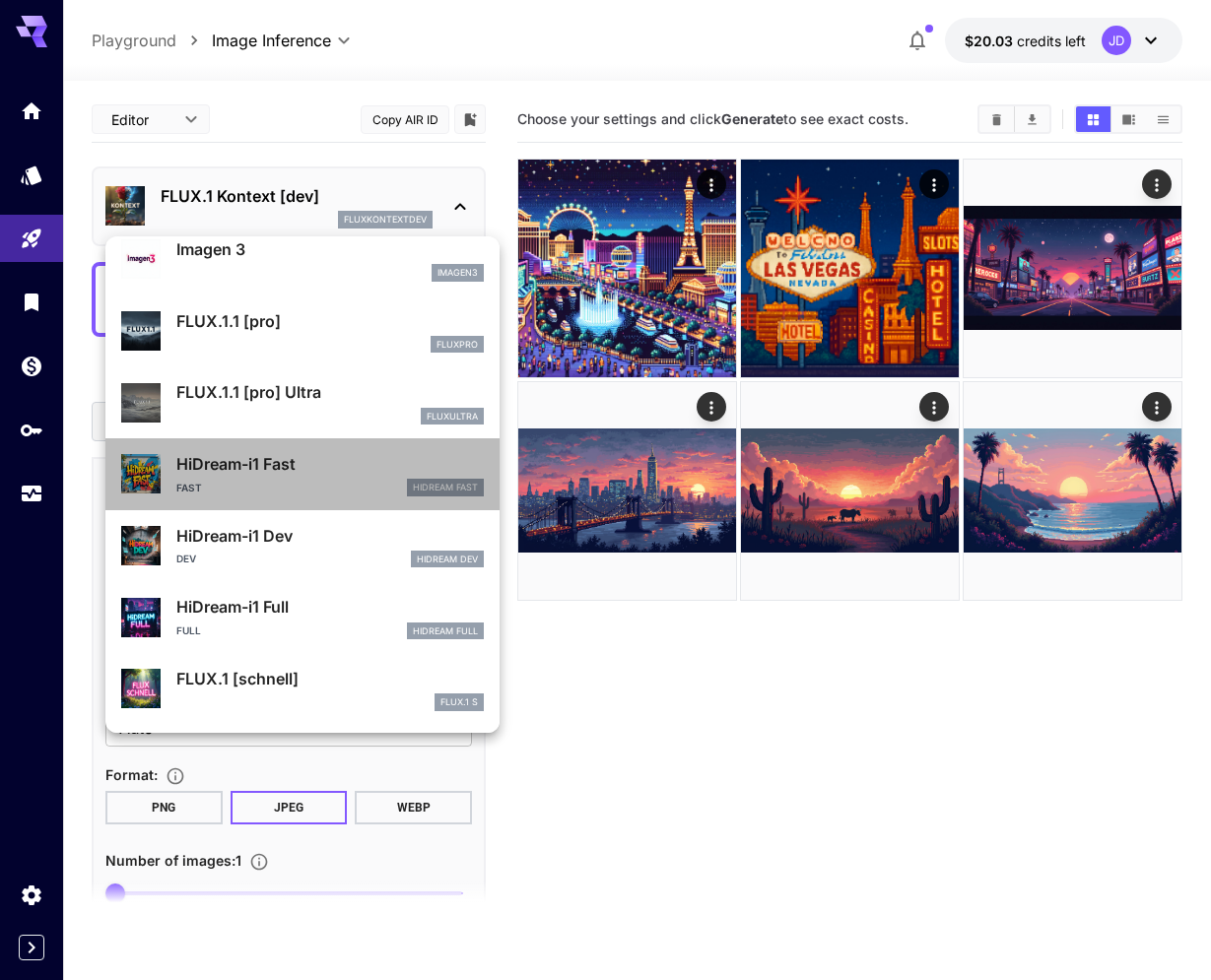 click on "HiDream-i1 Fast" at bounding box center (330, 464) 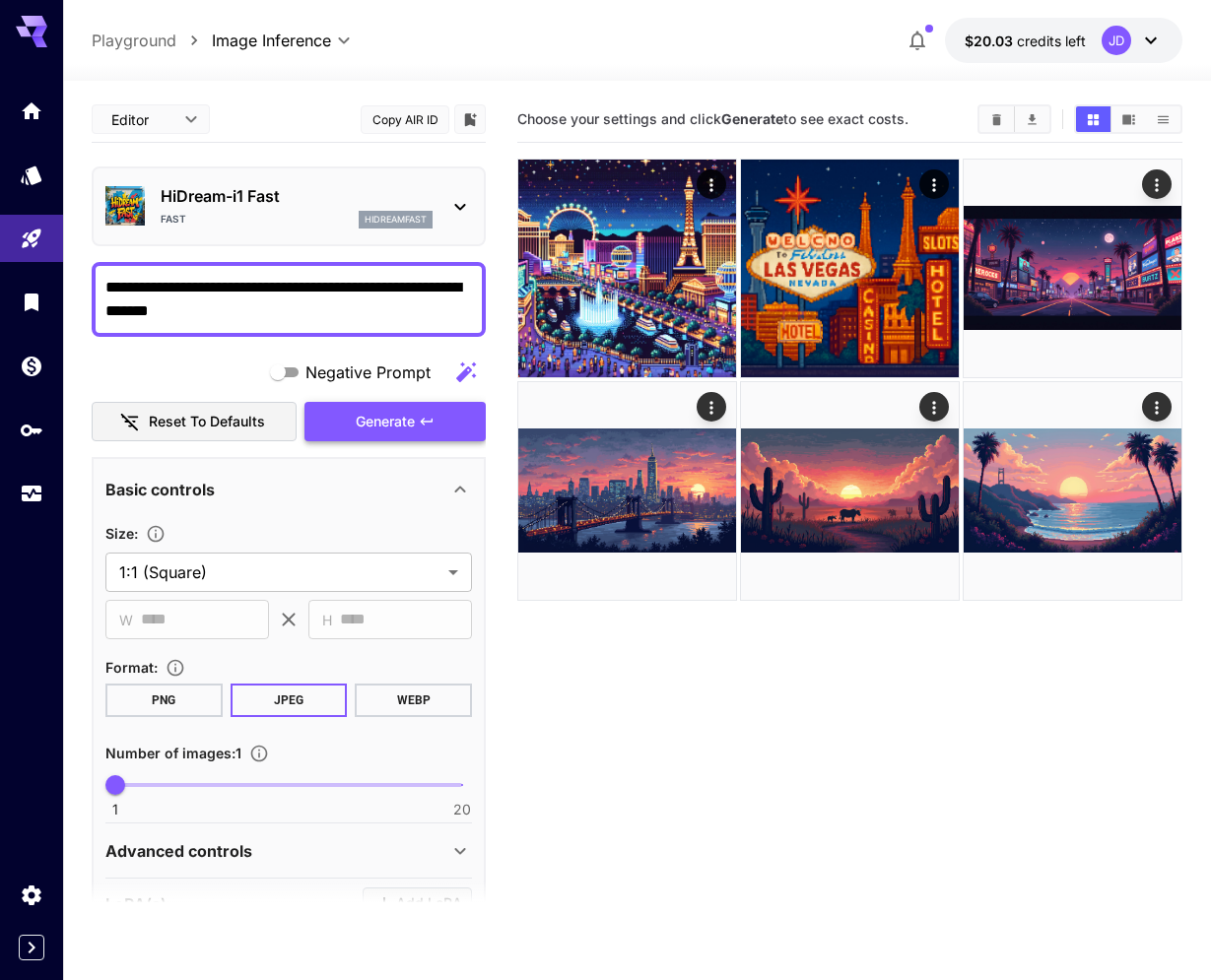 click on "Generate" at bounding box center (385, 422) 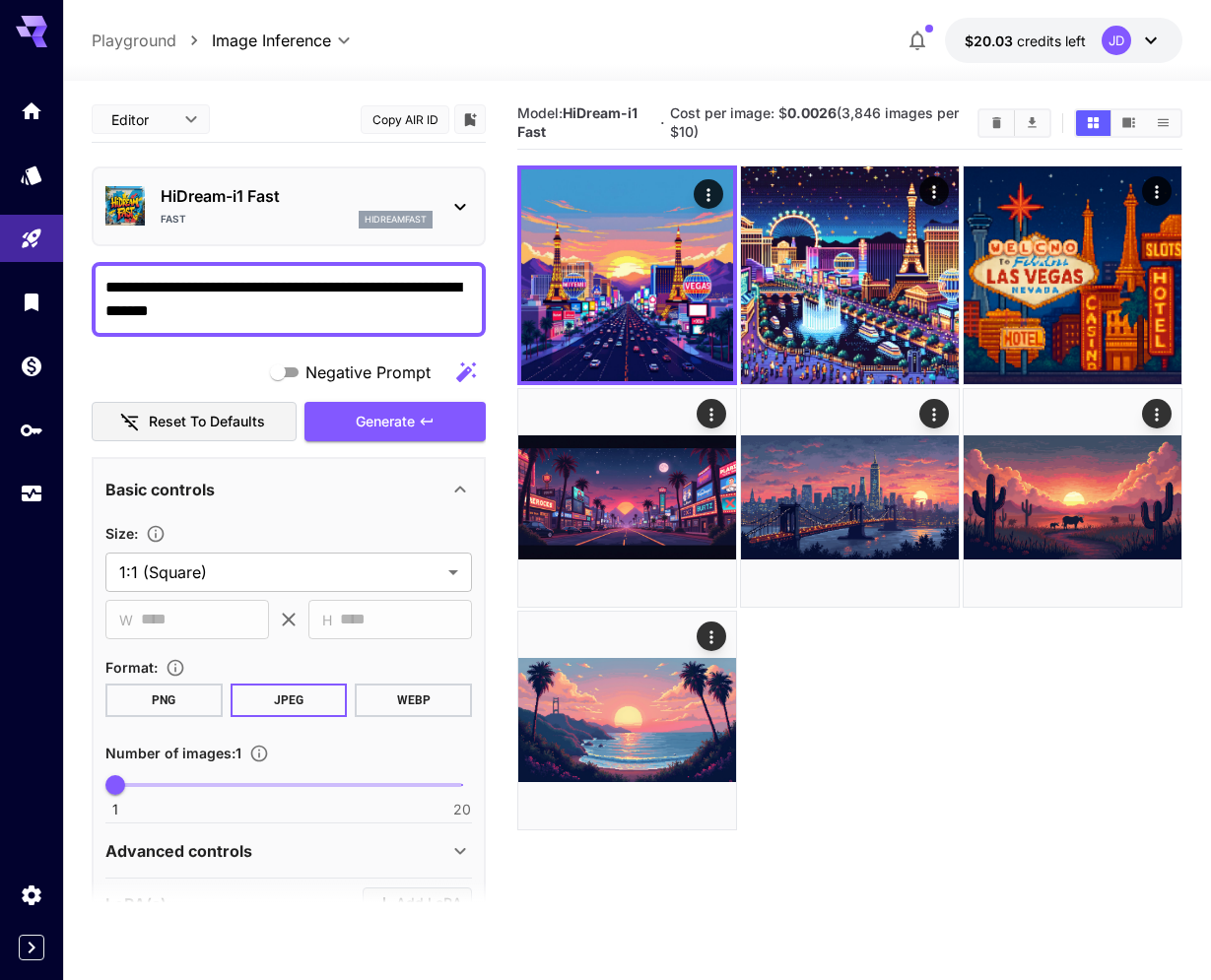 click on "Fast hidreamfast" at bounding box center [297, 220] 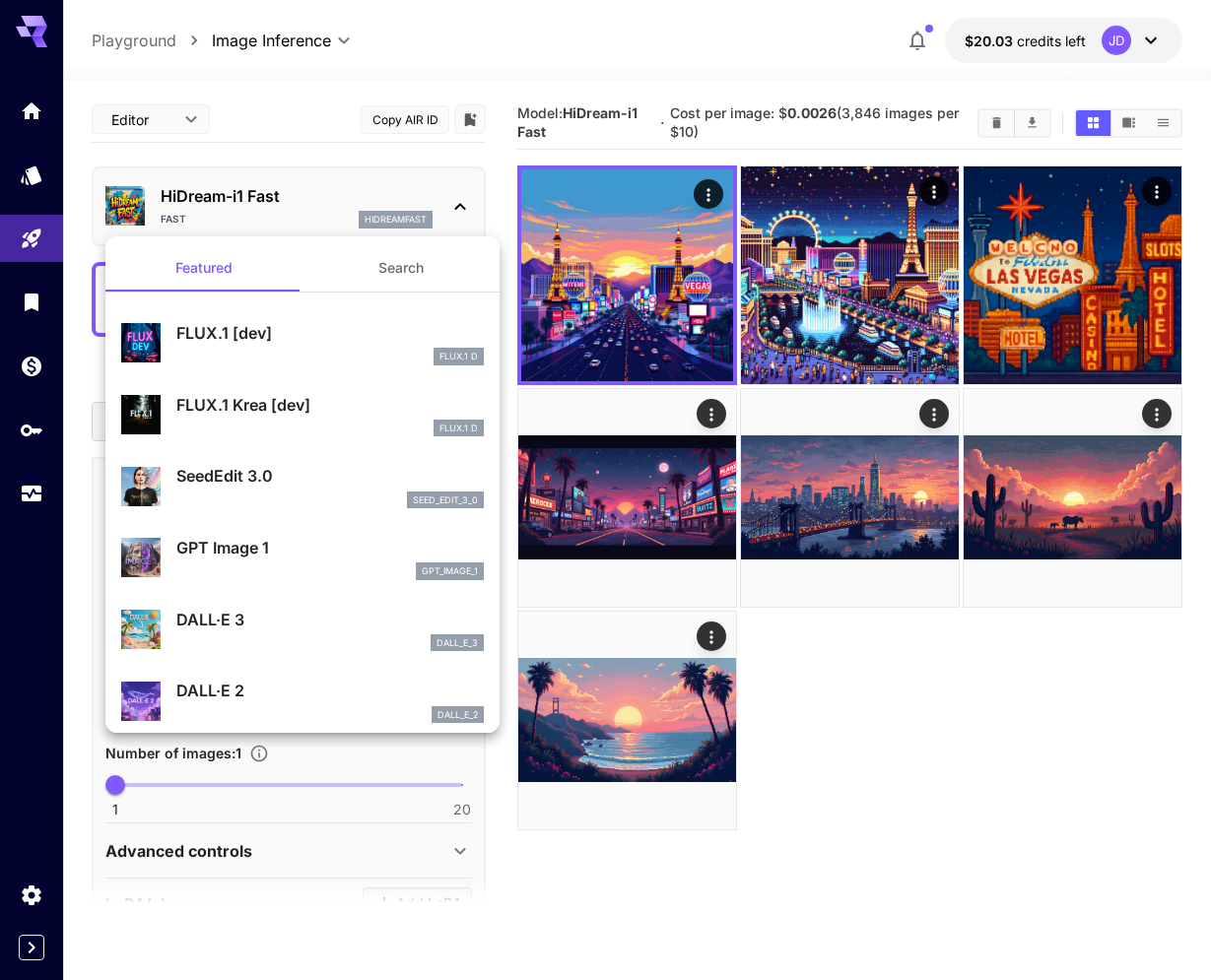 click on "FLUX.1 [dev]" at bounding box center [330, 333] 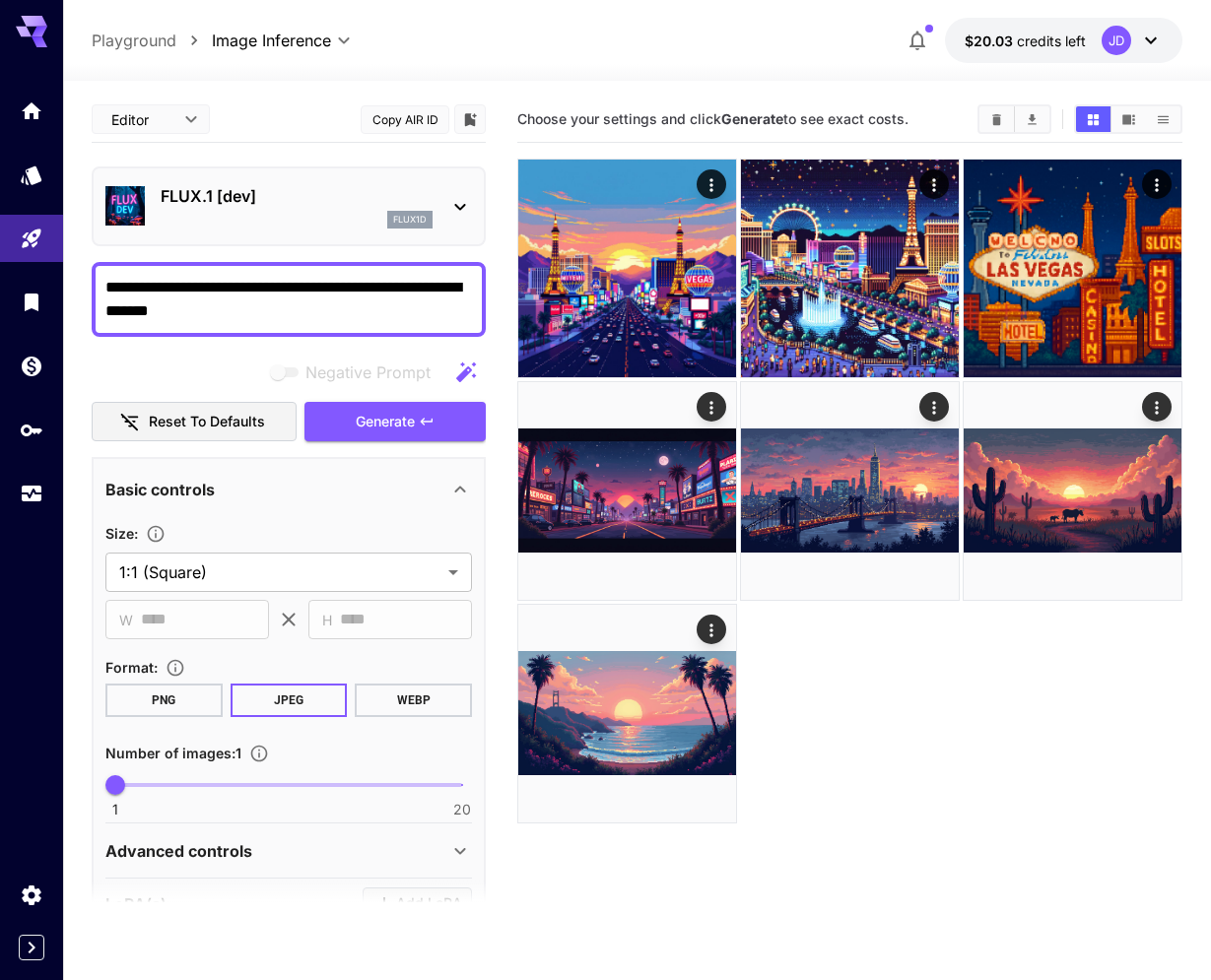 click on "**********" at bounding box center [289, 299] 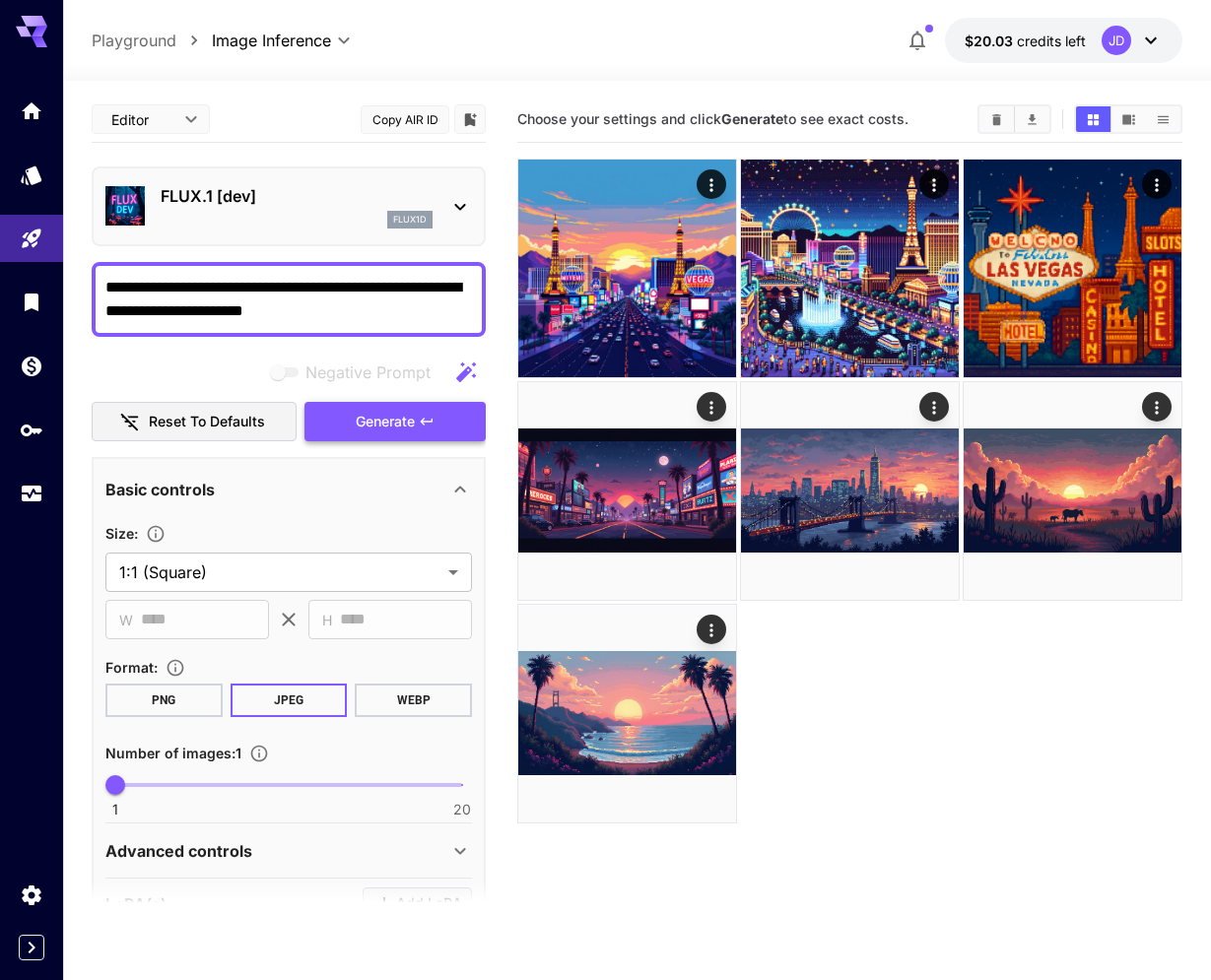 click on "Generate" at bounding box center (385, 422) 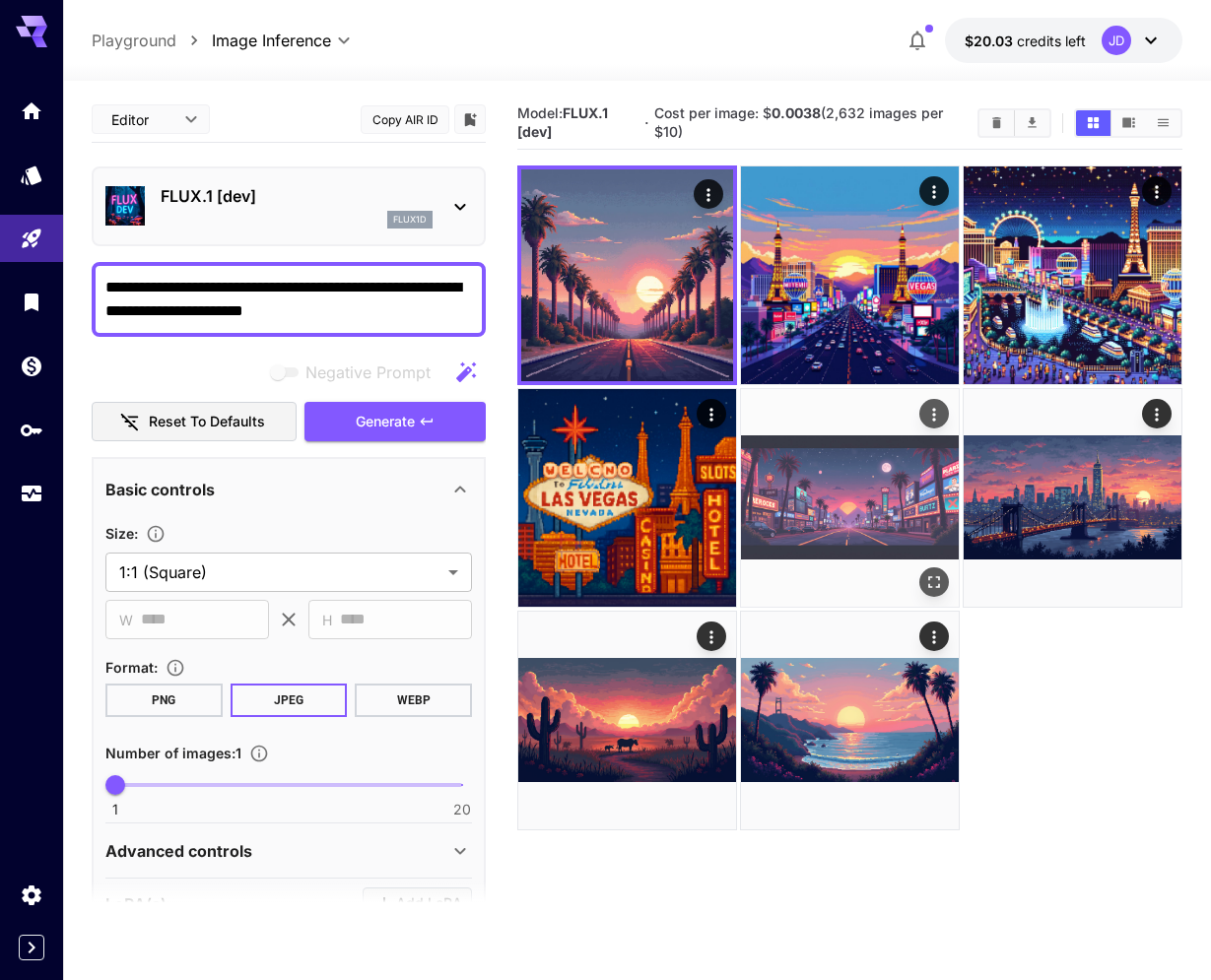 click at bounding box center [849, 497] 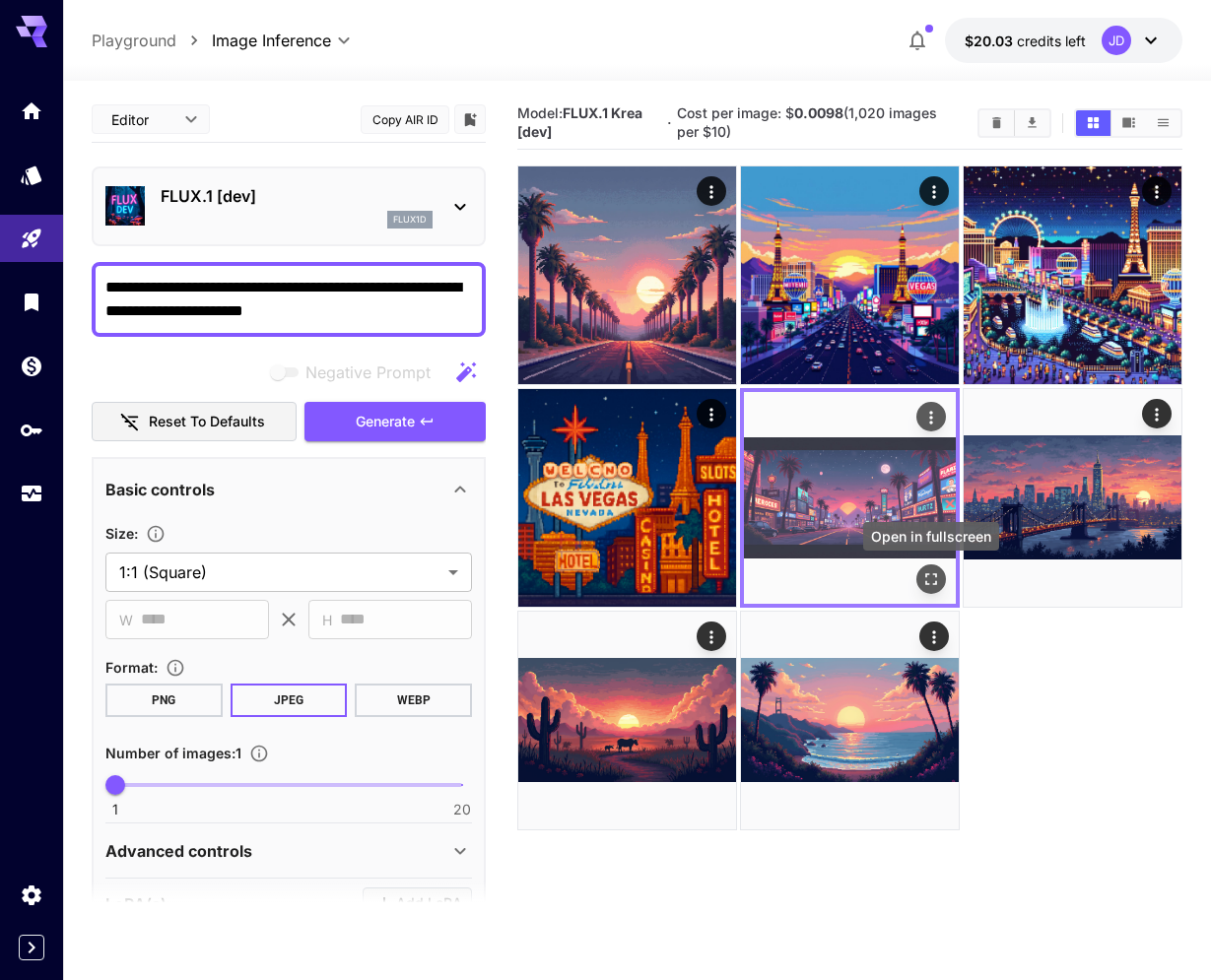 click 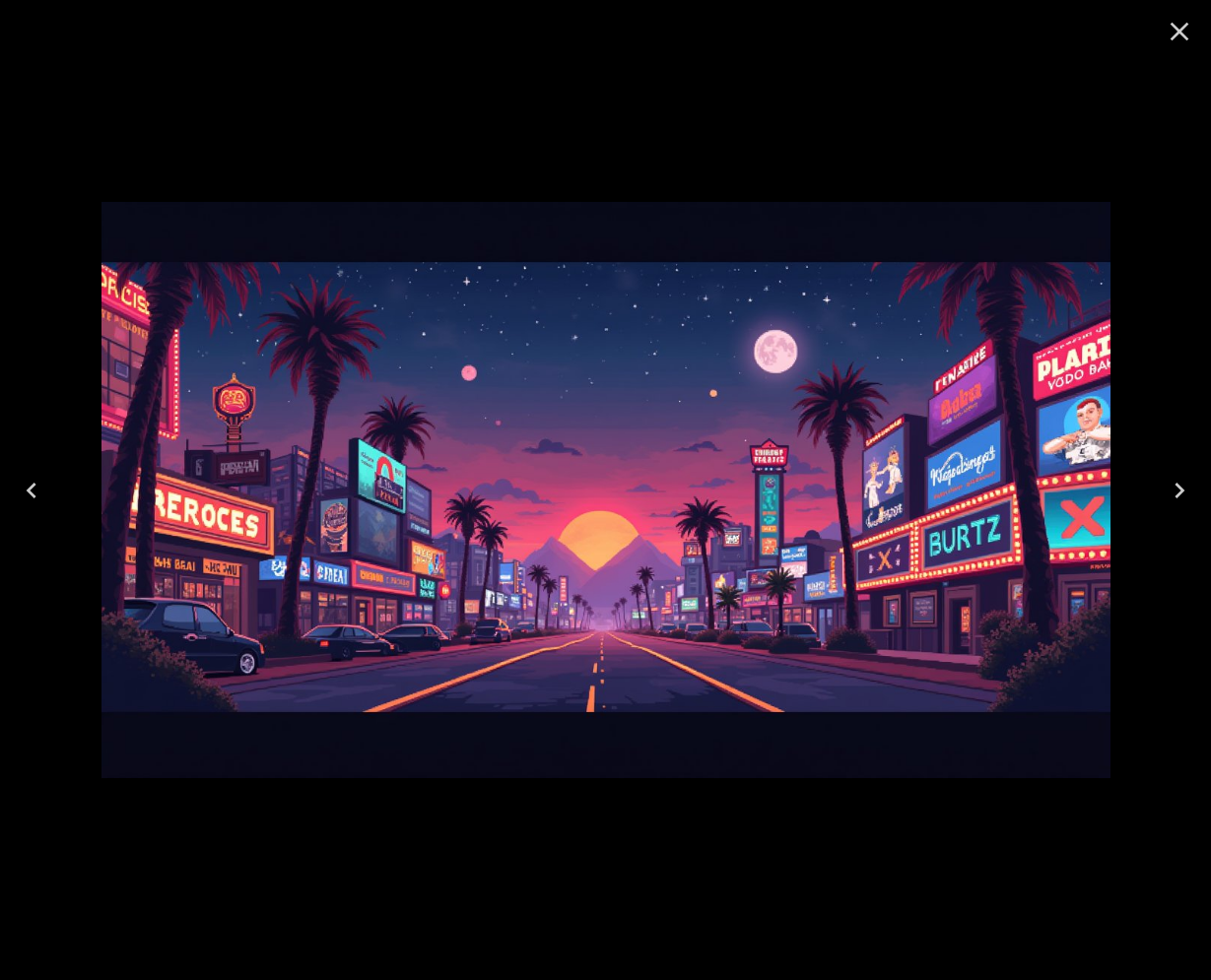 click 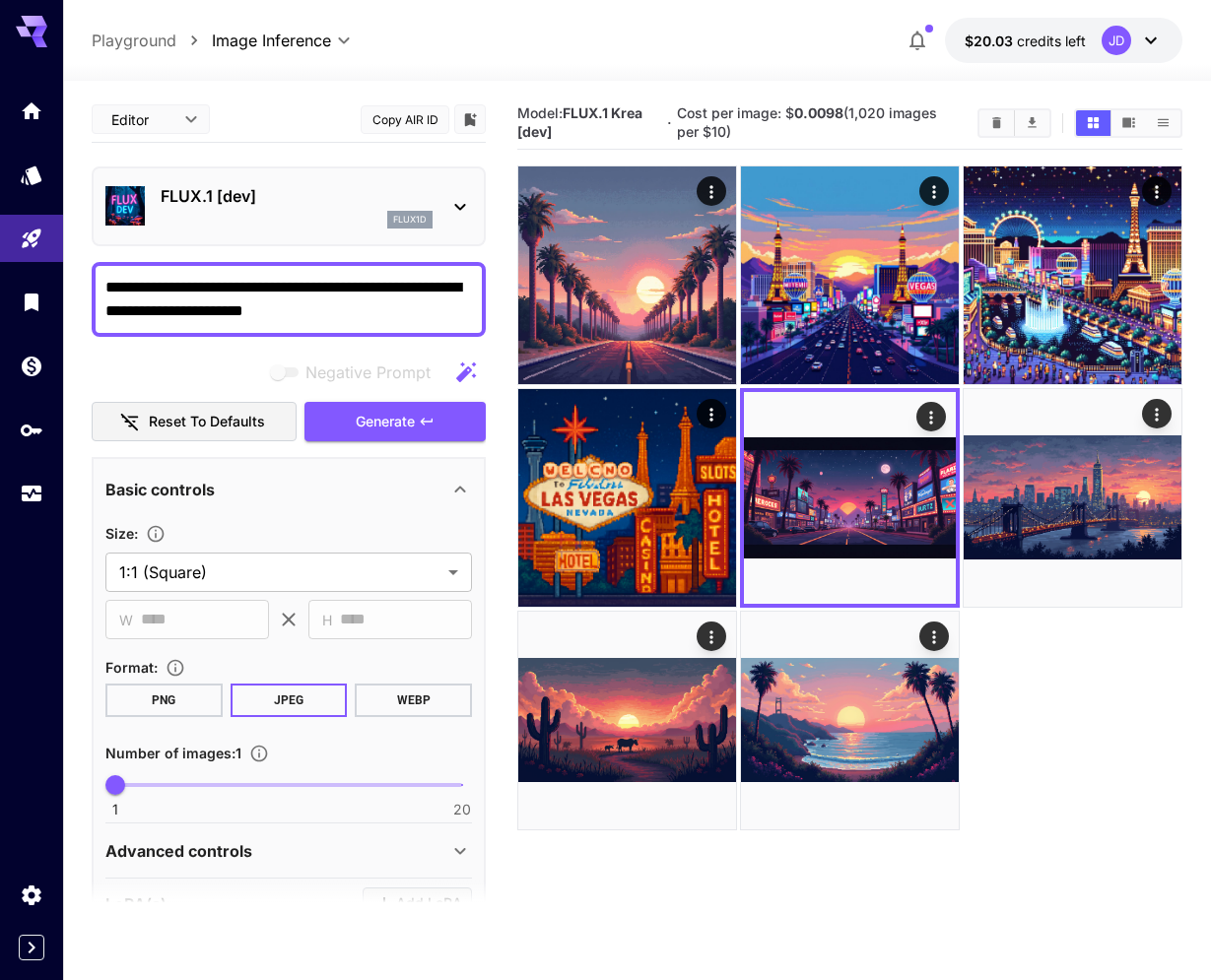 drag, startPoint x: 346, startPoint y: 312, endPoint x: 223, endPoint y: 310, distance: 123.016 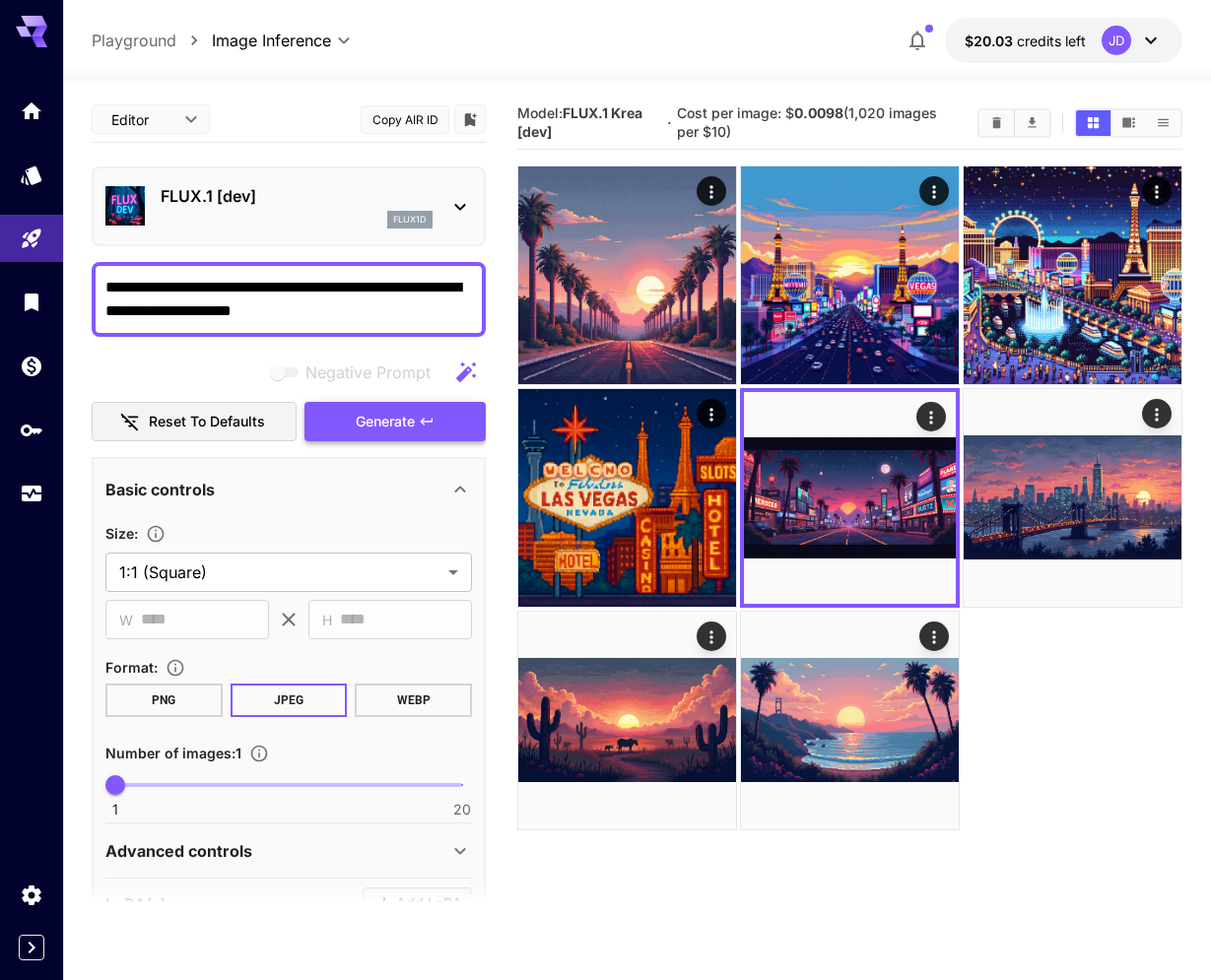 click on "Generate" at bounding box center (385, 422) 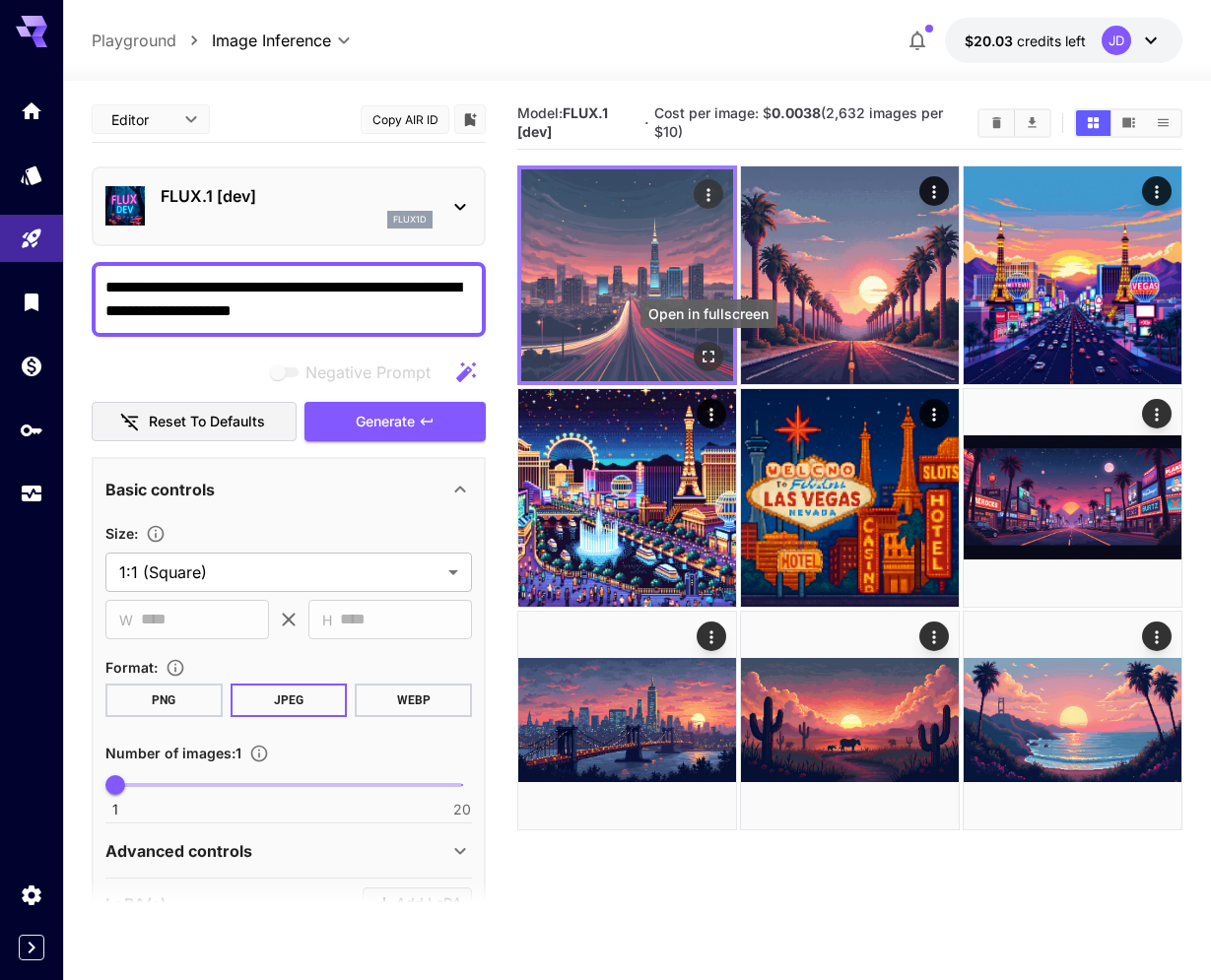 click 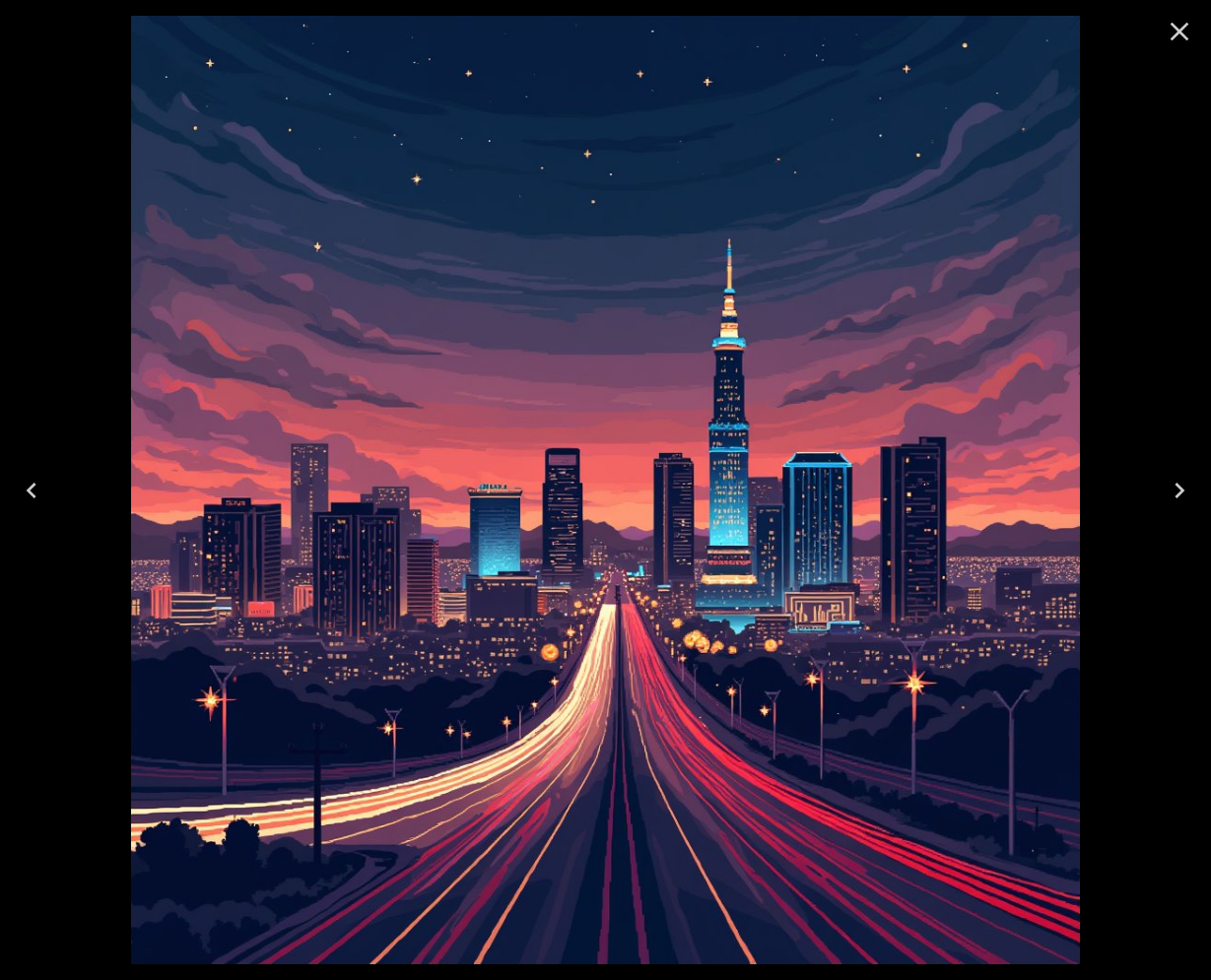 click 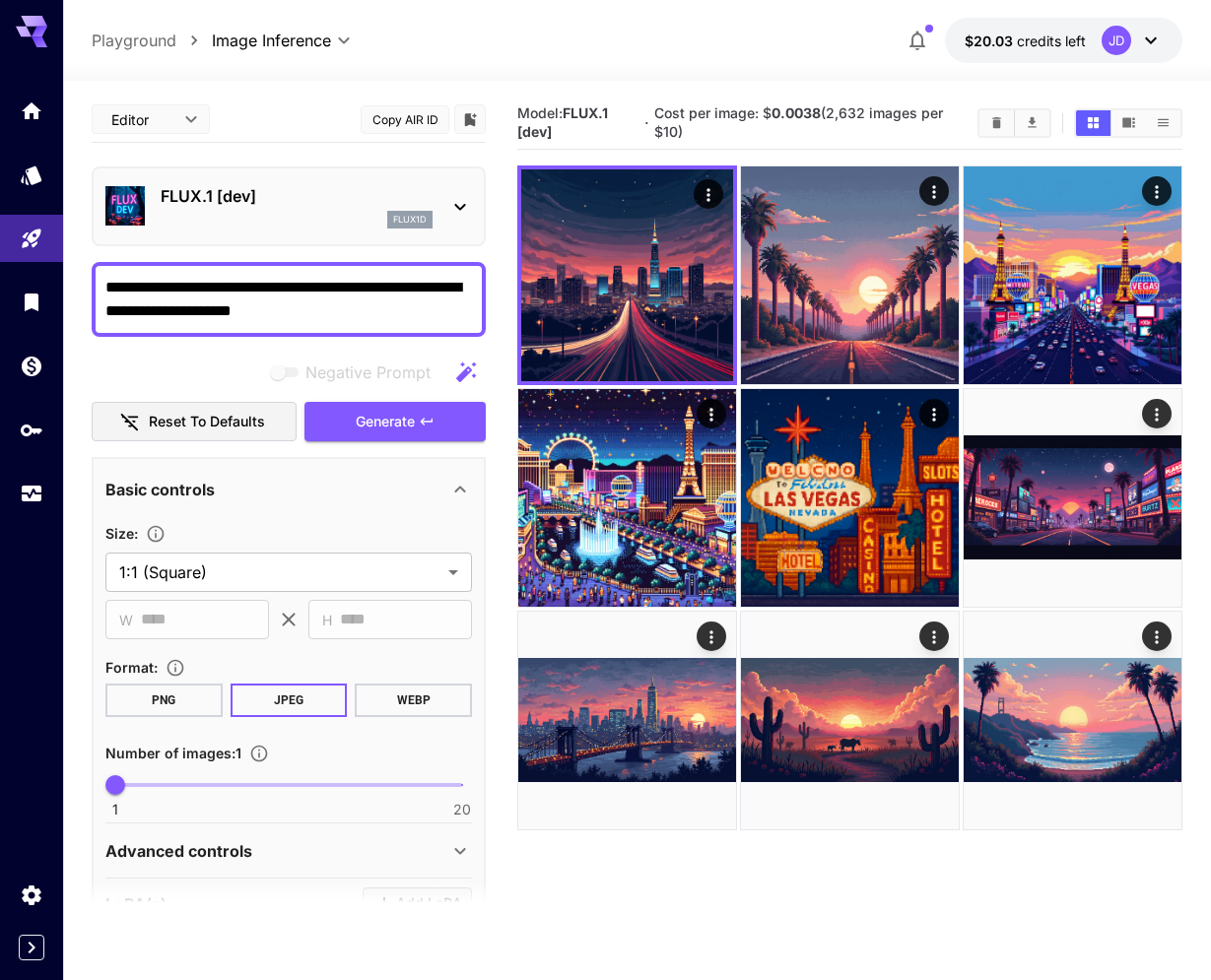 click on "**********" at bounding box center [289, 299] 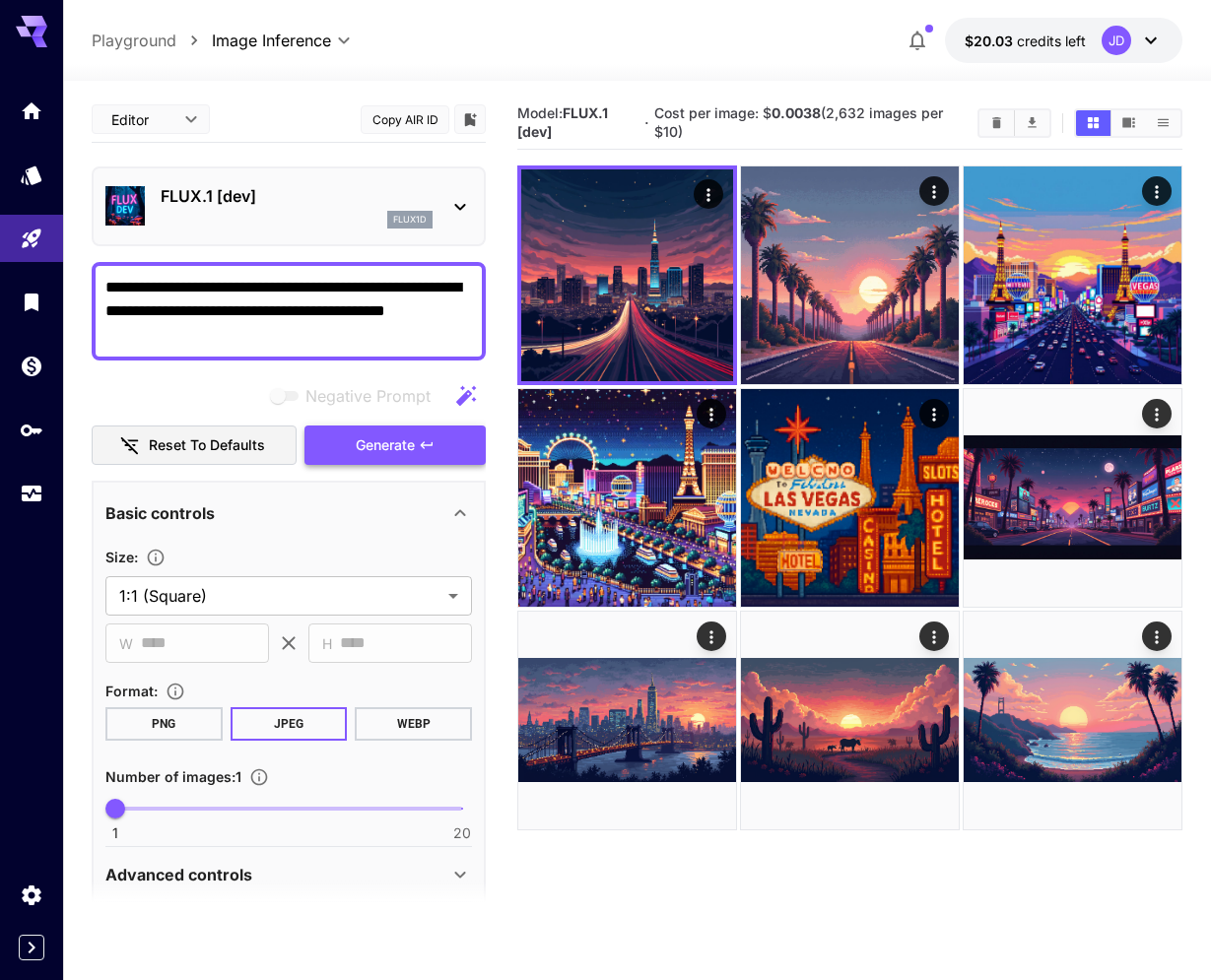 click on "Generate" at bounding box center (395, 445) 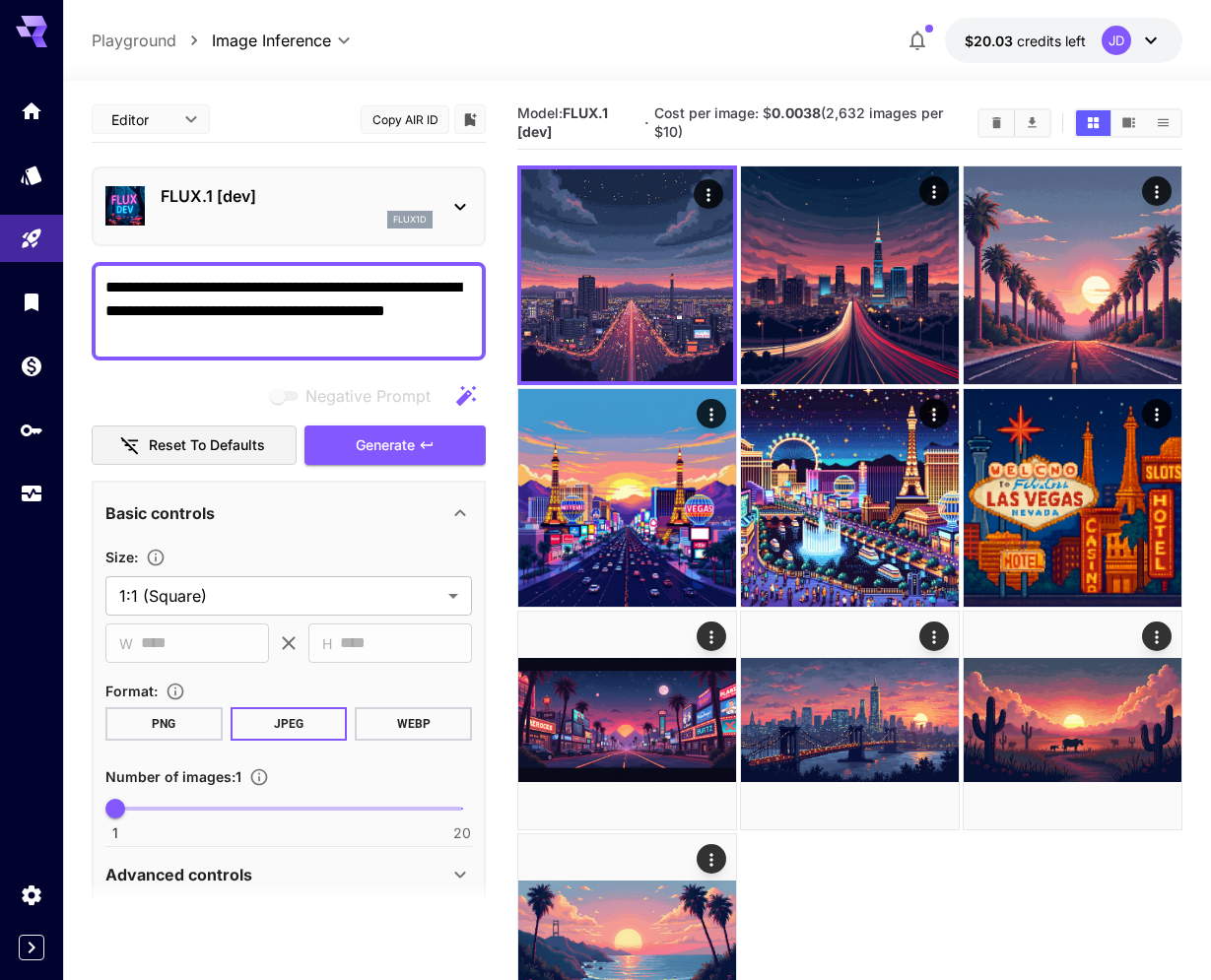 drag, startPoint x: 149, startPoint y: 340, endPoint x: 387, endPoint y: 303, distance: 240.85888 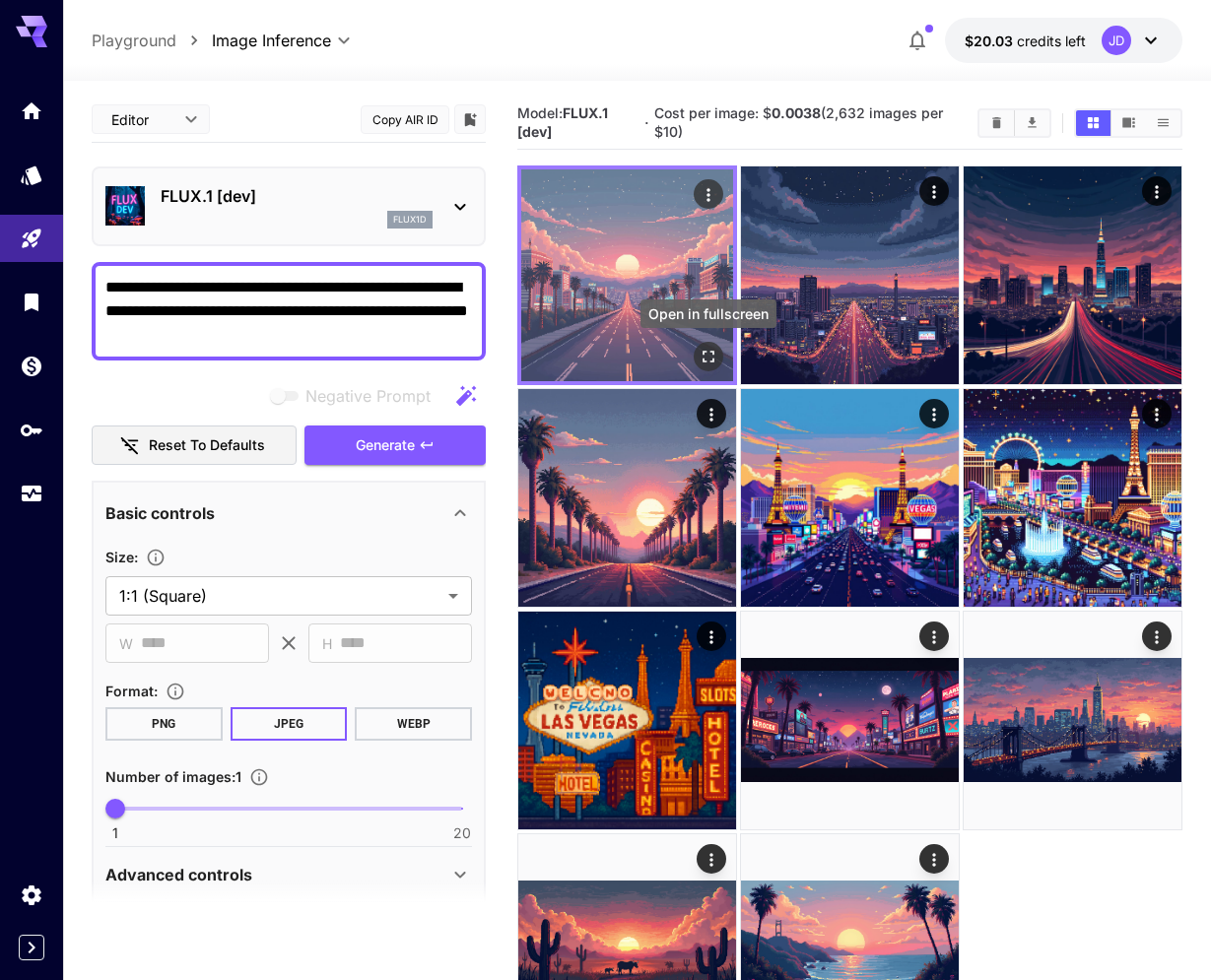type on "**********" 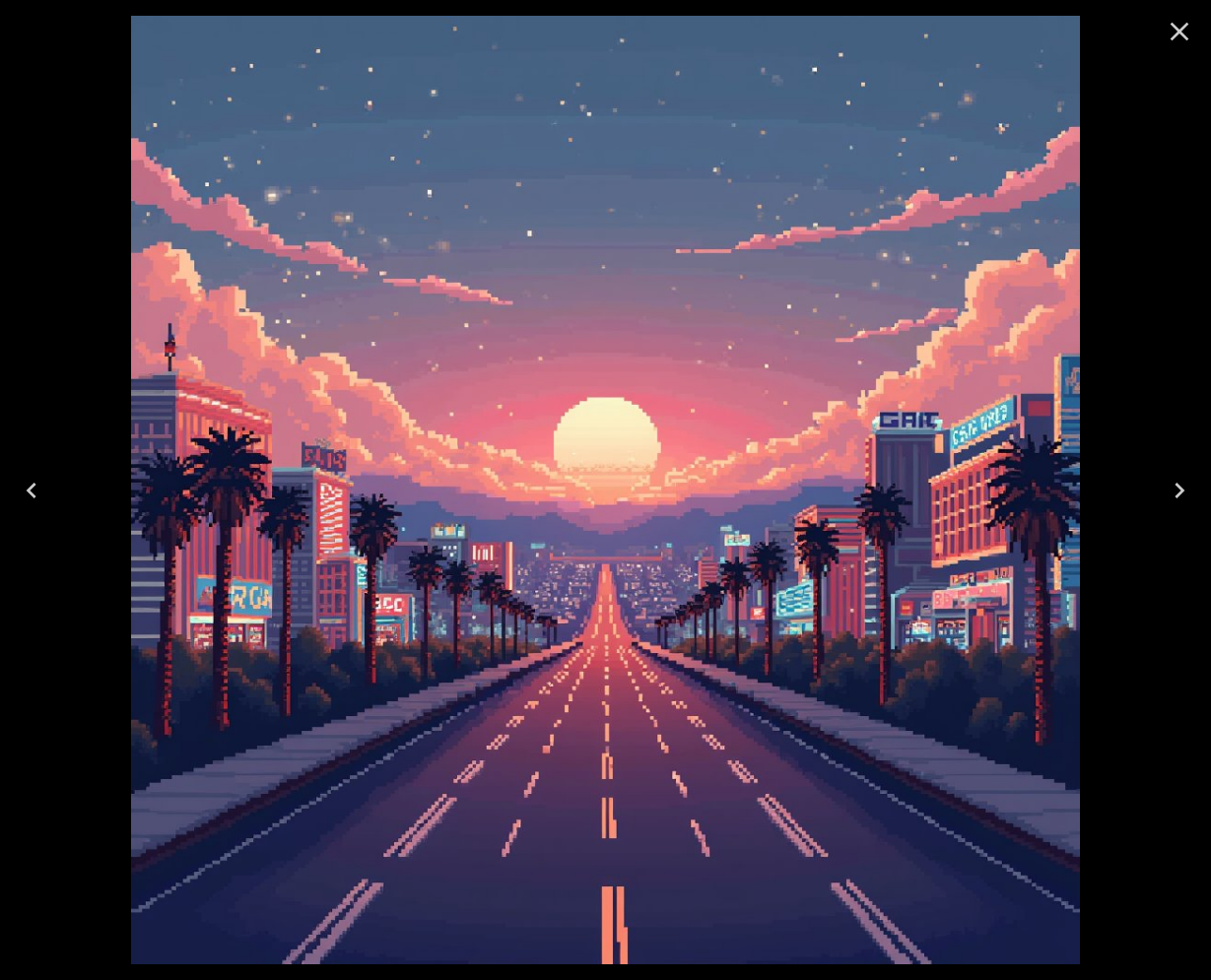 click 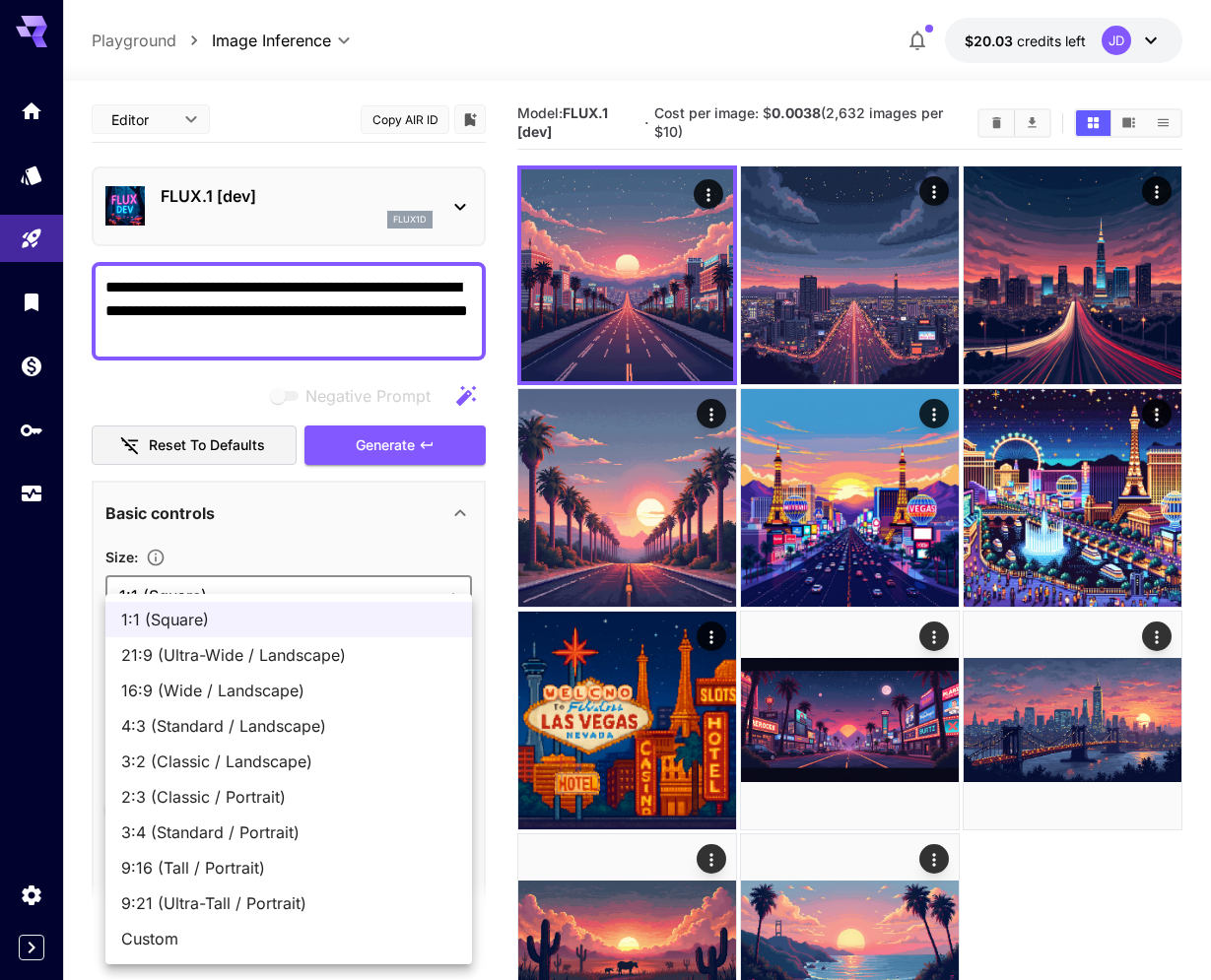 click on "**********" at bounding box center [605, 567] 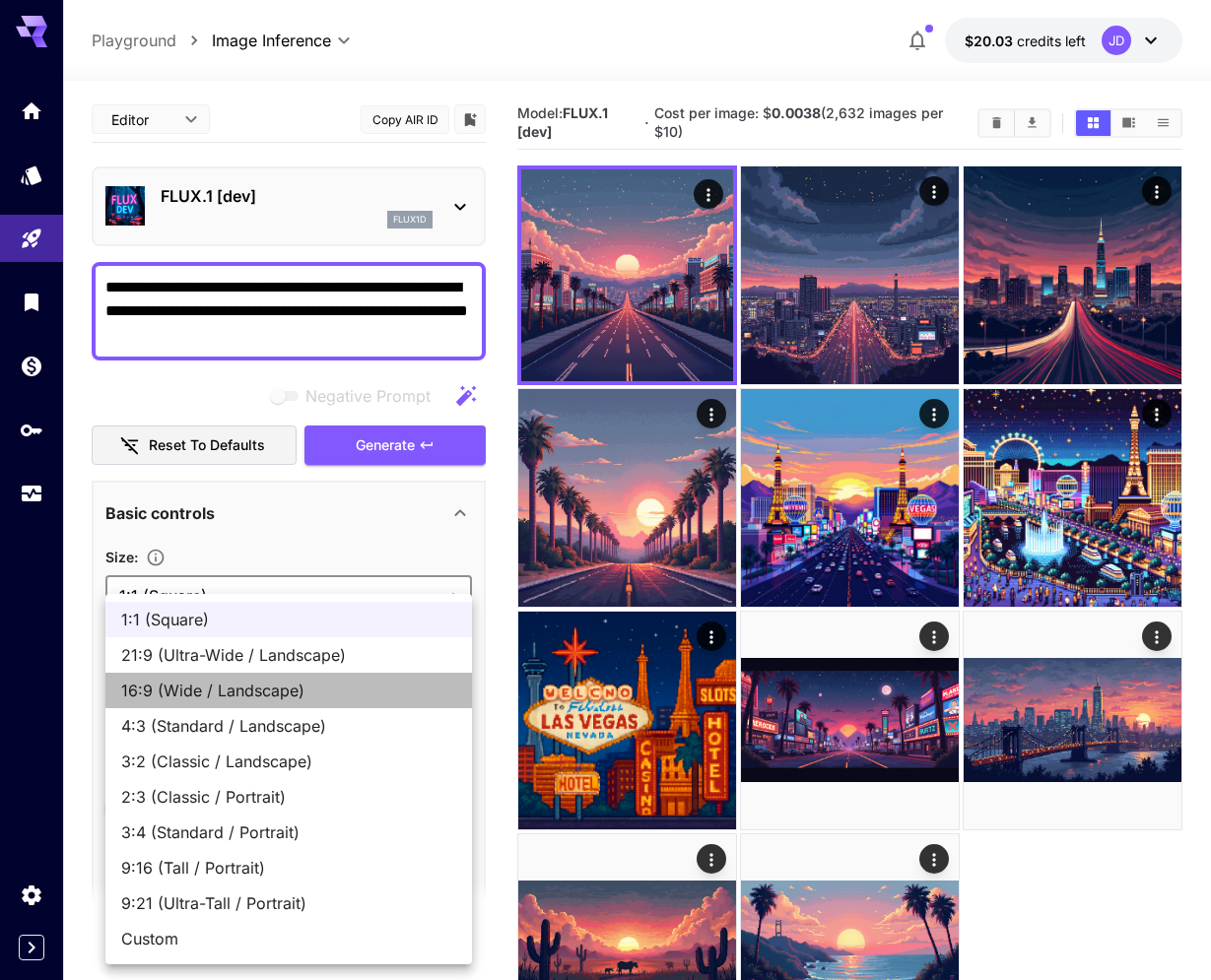 click on "16:9 (Wide / Landscape)" at bounding box center (289, 690) 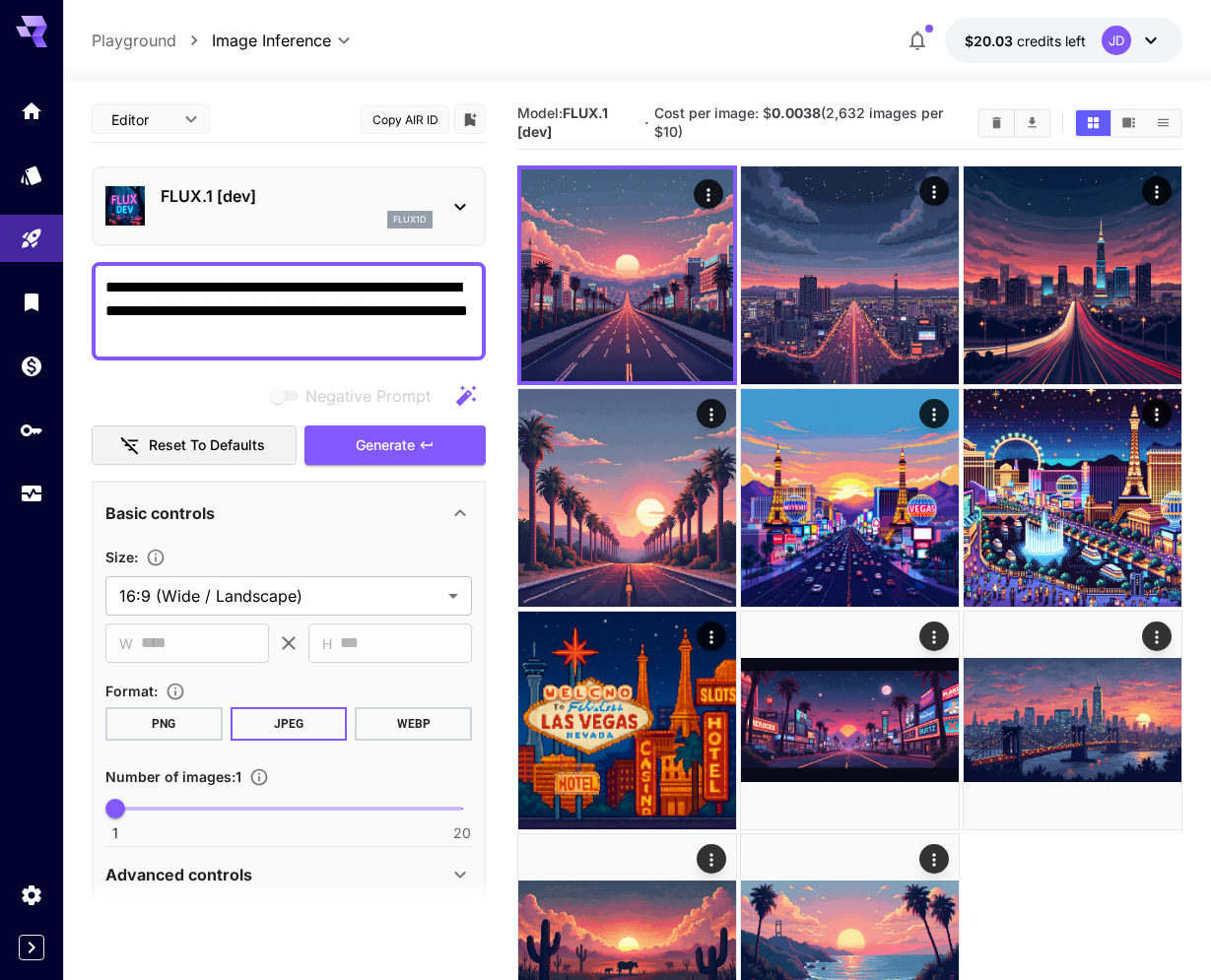 click on "PNG" at bounding box center [164, 724] 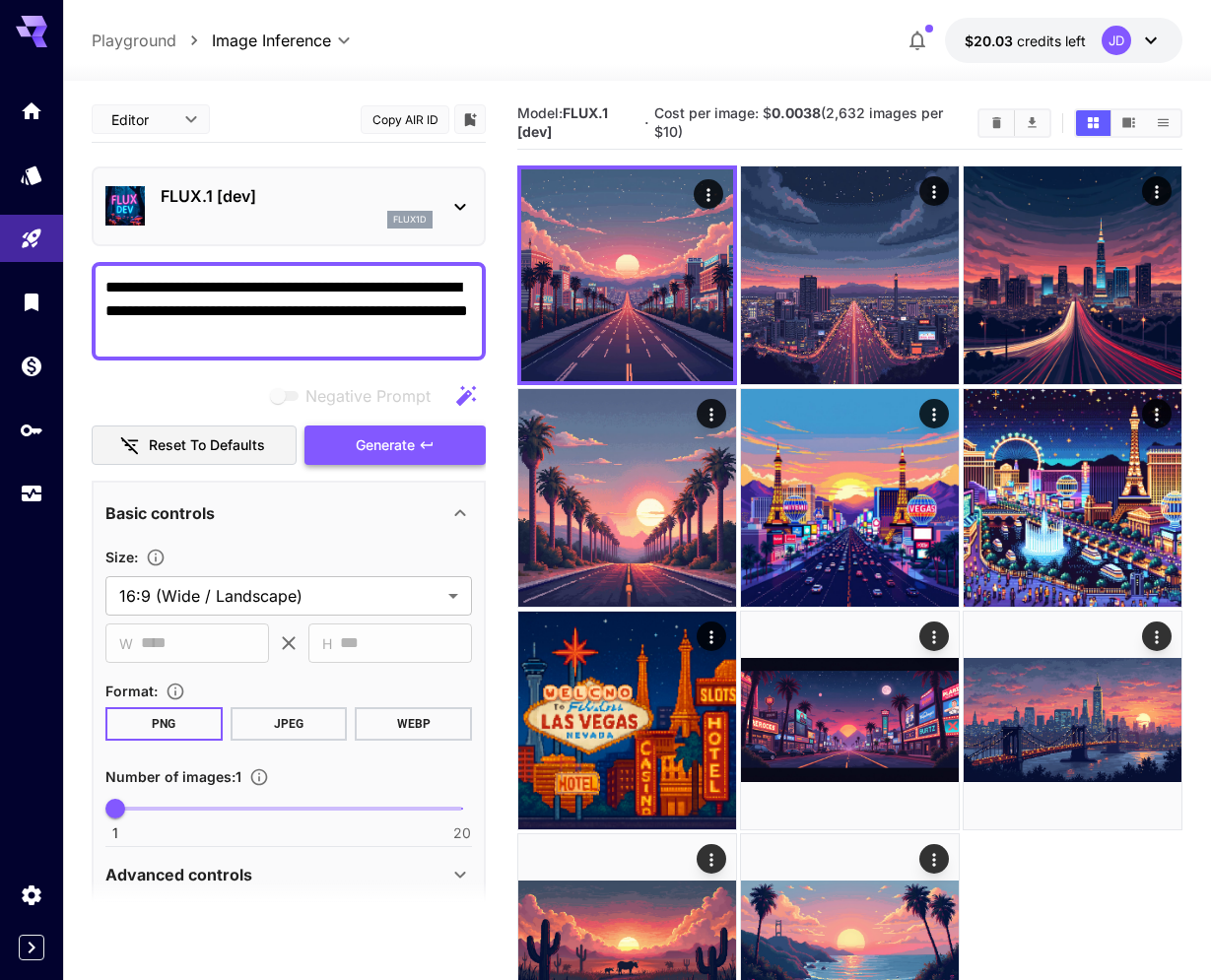 click on "Generate" at bounding box center (385, 445) 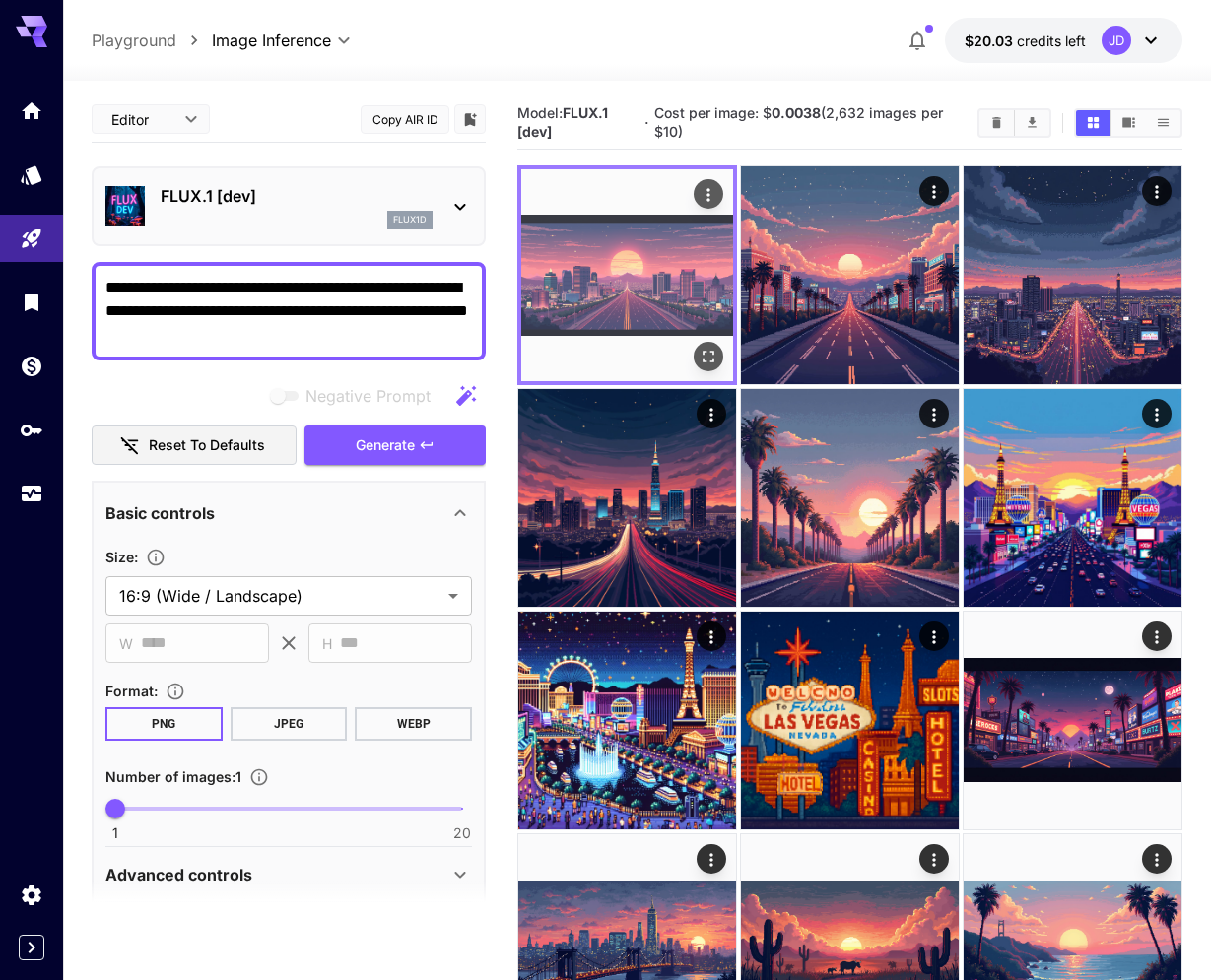 click at bounding box center [627, 275] 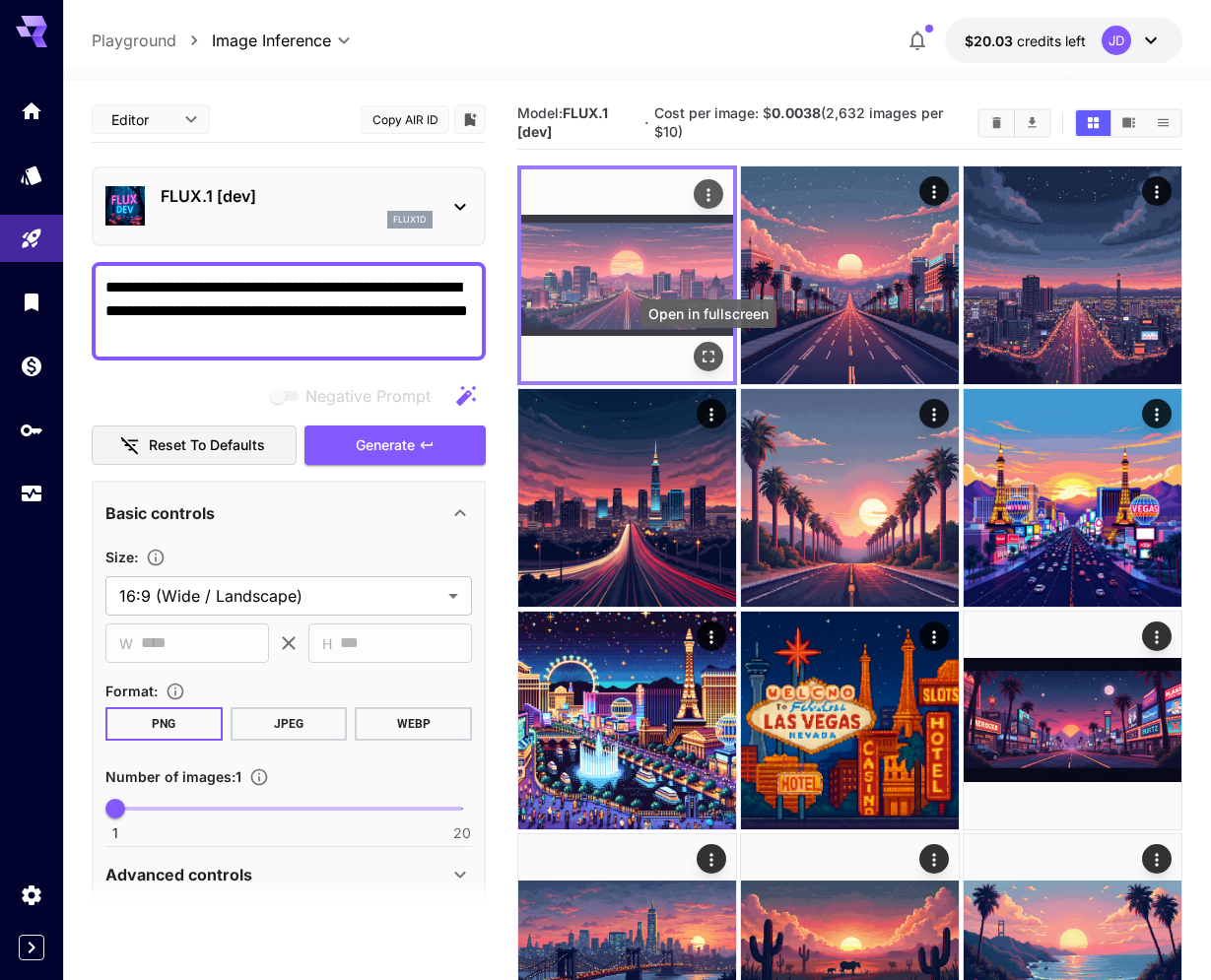 click 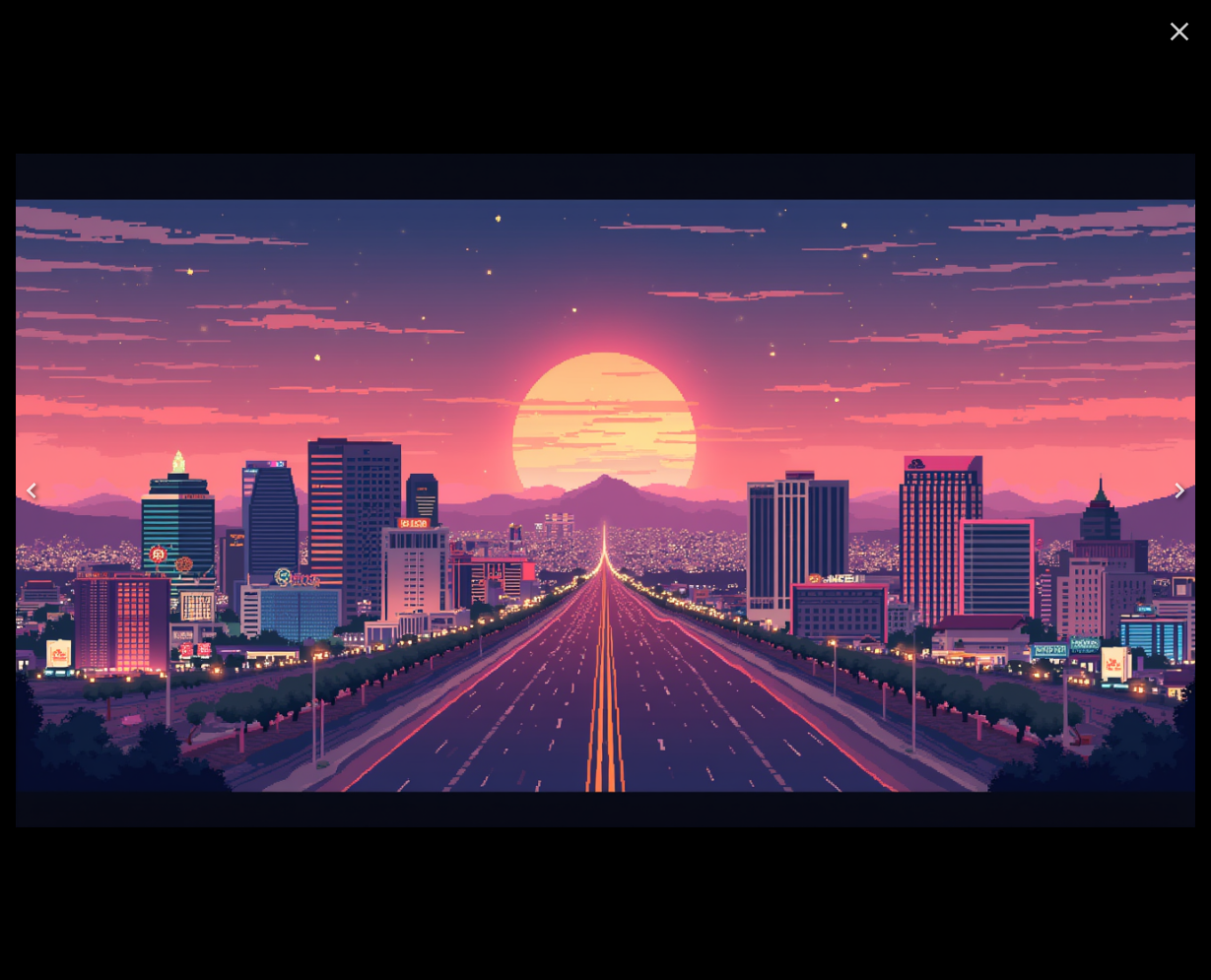 click 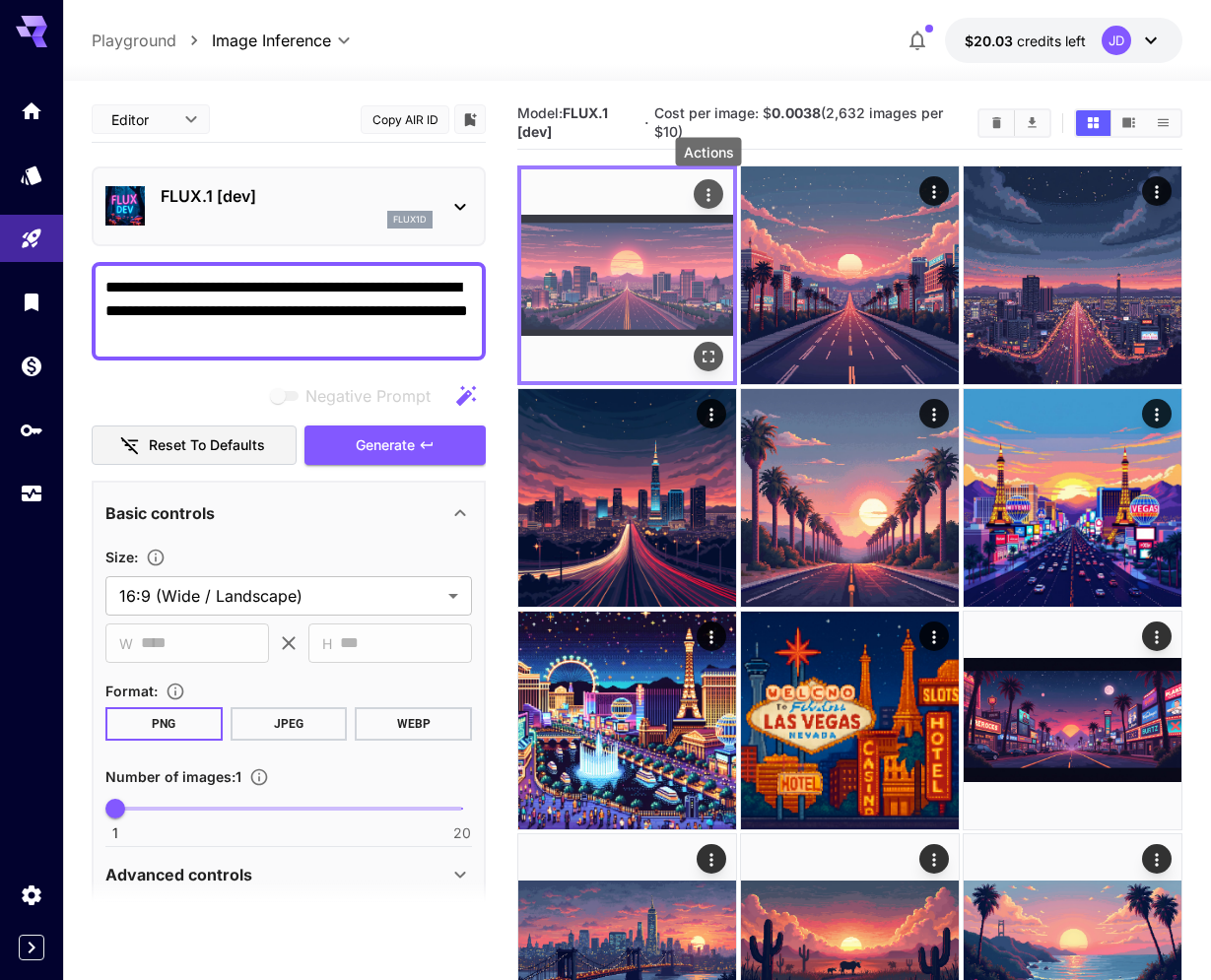 click 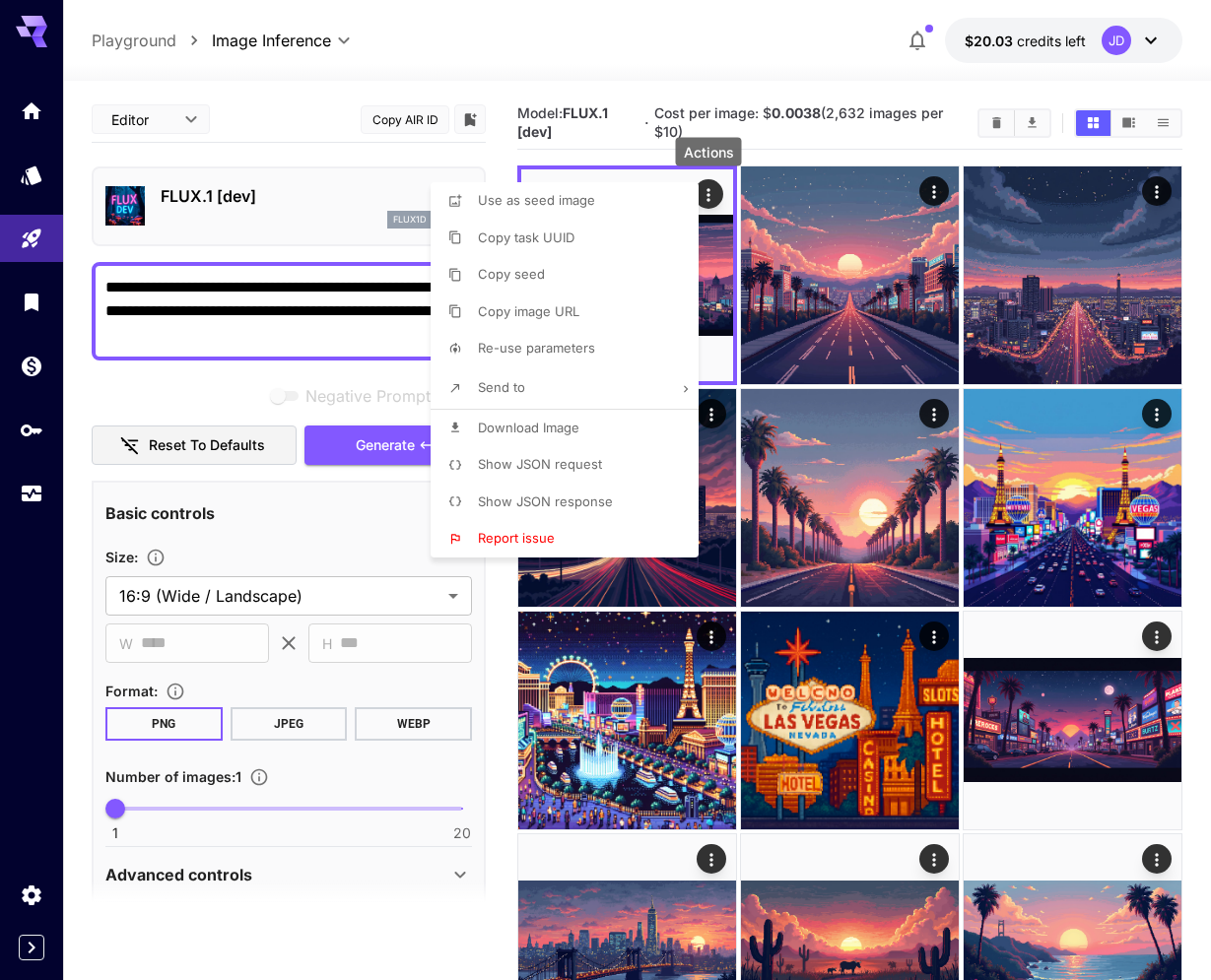 click on "Download Image" at bounding box center [571, 428] 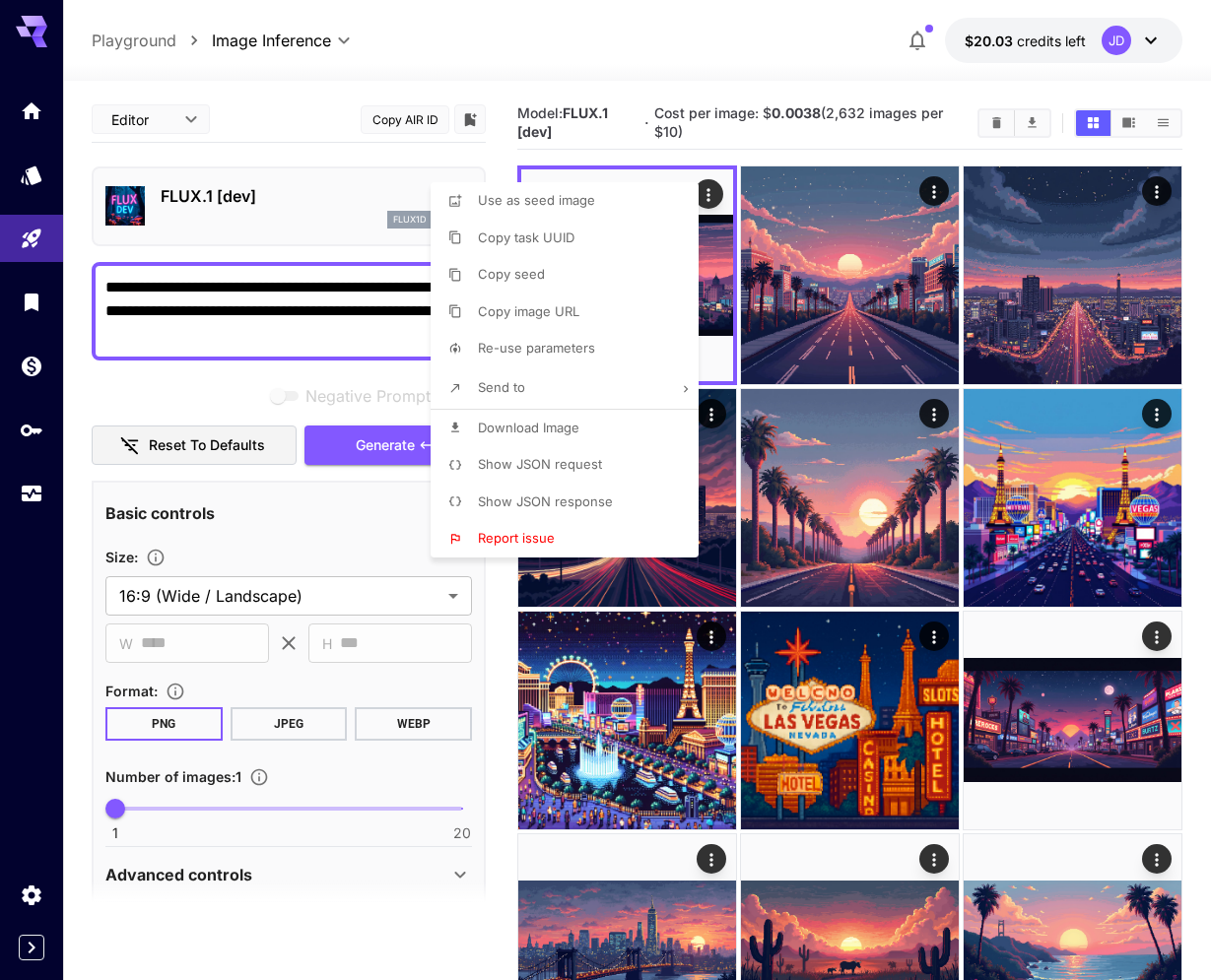 click at bounding box center [605, 490] 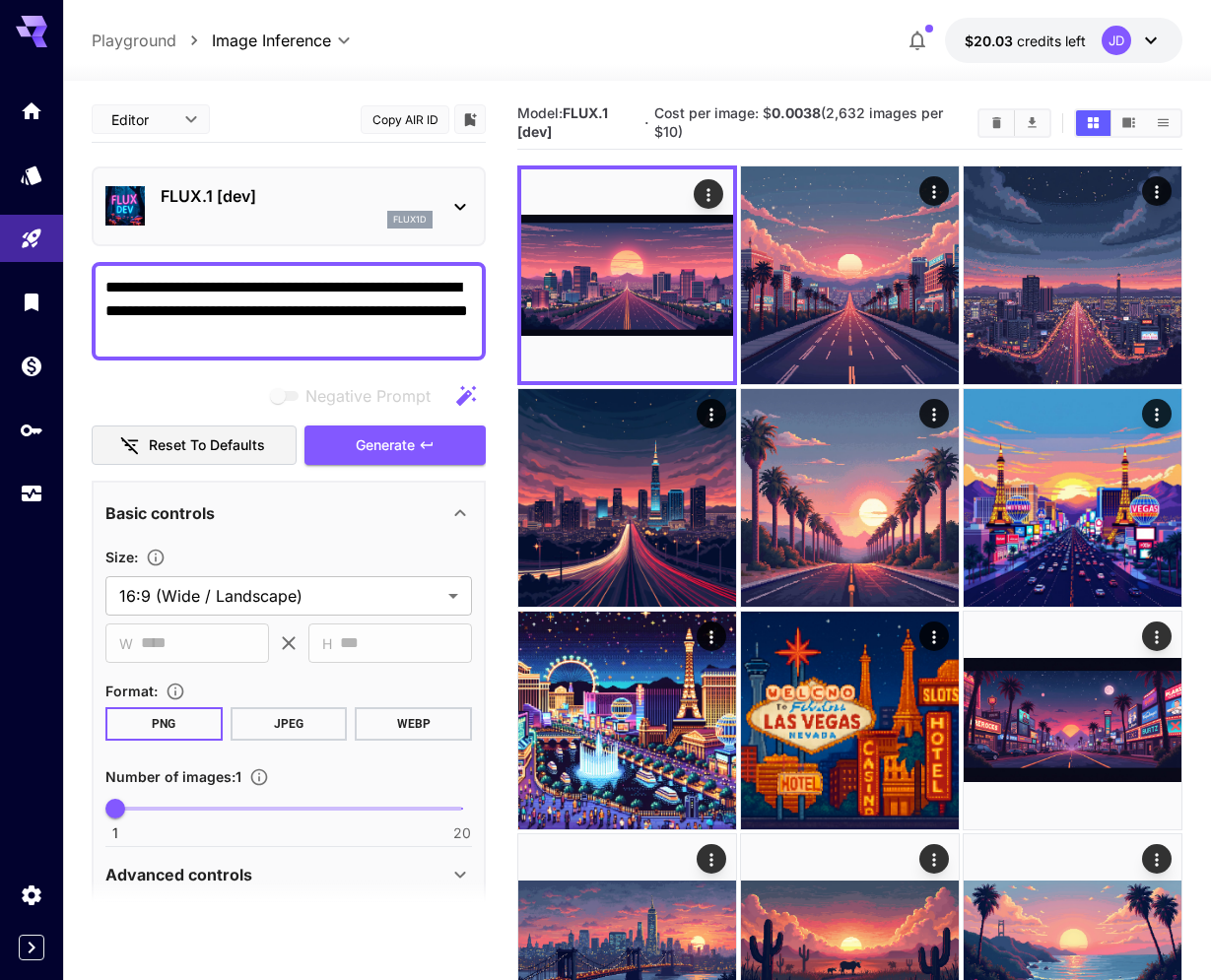 drag, startPoint x: 238, startPoint y: 335, endPoint x: 187, endPoint y: 310, distance: 56.797887 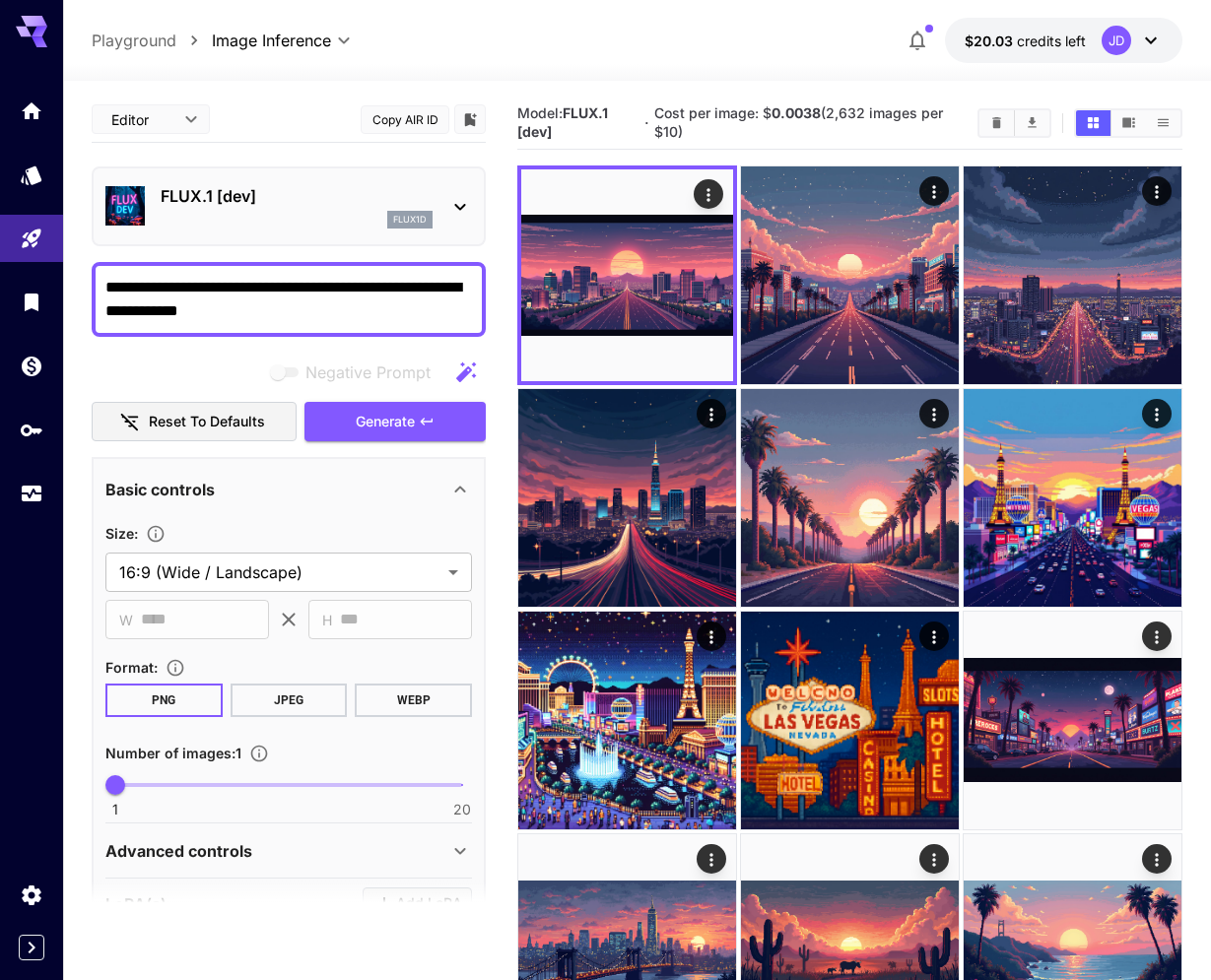click on "**********" at bounding box center [289, 299] 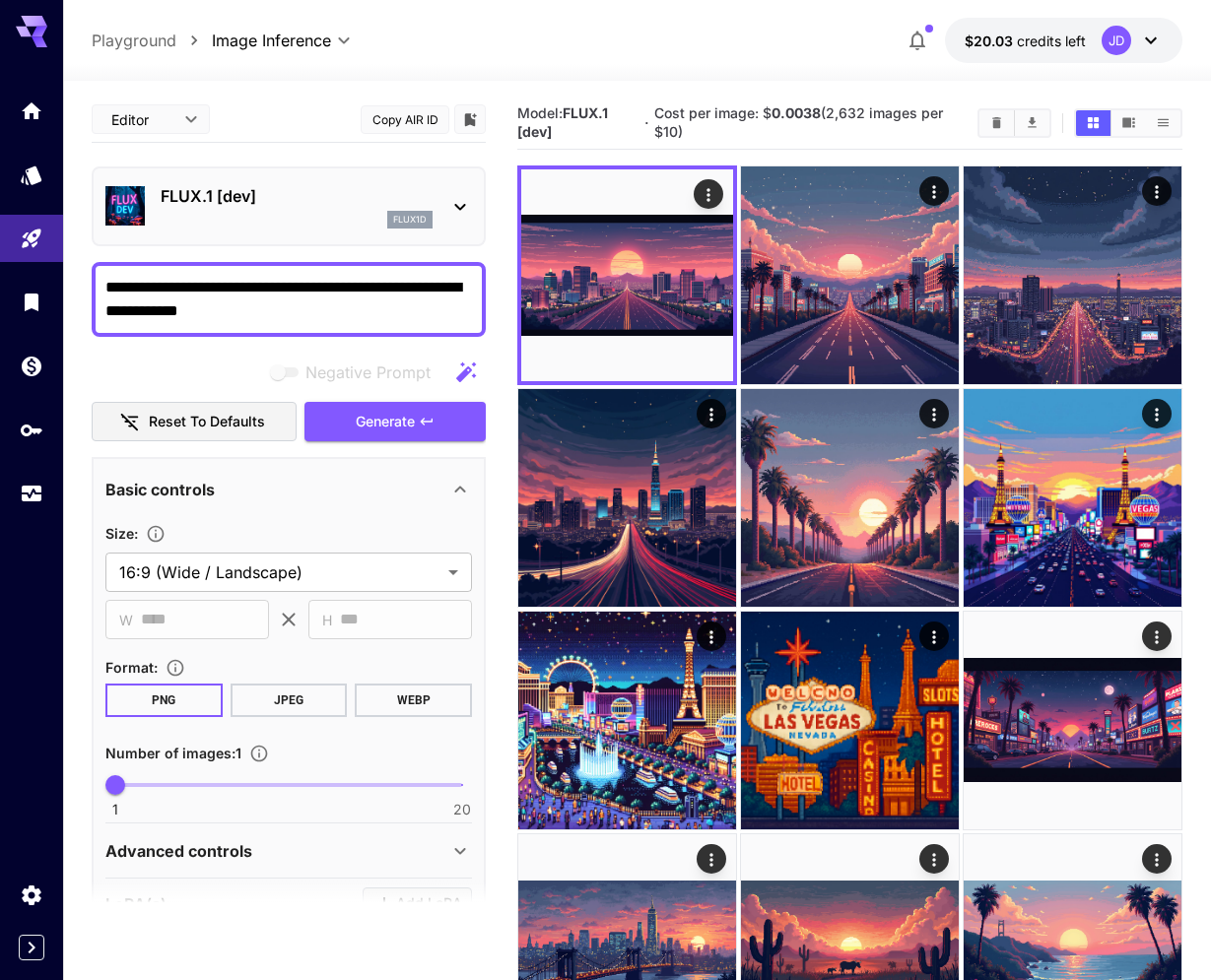 click on "**********" at bounding box center [289, 299] 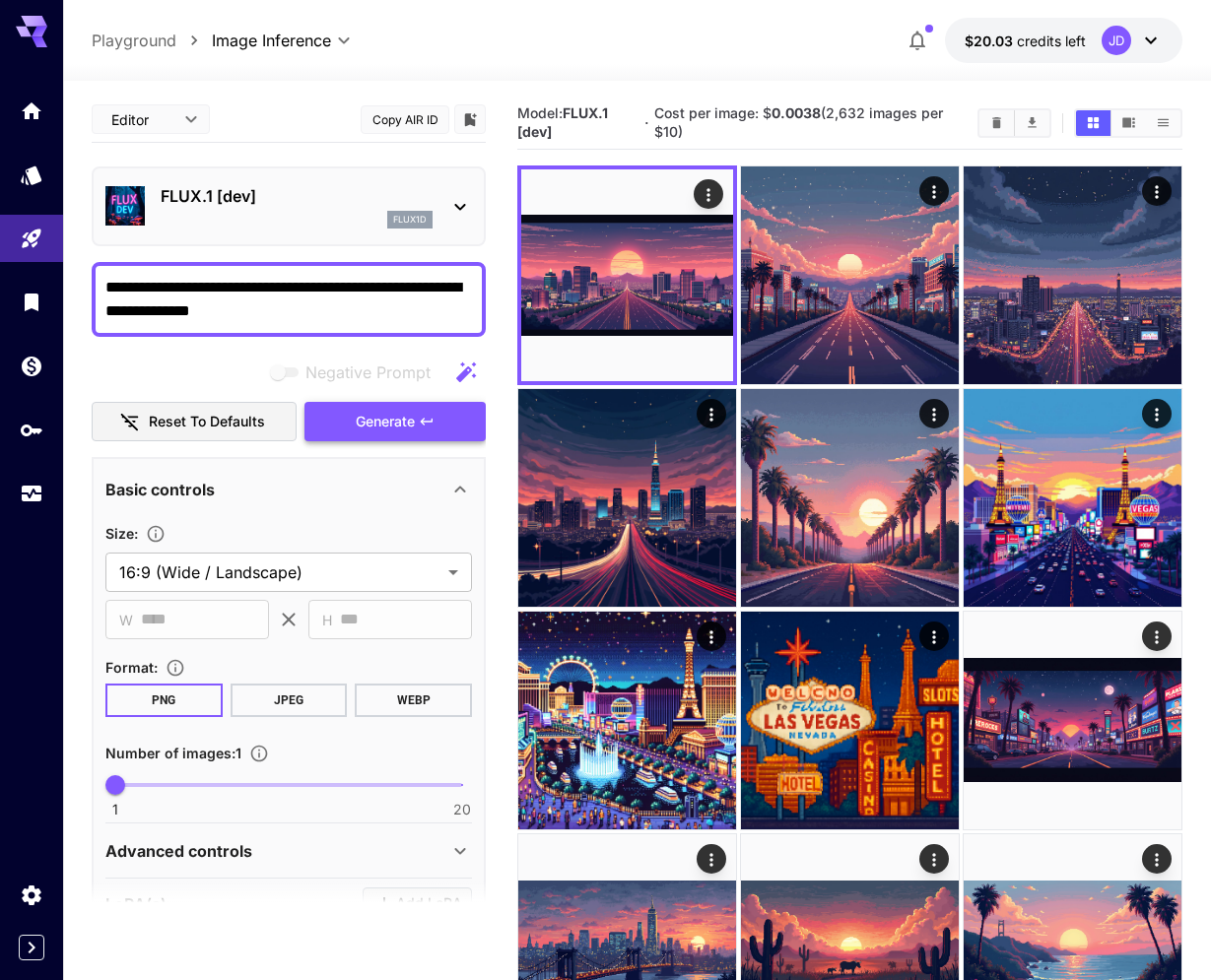type on "**********" 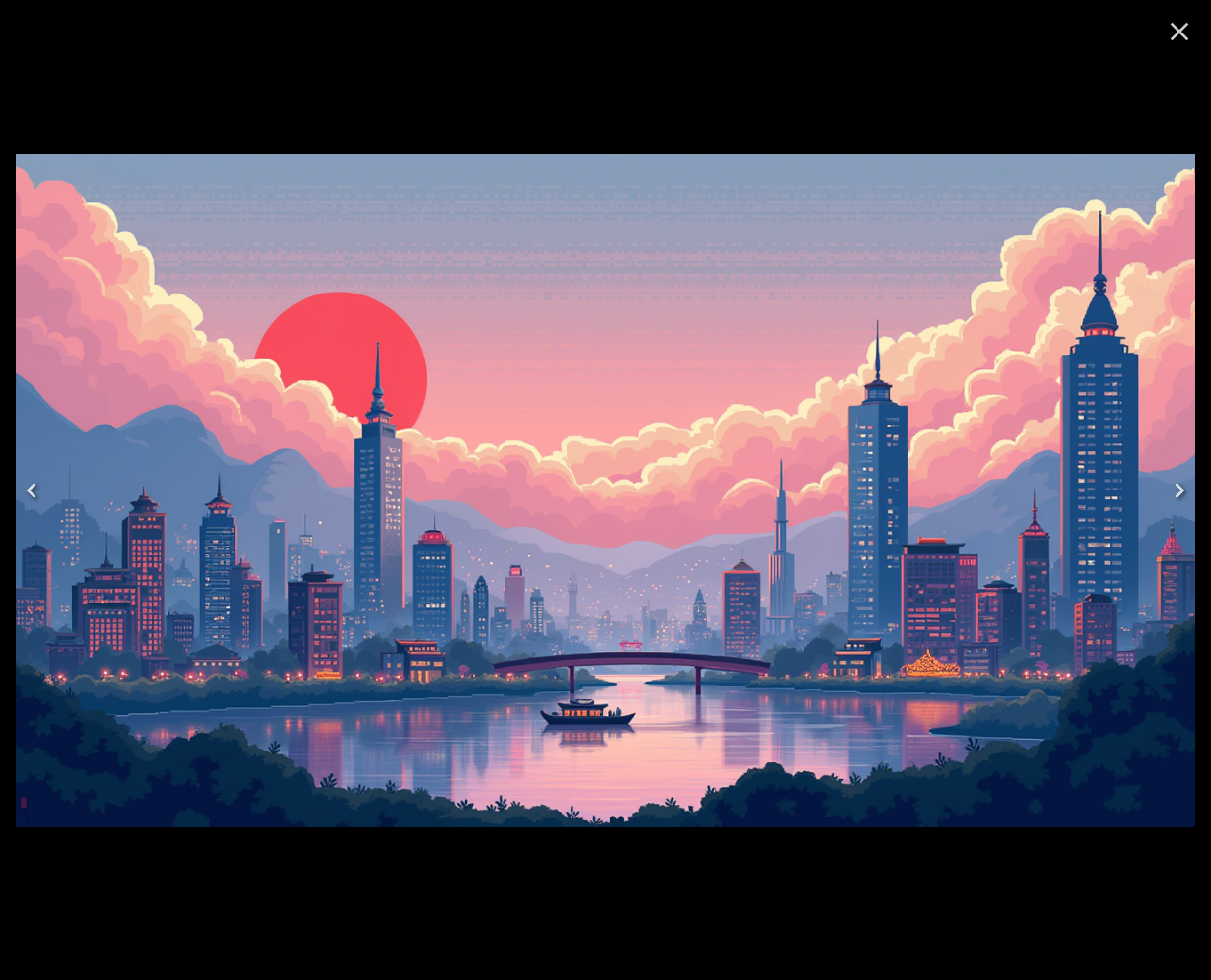 scroll, scrollTop: 0, scrollLeft: 0, axis: both 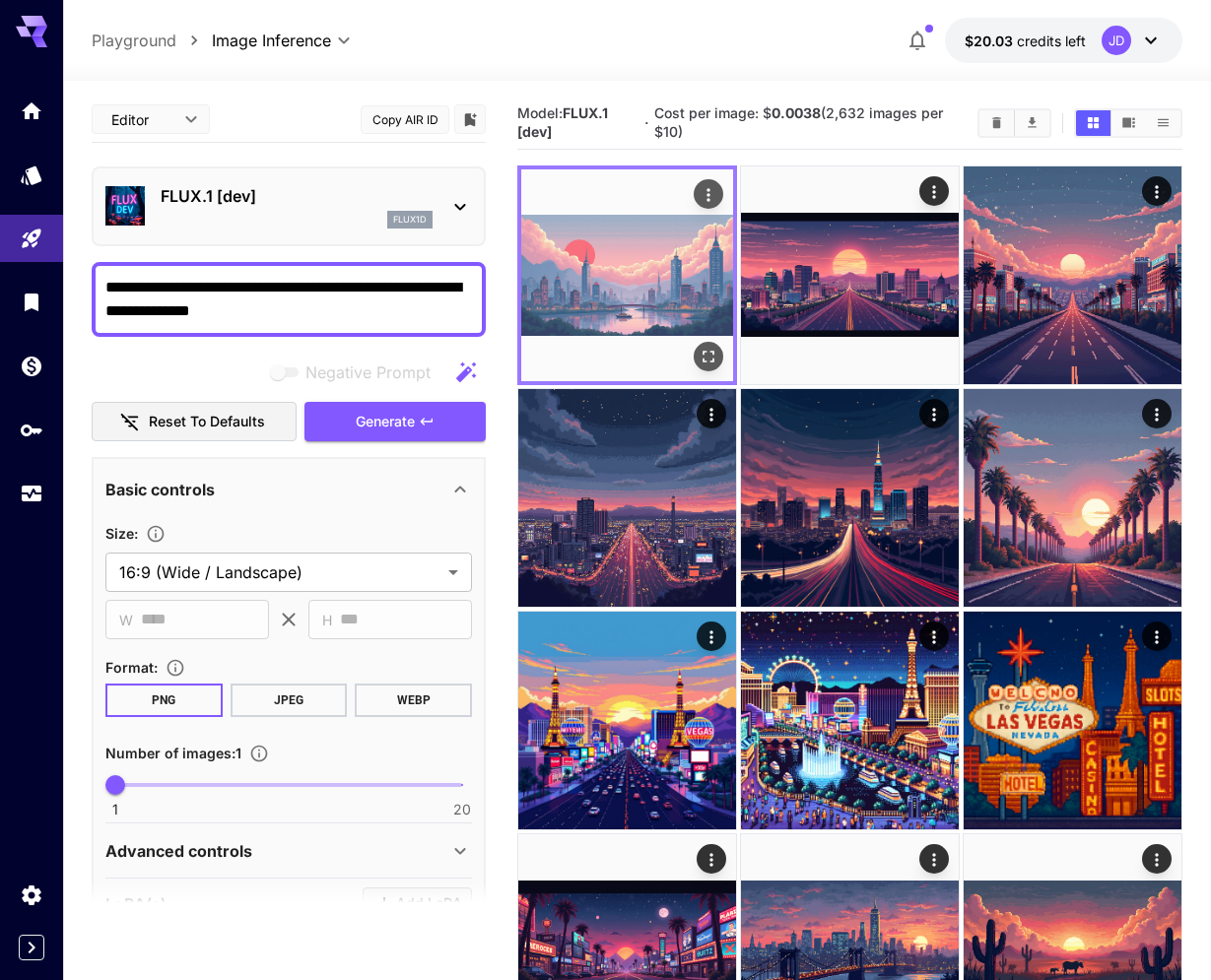 click 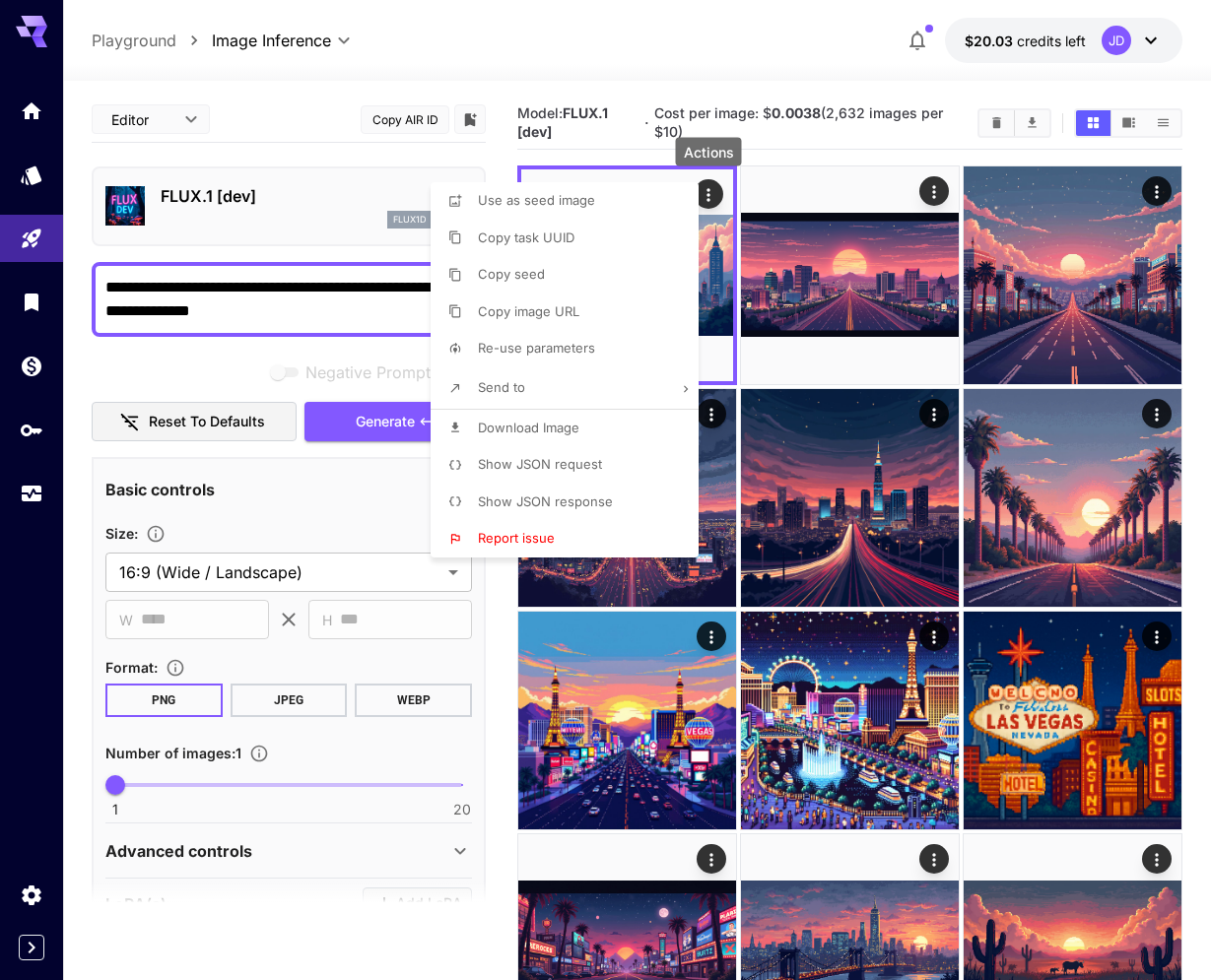 click on "Download Image" at bounding box center [571, 428] 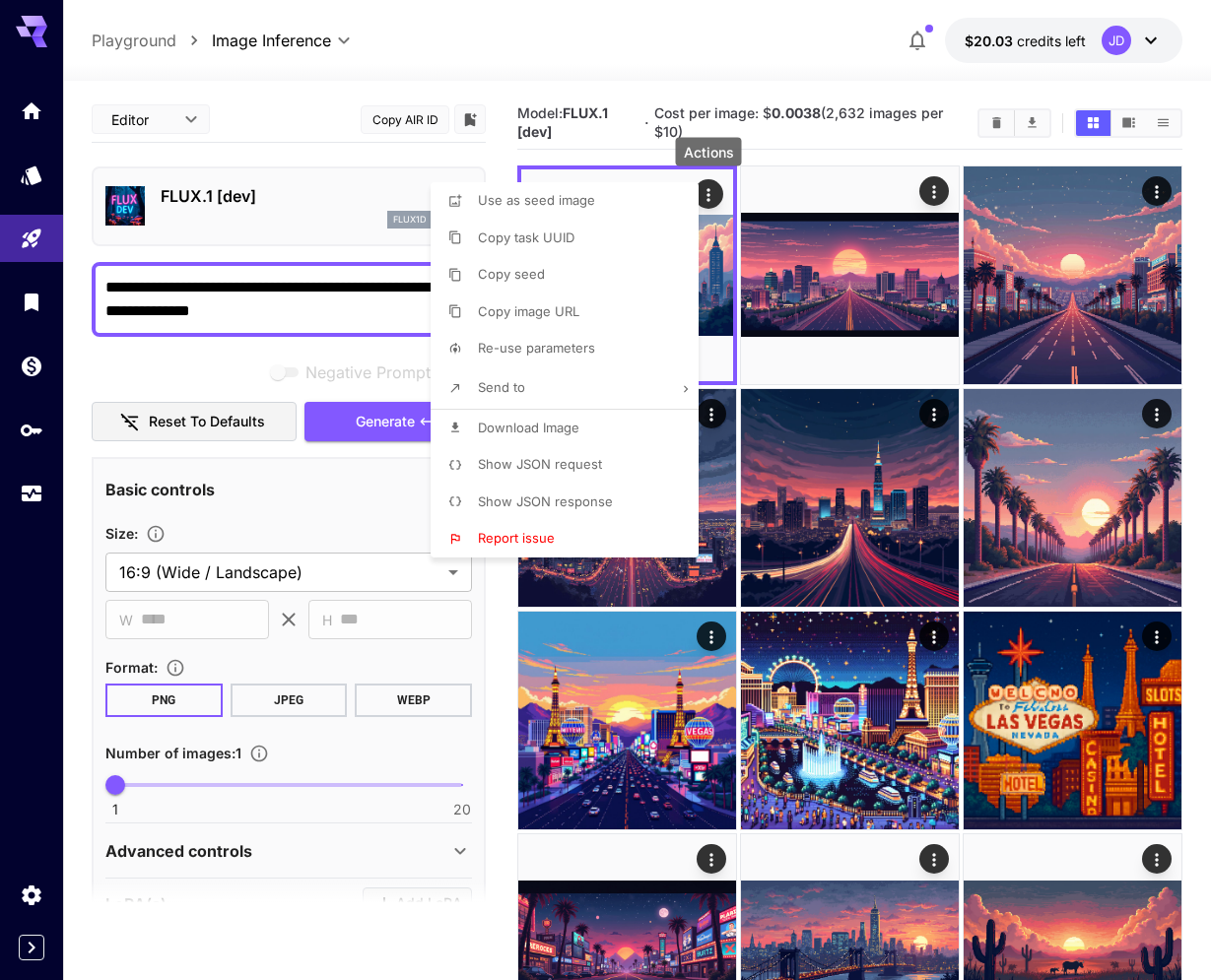 click at bounding box center [605, 490] 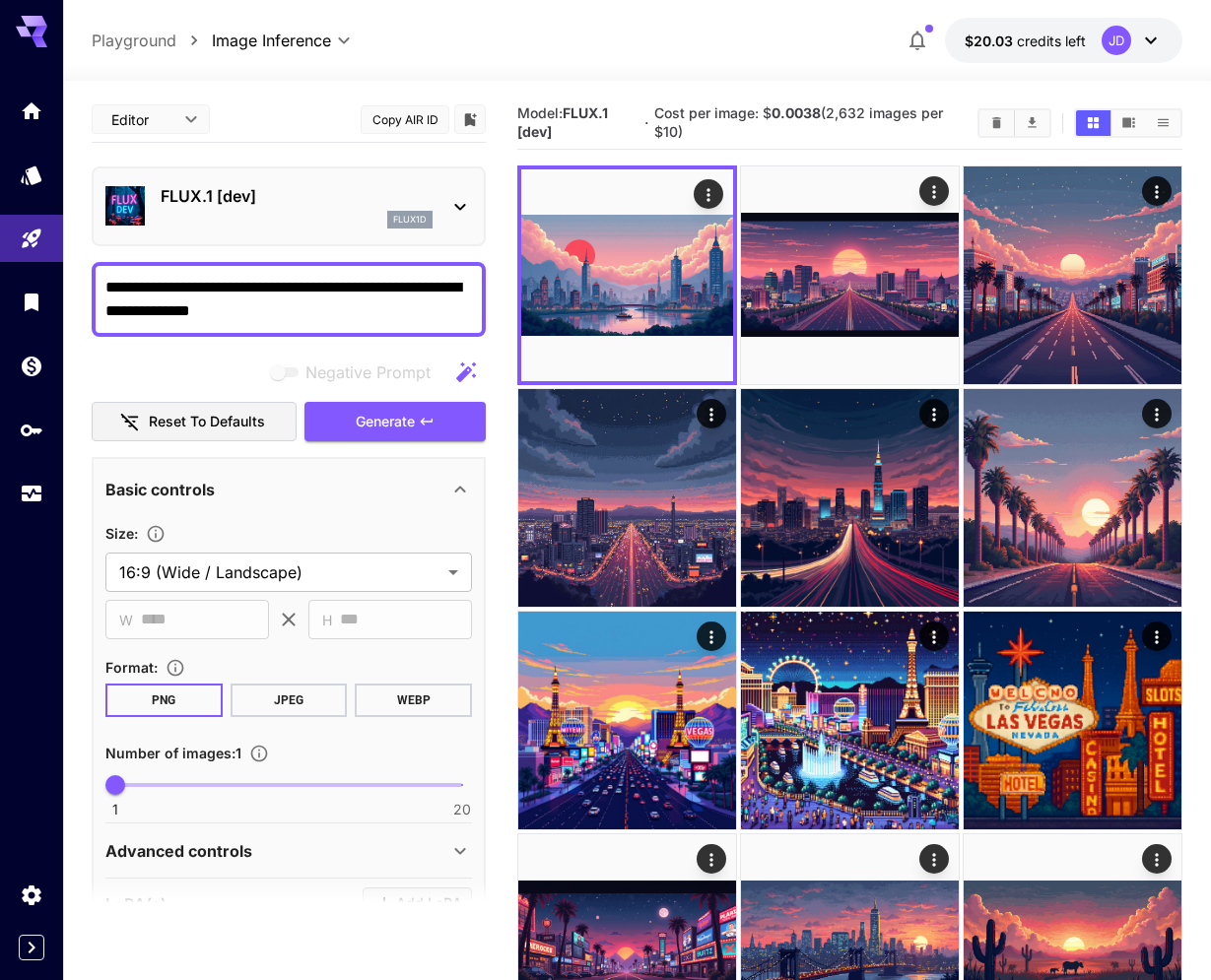 click on "**********" at bounding box center [289, 299] 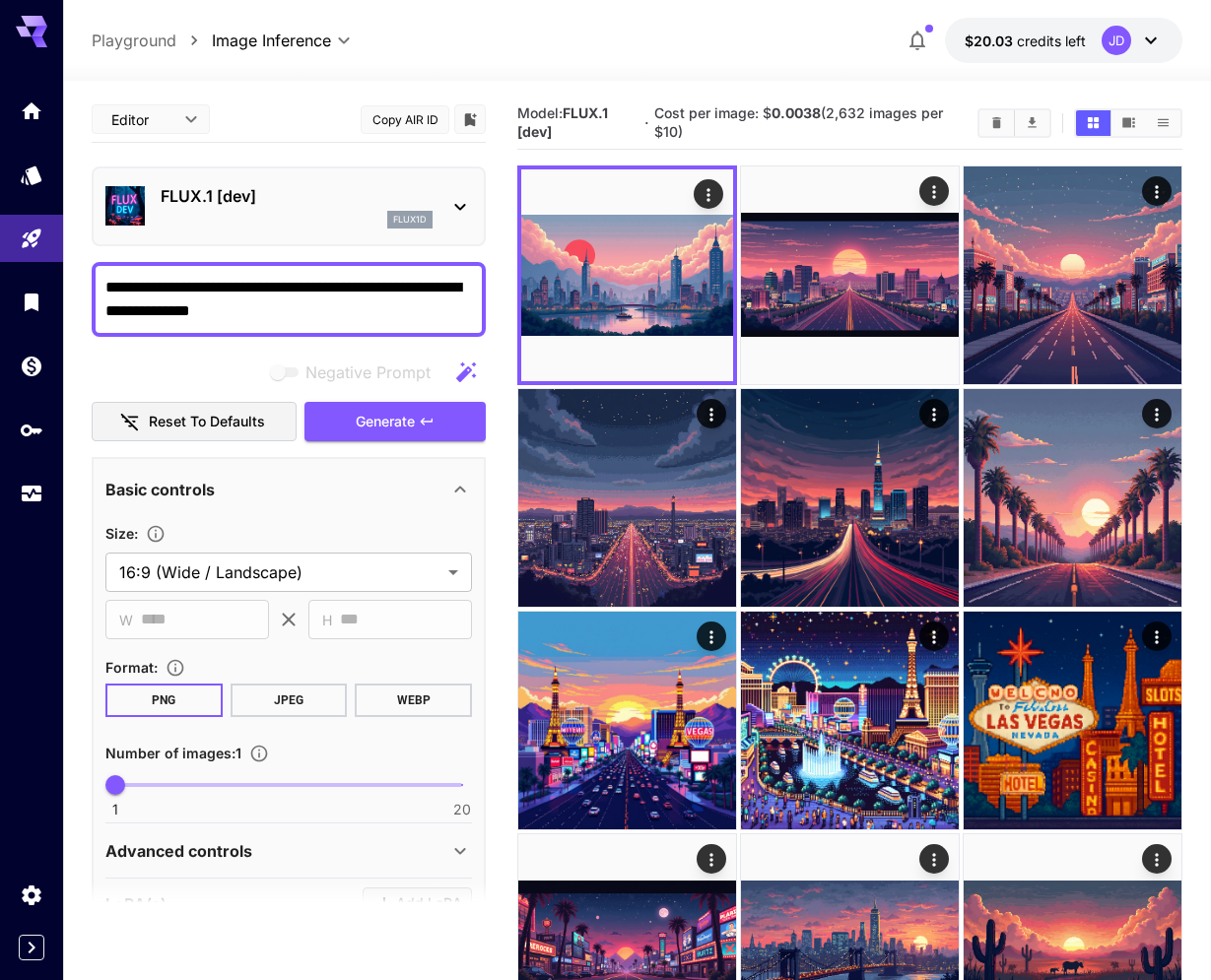 click on "**********" at bounding box center (289, 299) 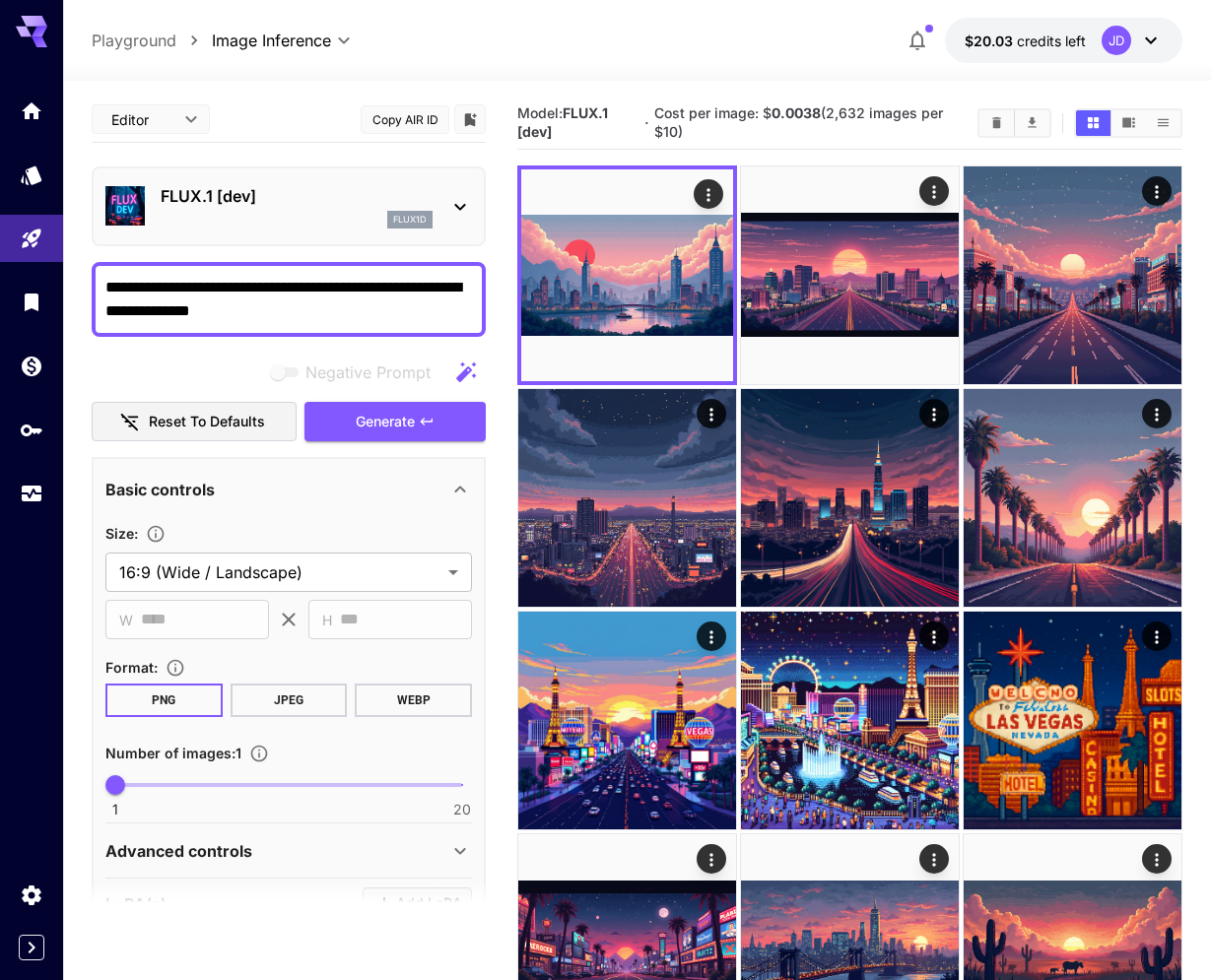 click at bounding box center [289, 785] 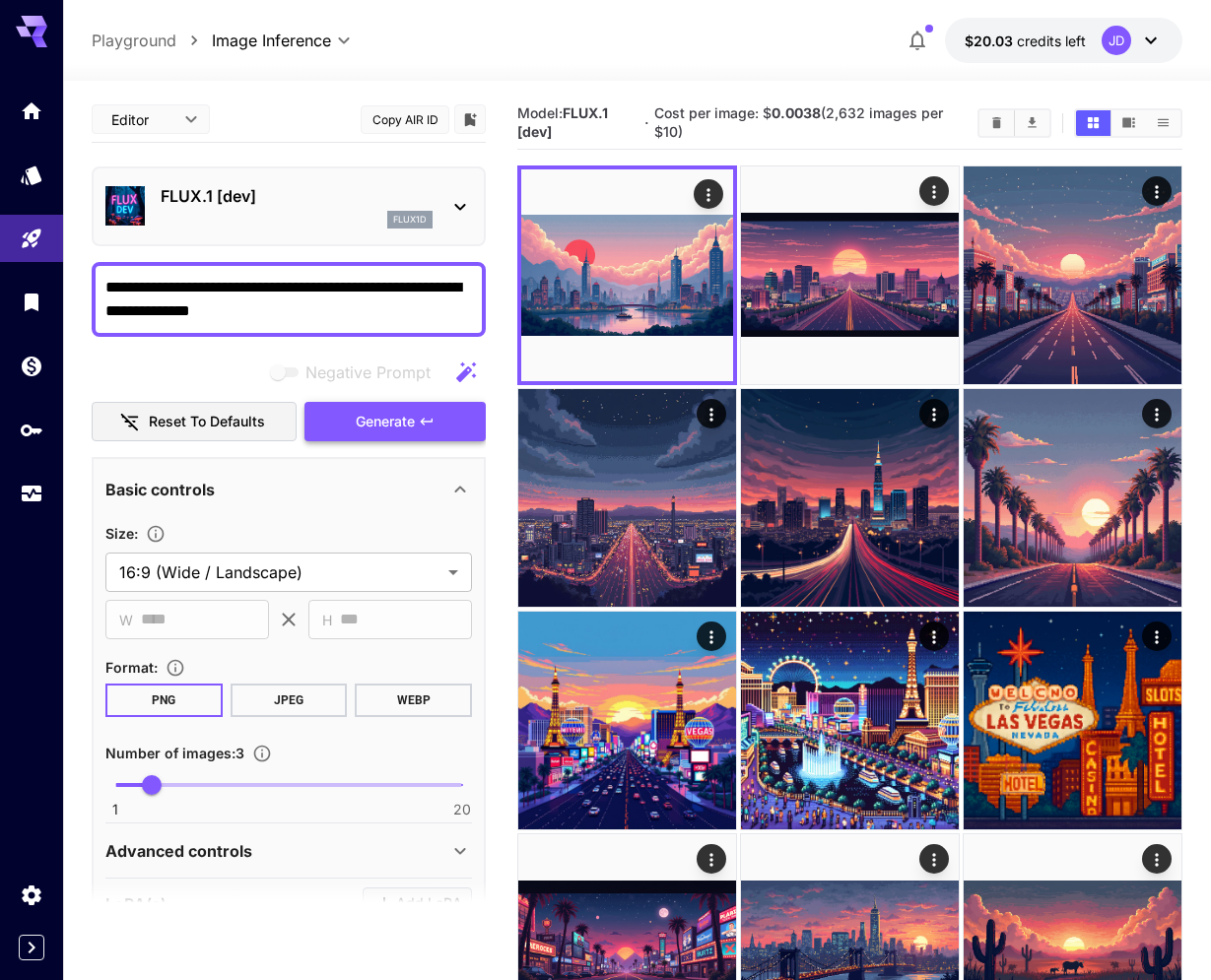 click 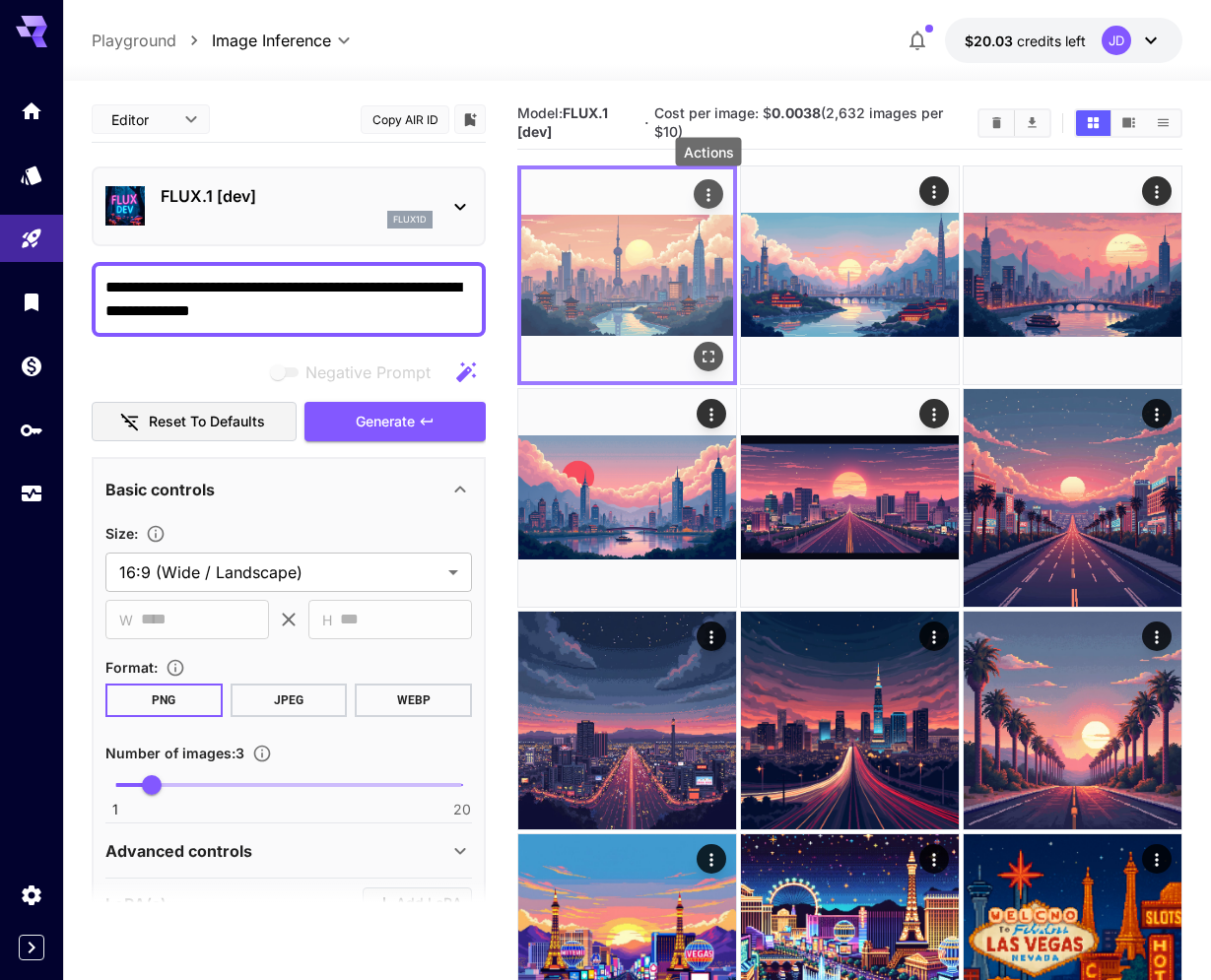 click 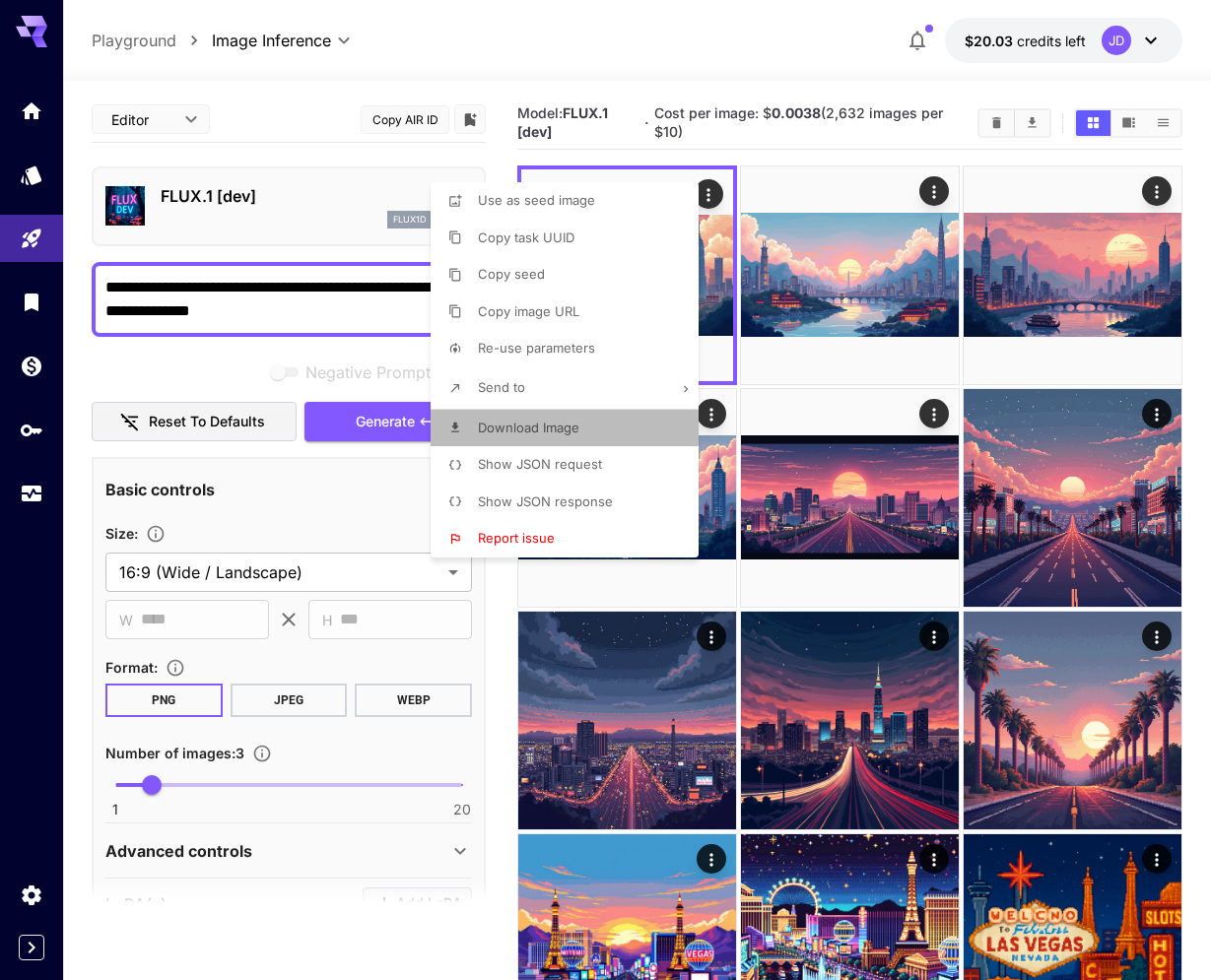 click on "Download Image" at bounding box center (571, 428) 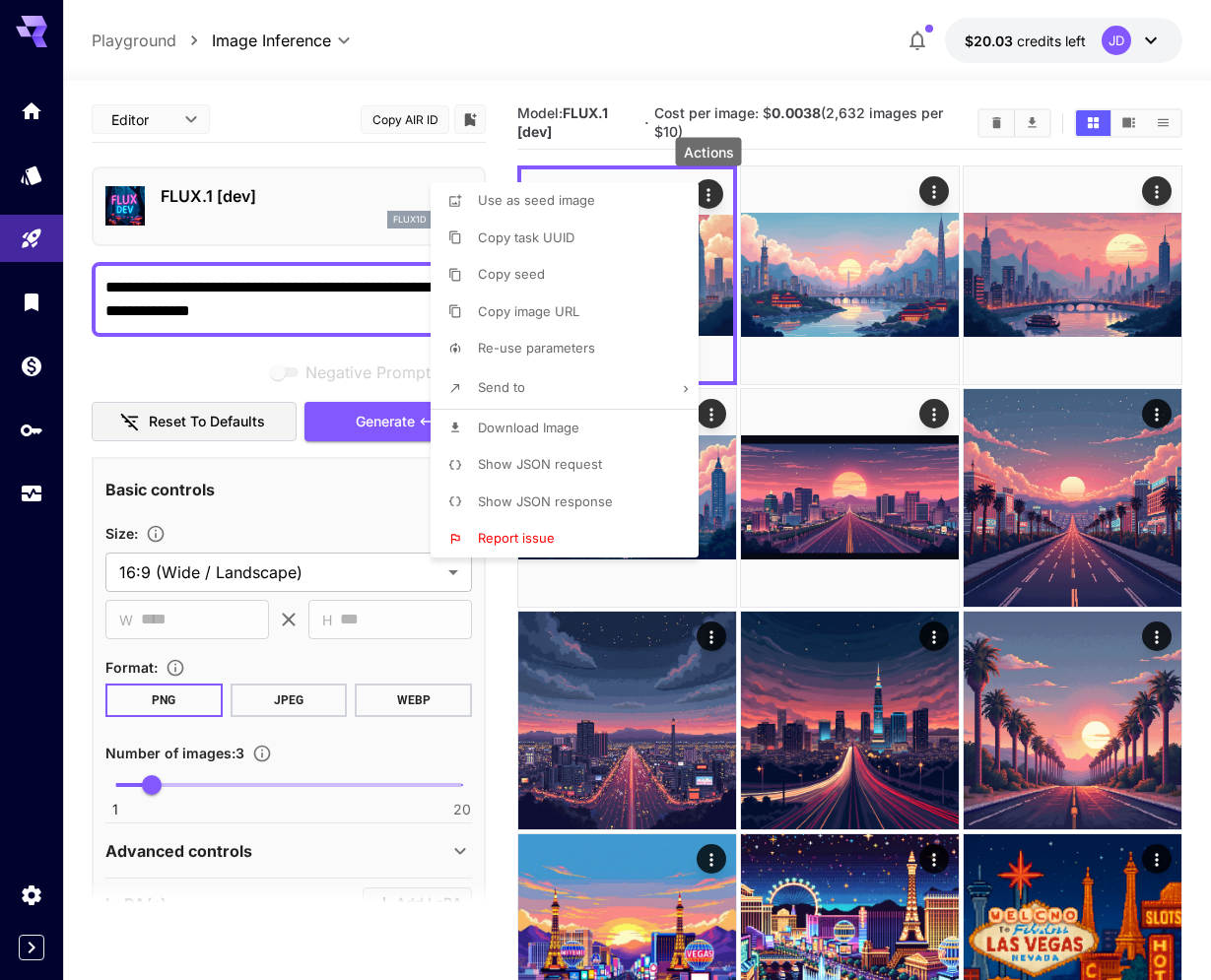 click at bounding box center [605, 490] 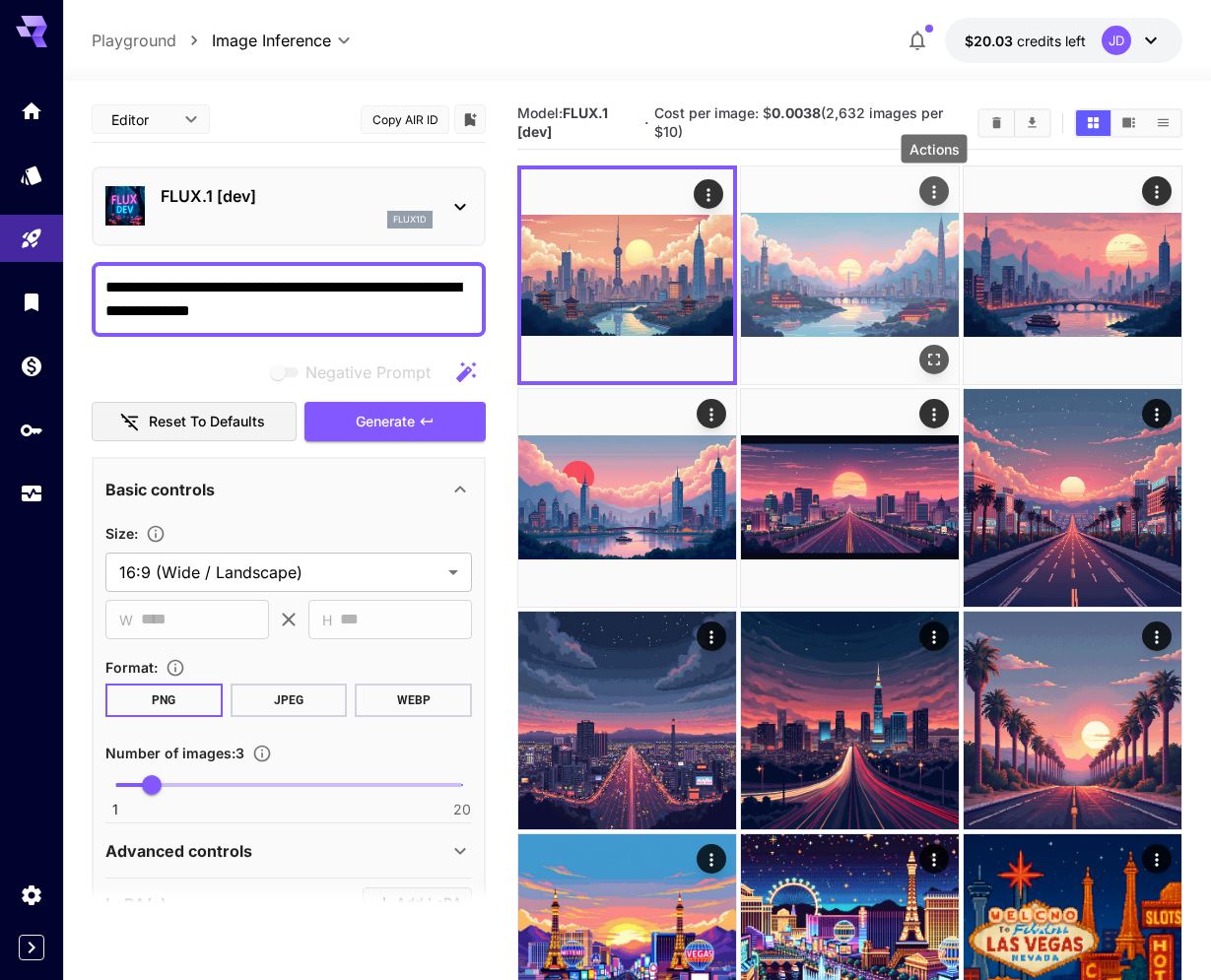 click 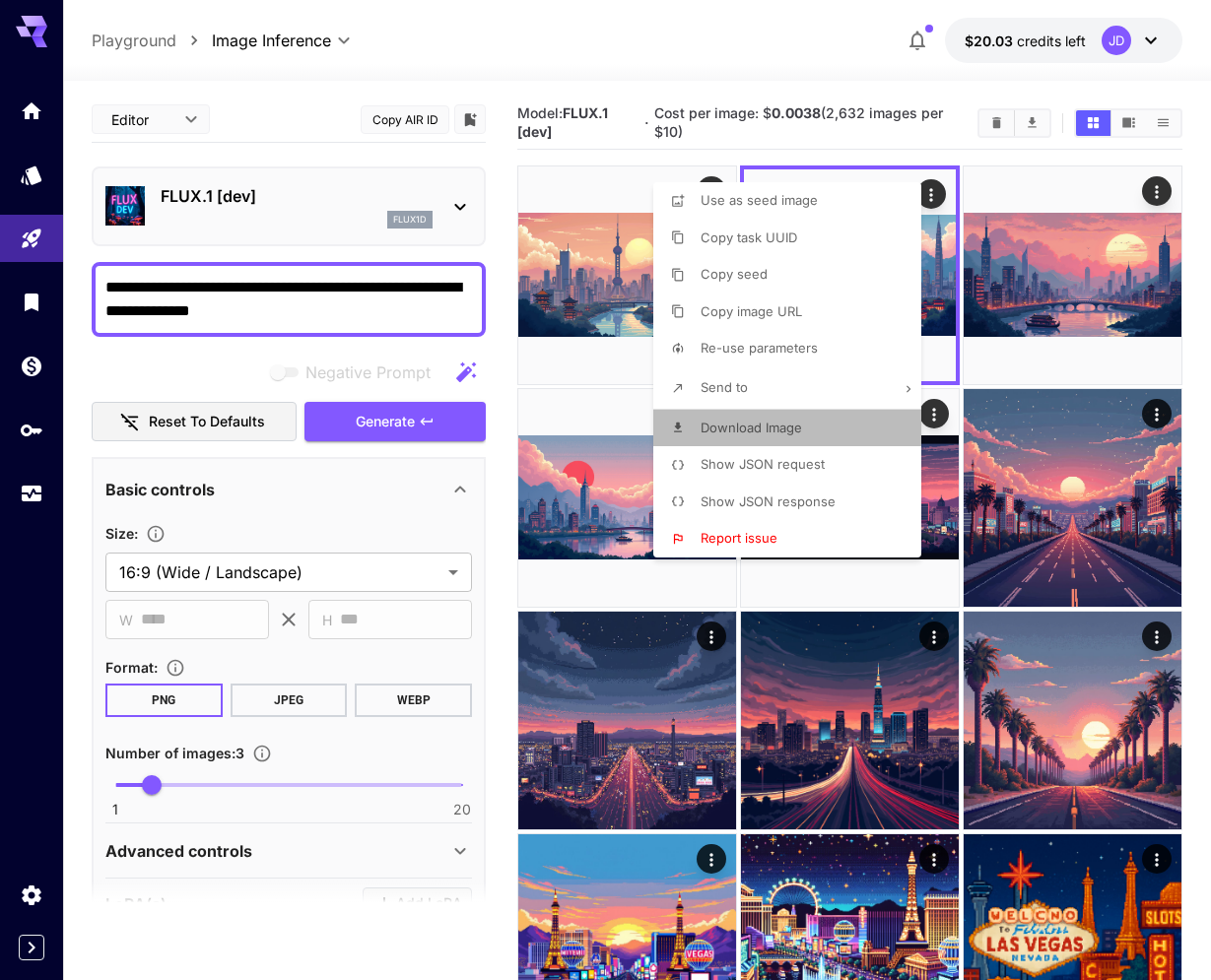 click on "Download Image" at bounding box center [751, 427] 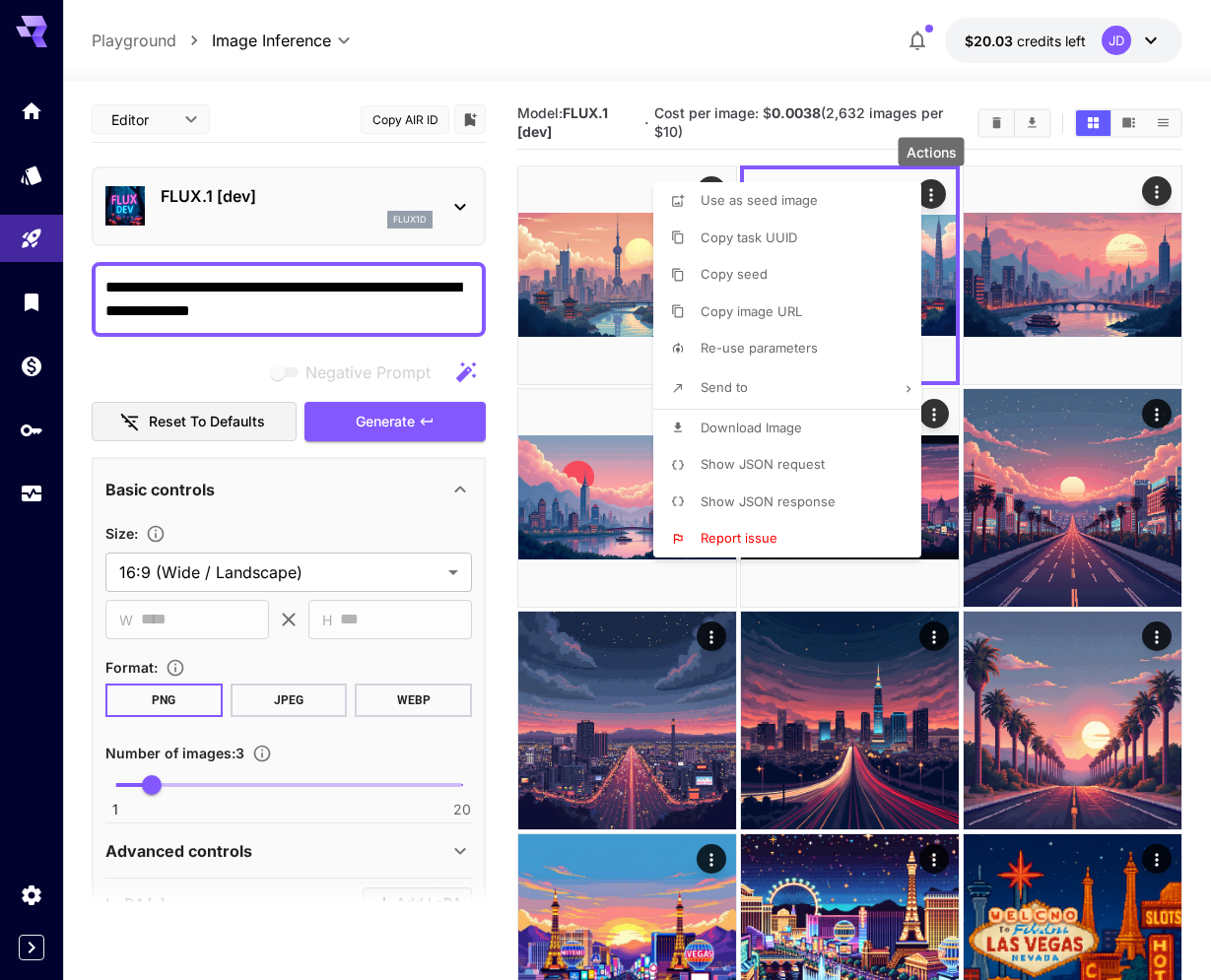 click at bounding box center (605, 490) 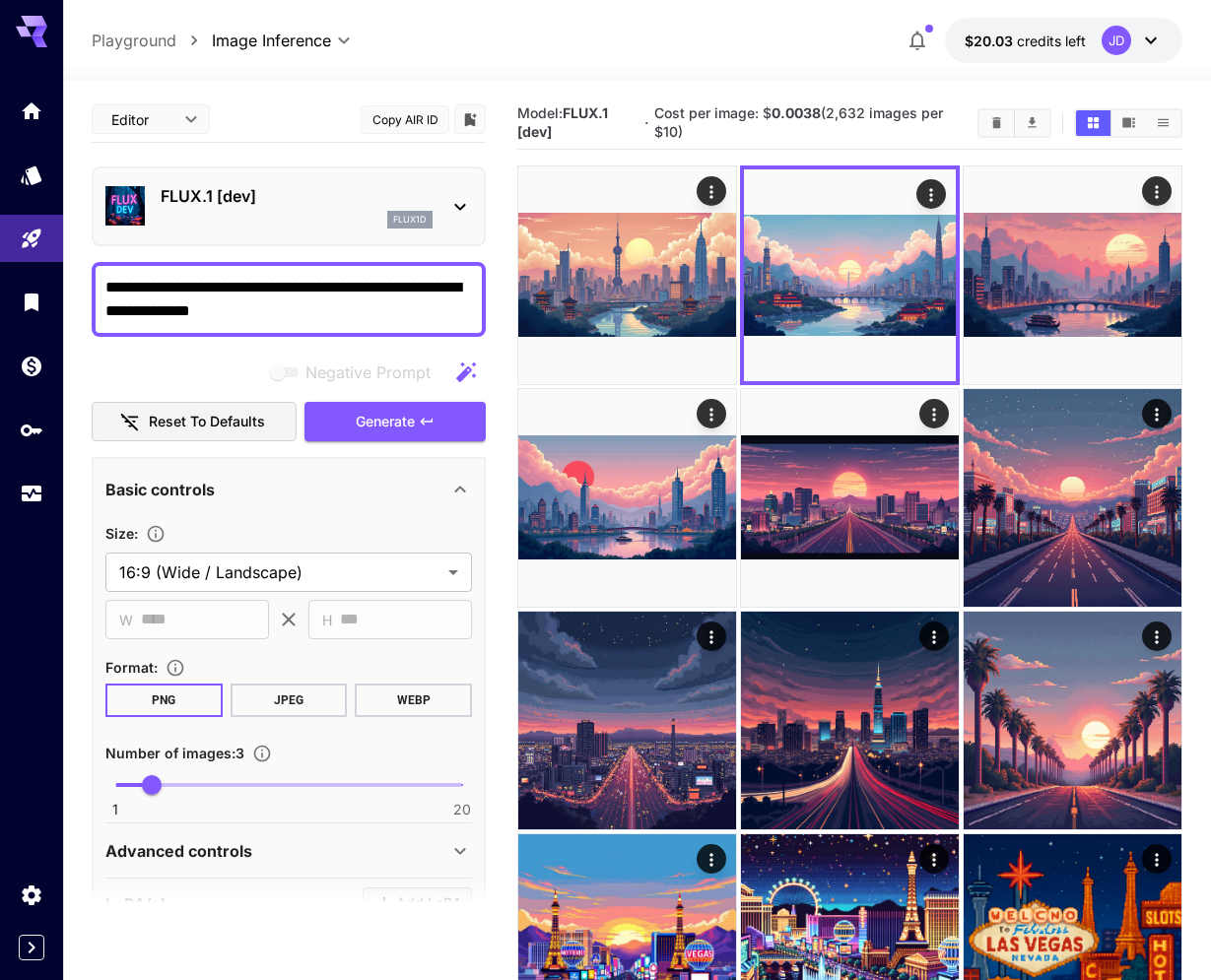 drag, startPoint x: 284, startPoint y: 317, endPoint x: 227, endPoint y: 316, distance: 57.00877 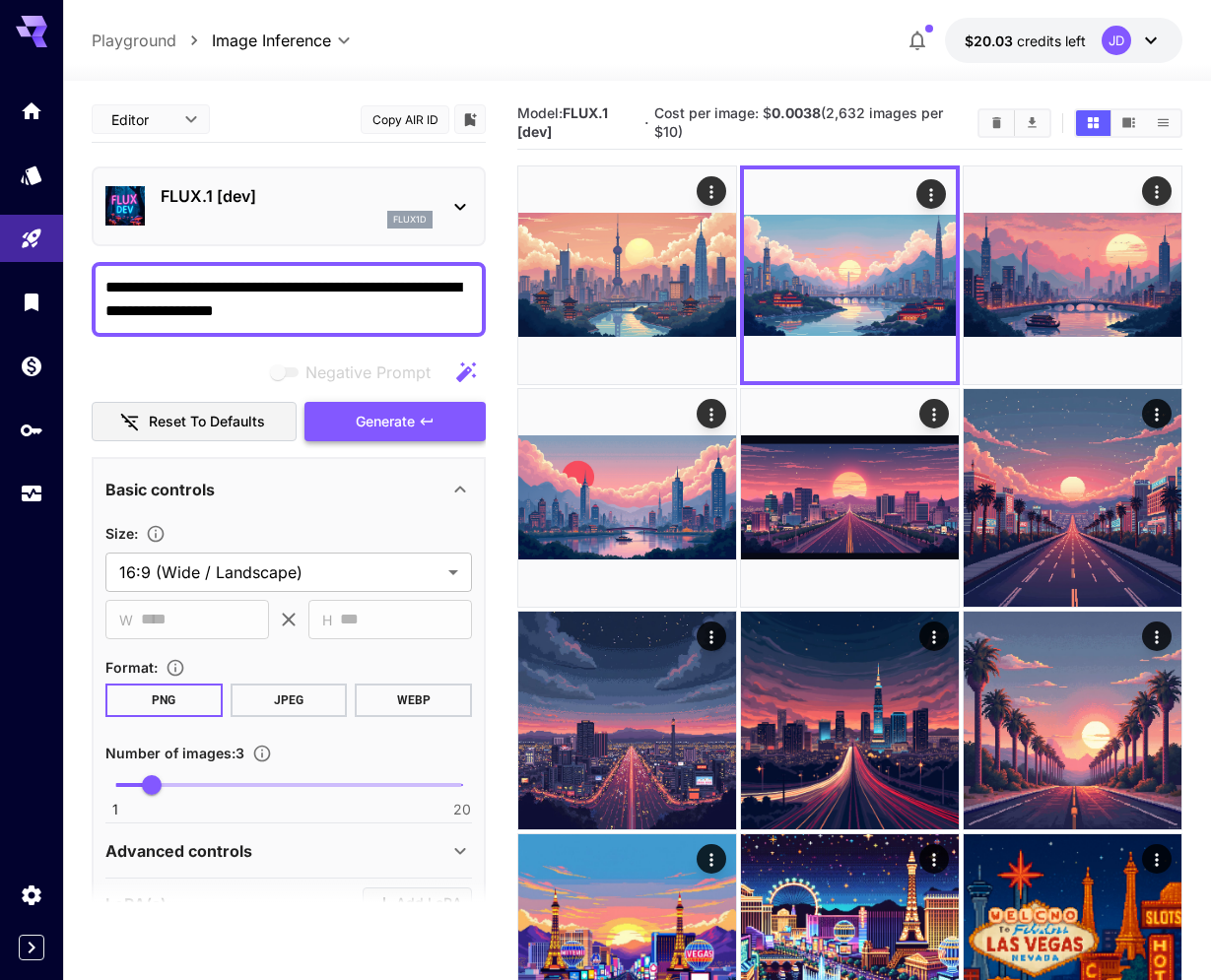 click on "Generate" at bounding box center (385, 422) 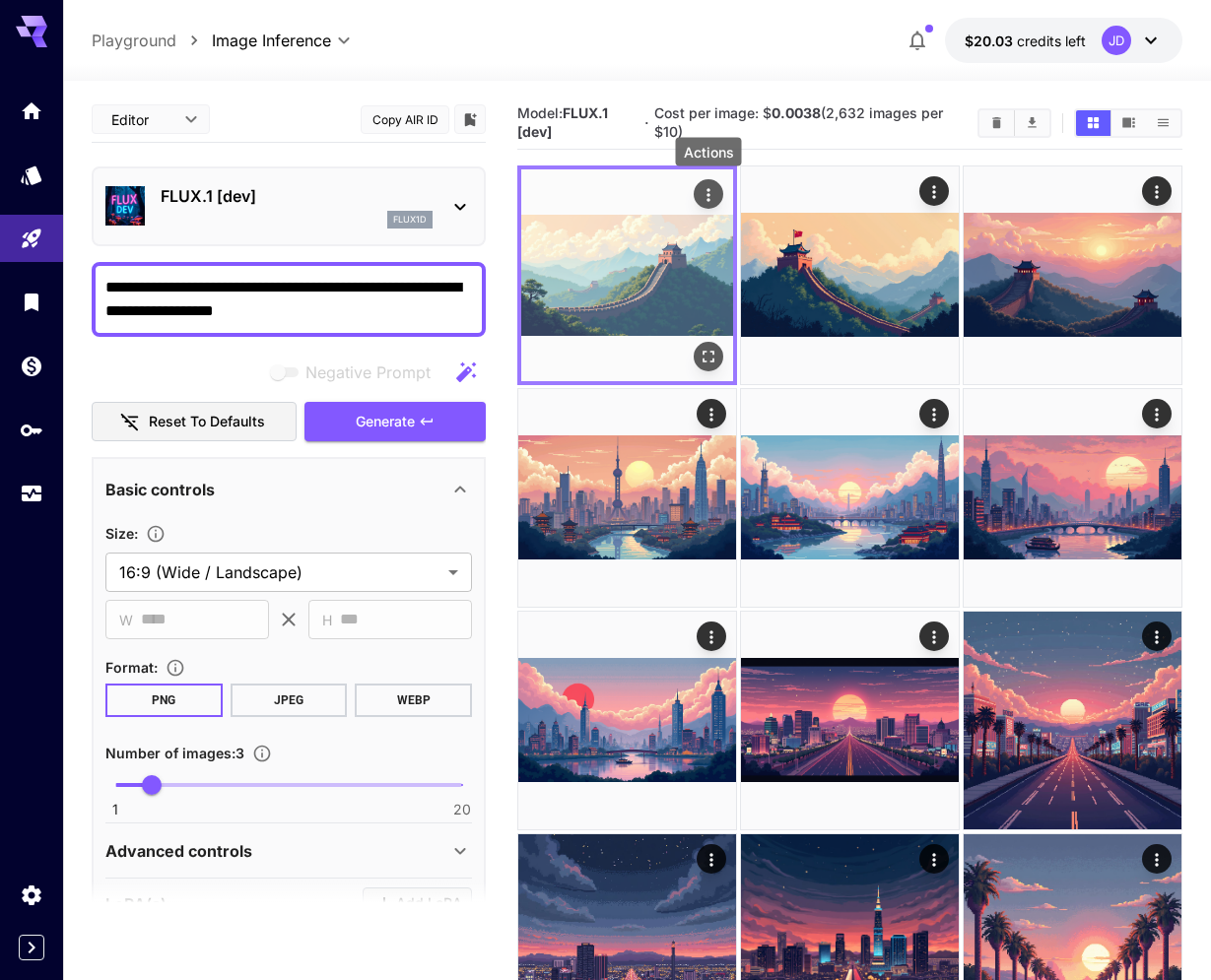 click 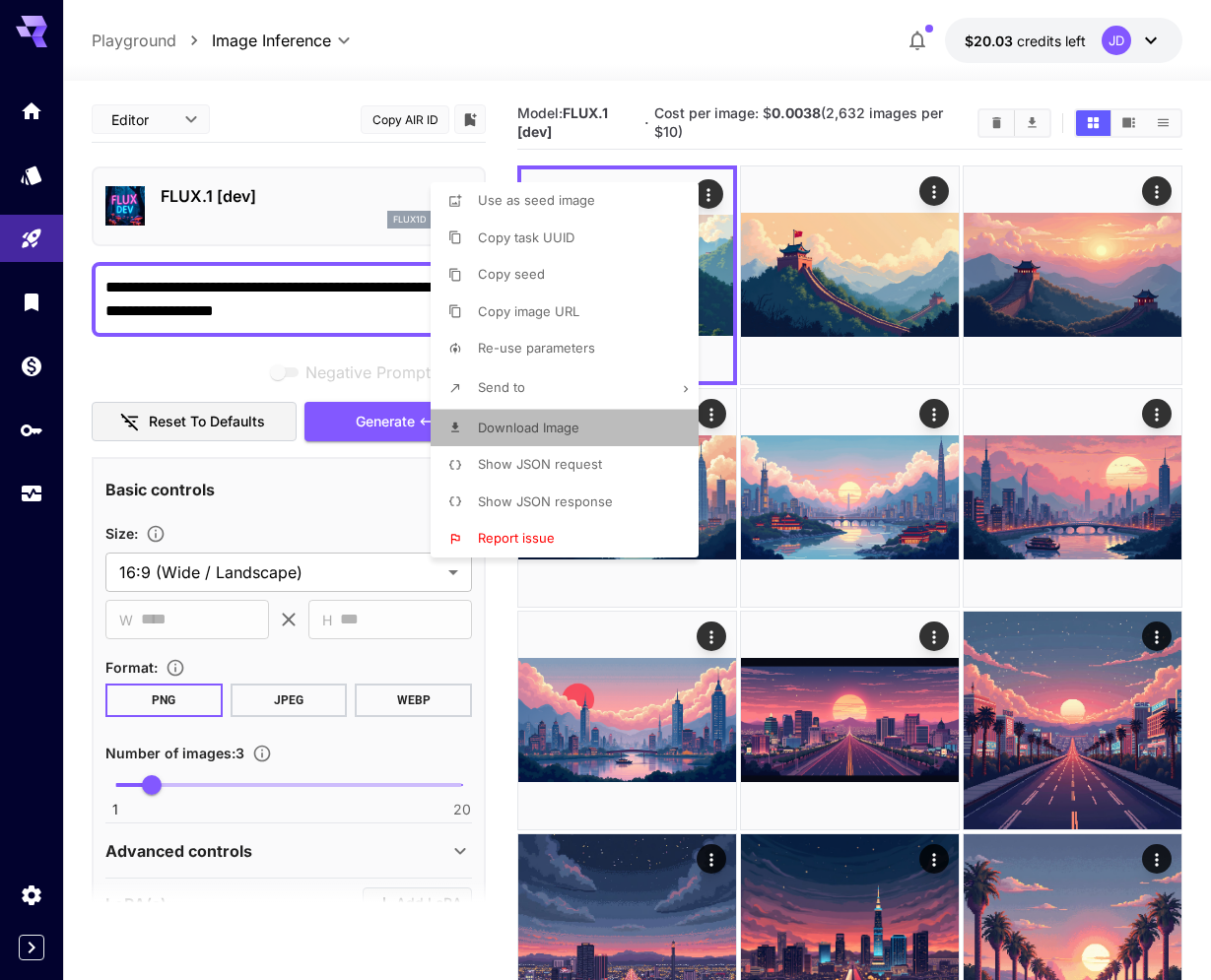 click on "Download Image" at bounding box center [571, 428] 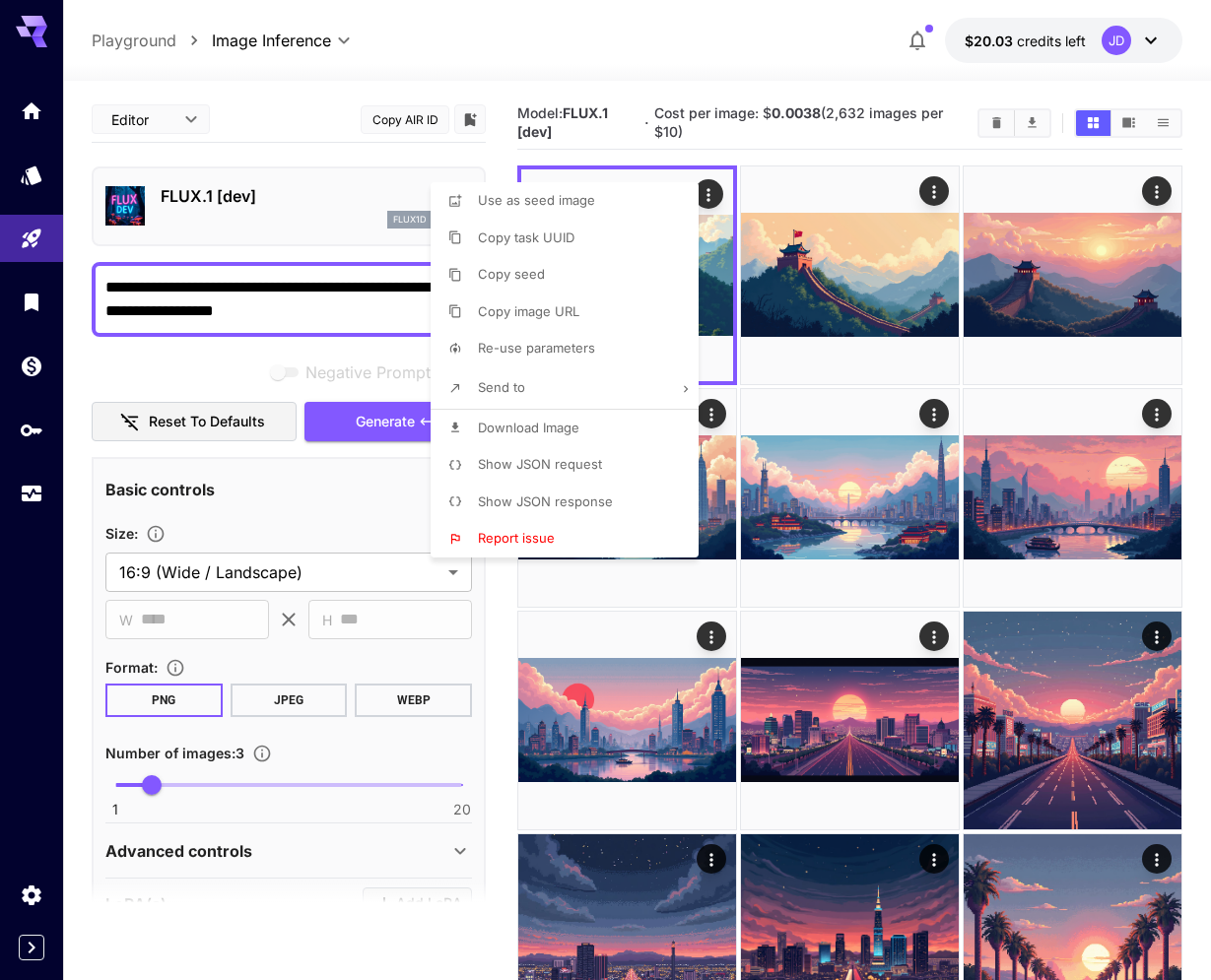click at bounding box center [605, 490] 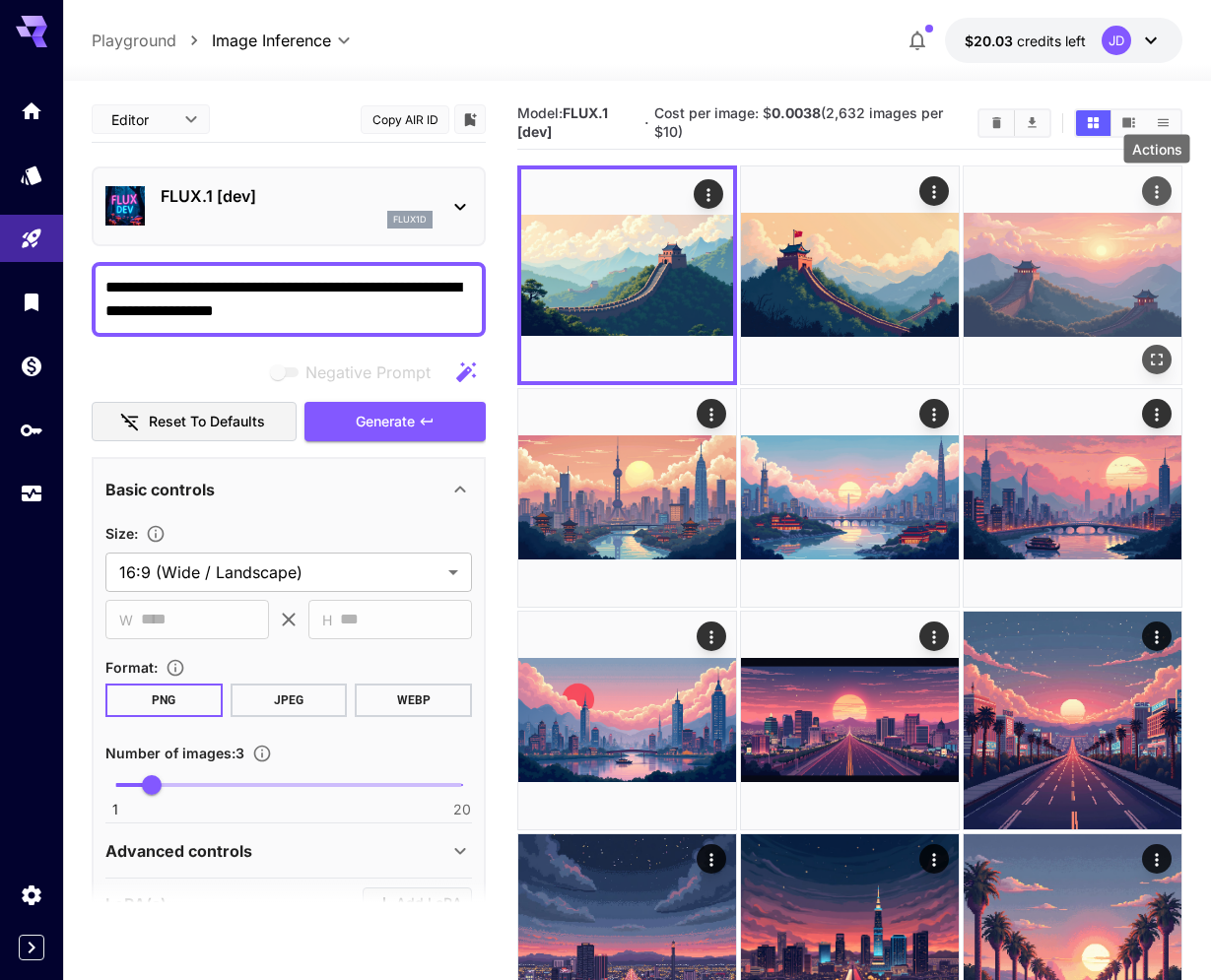 click 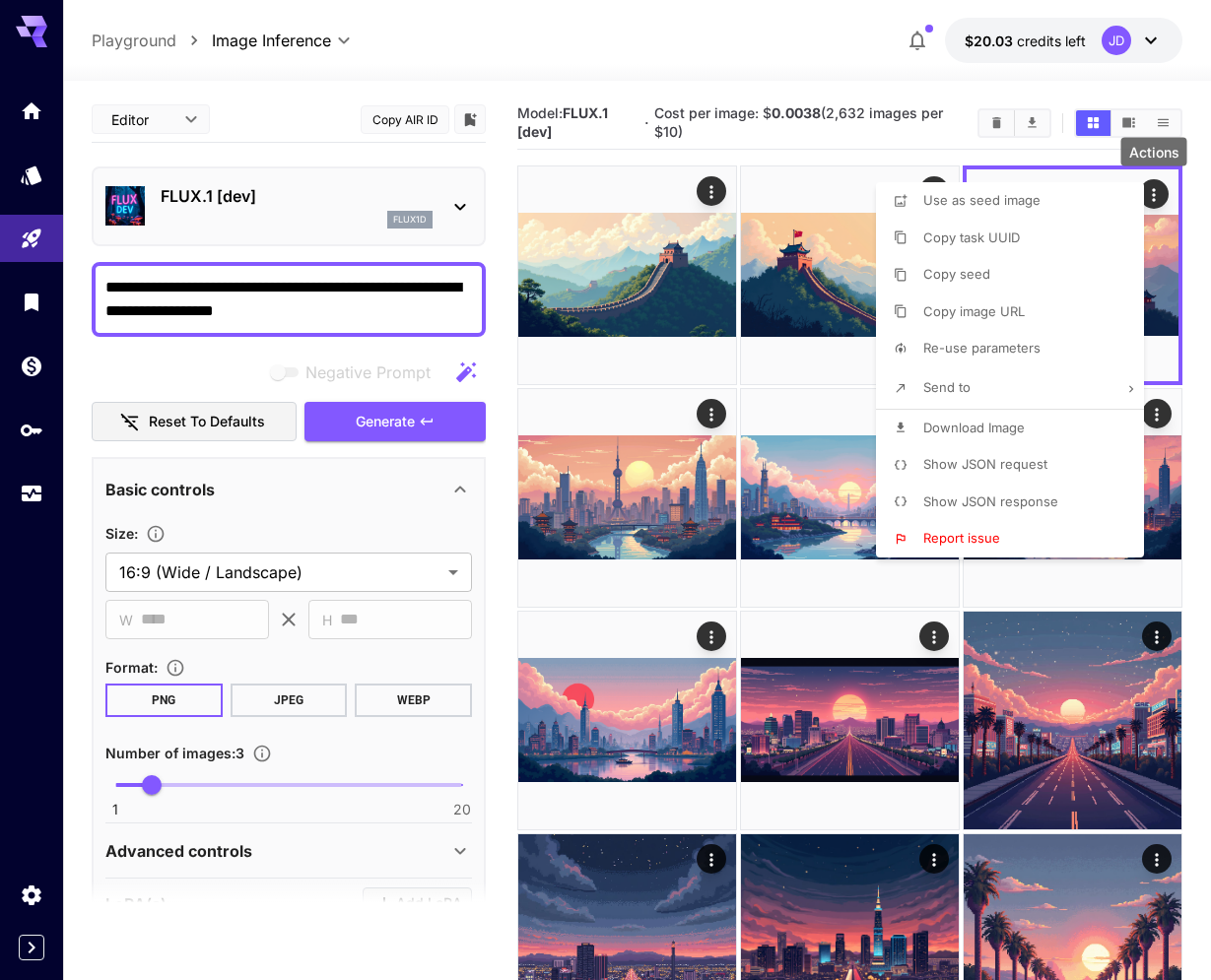 click on "Download Image" at bounding box center [974, 427] 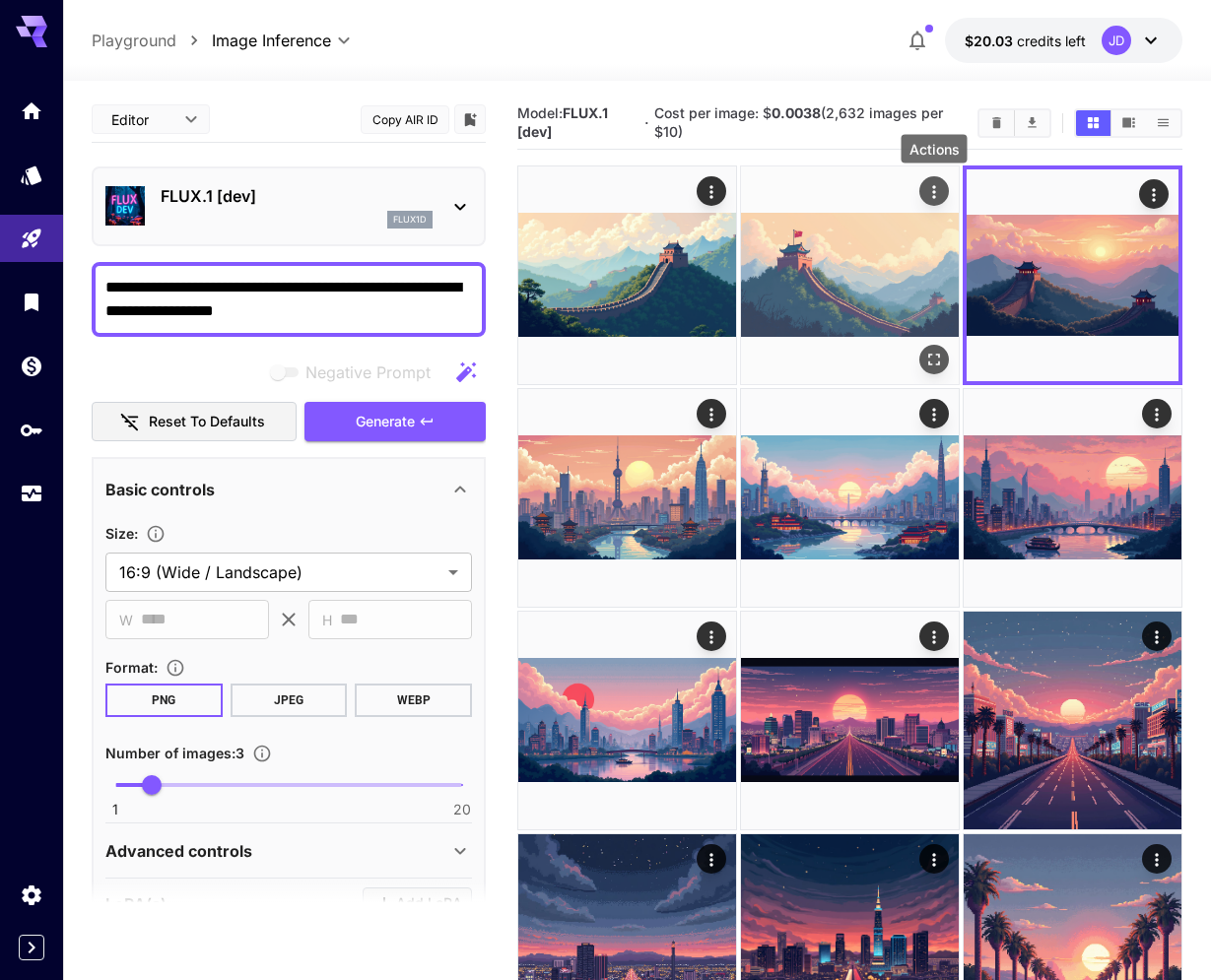 click 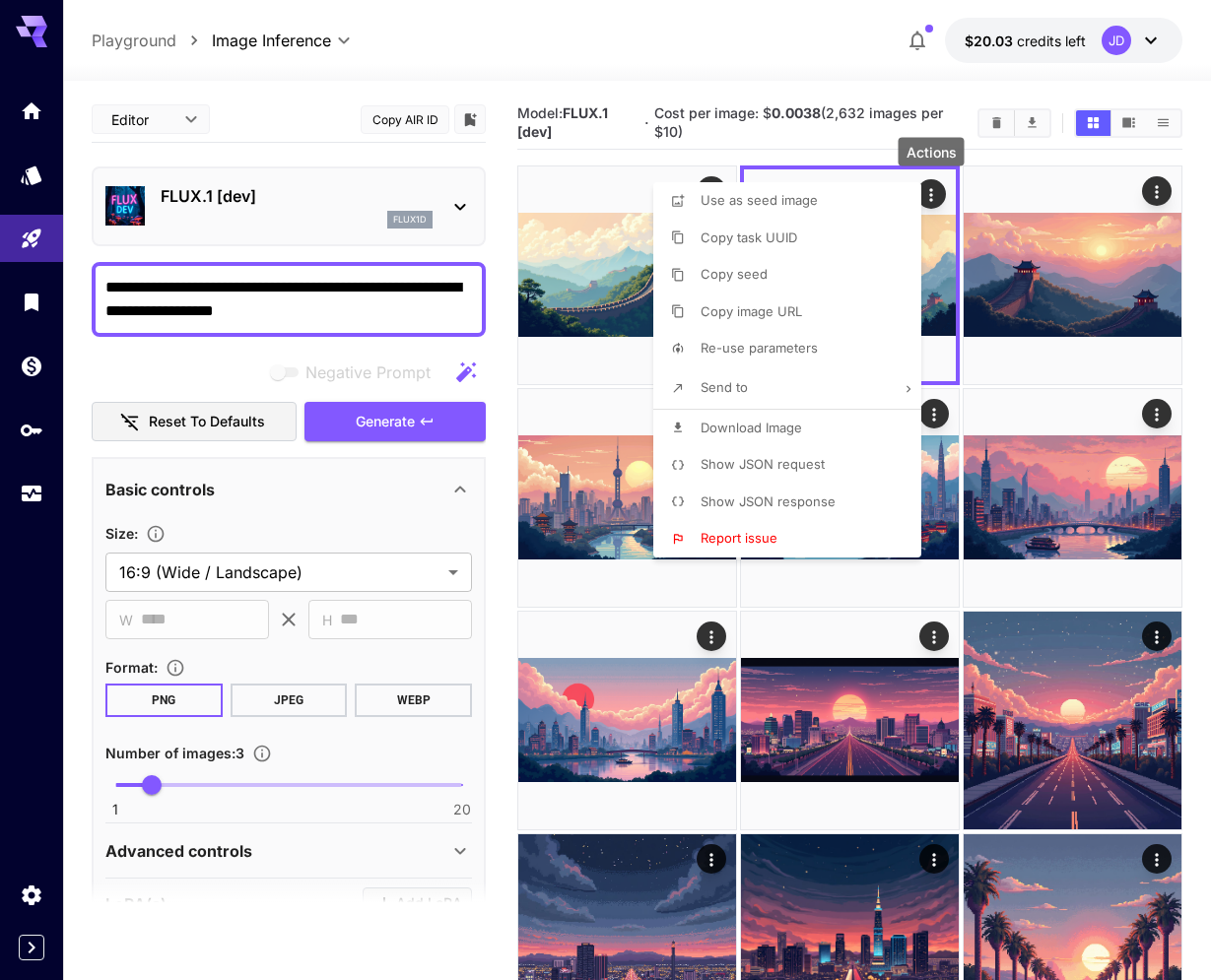 click on "Download Image" at bounding box center (793, 428) 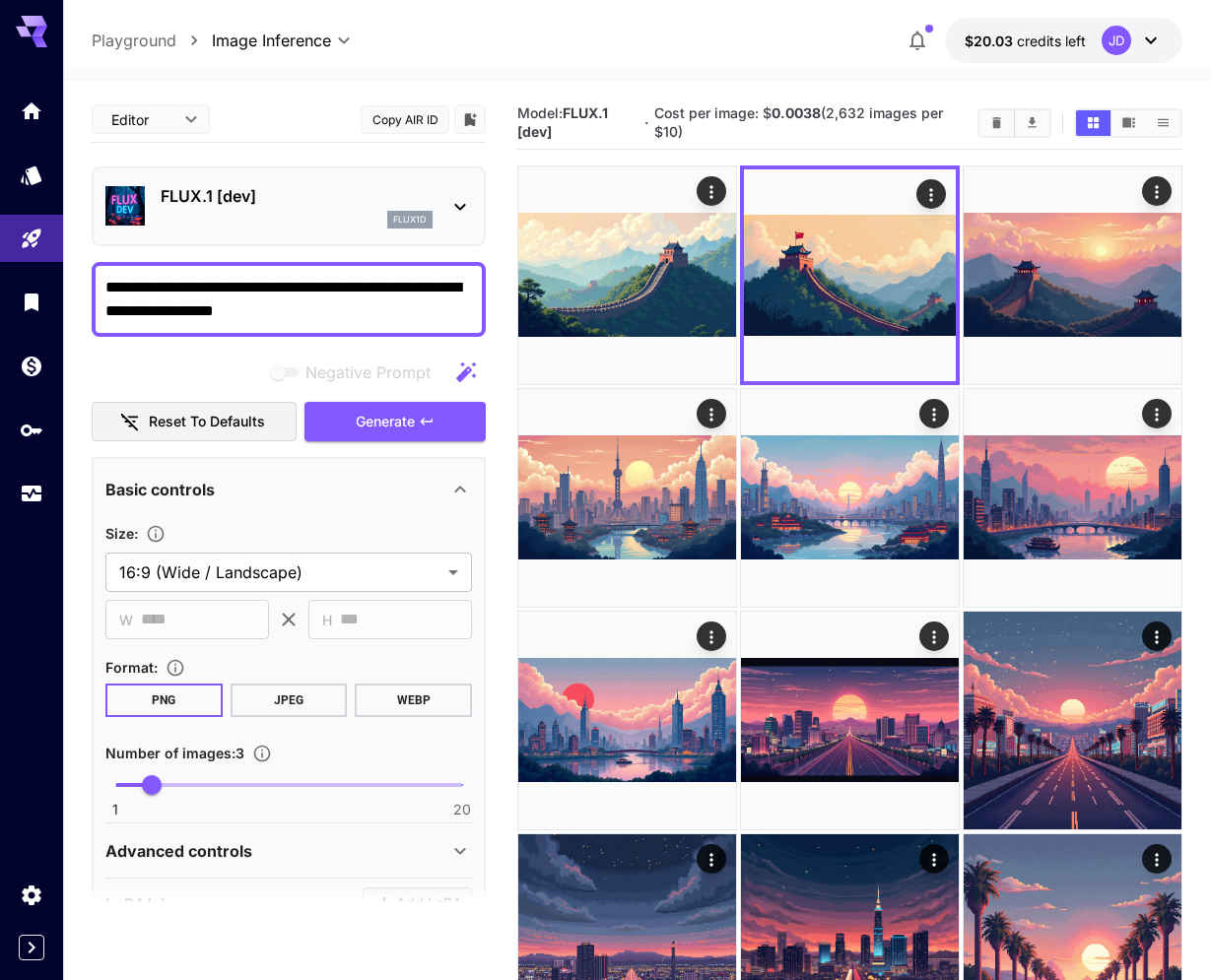 drag, startPoint x: 315, startPoint y: 310, endPoint x: 183, endPoint y: 308, distance: 132.01515 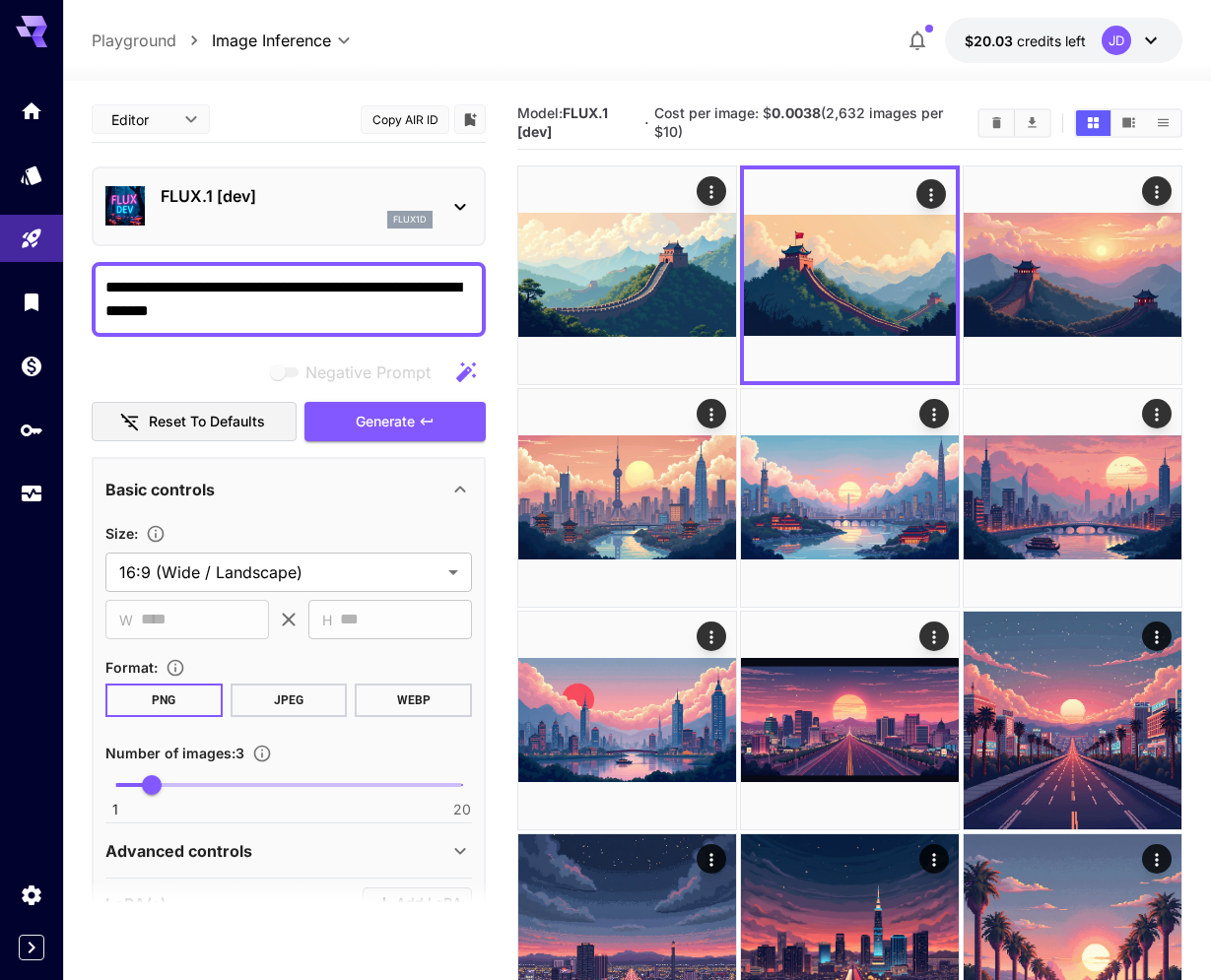 type on "**********" 